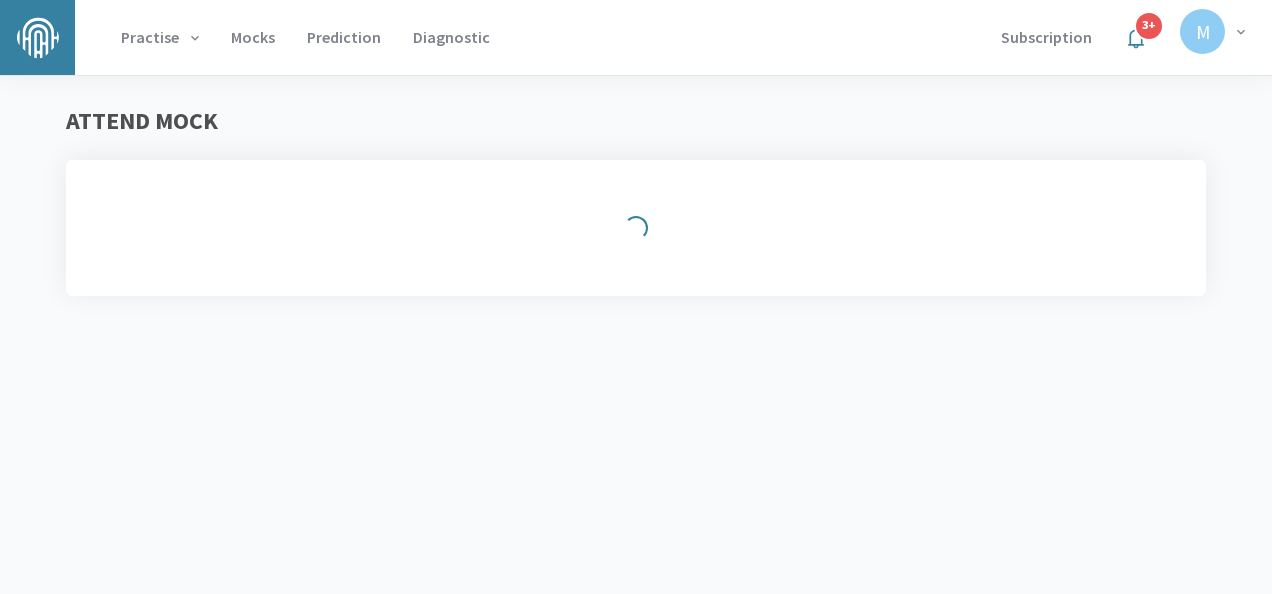 scroll, scrollTop: 0, scrollLeft: 0, axis: both 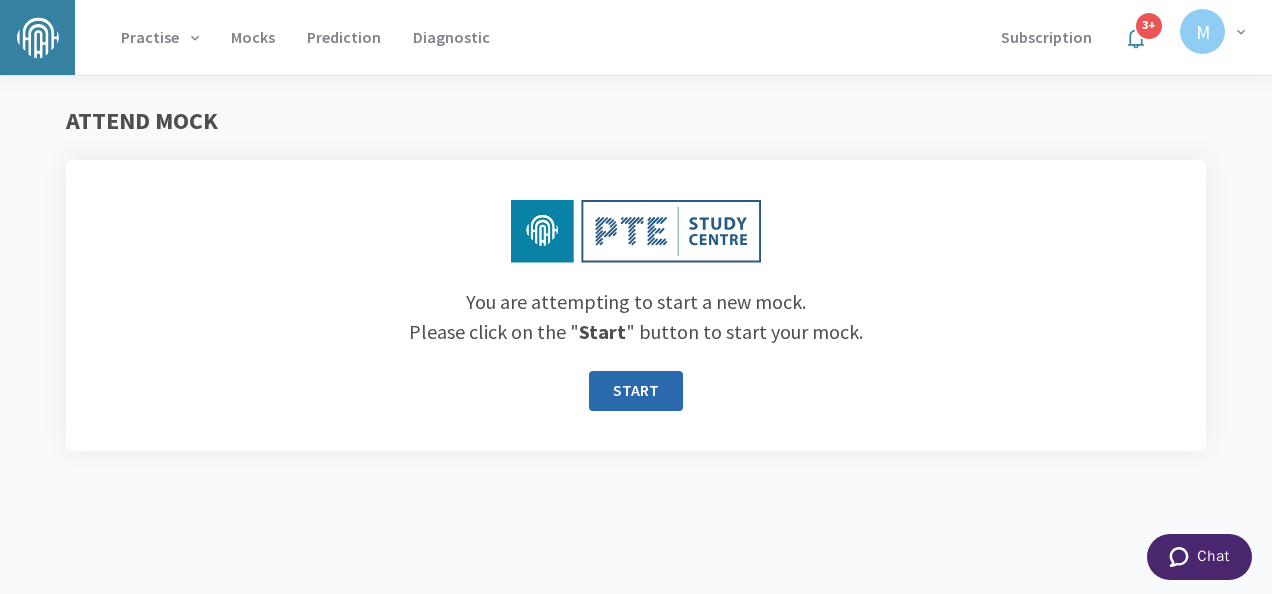 click on "START" at bounding box center [636, 391] 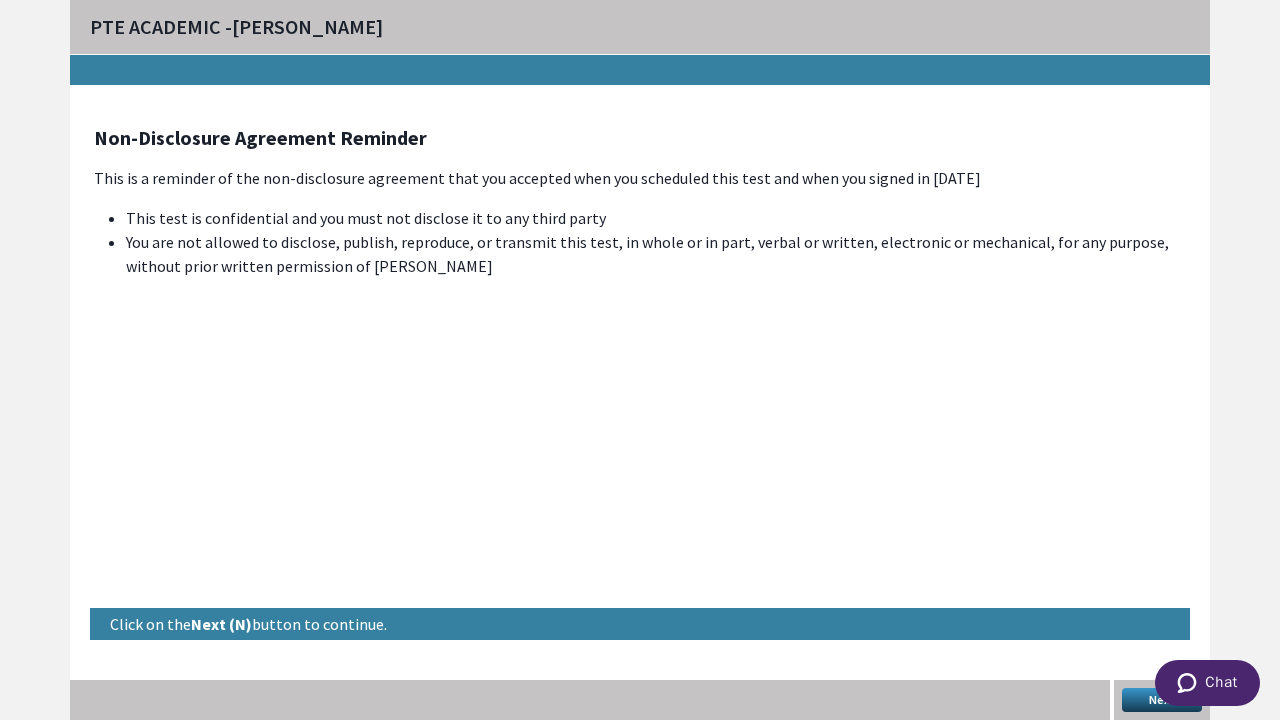 click on "PTE ACADEMIC -  CHIPO MREWA Non-Disclosure Agreement Reminder This is a reminder of the non-disclosure agreement that you accepted when you scheduled this test and when you signed in today This test is confidential and you must not disclose it to any third party You are not allowed to disclose, publish, reproduce, or transmit this test, in whole or in part, verbal or written, electronic or mechanical, for any purpose, without prior written permission of Pearson Click on the  Next (N)  button to continue. Next" at bounding box center (640, 360) 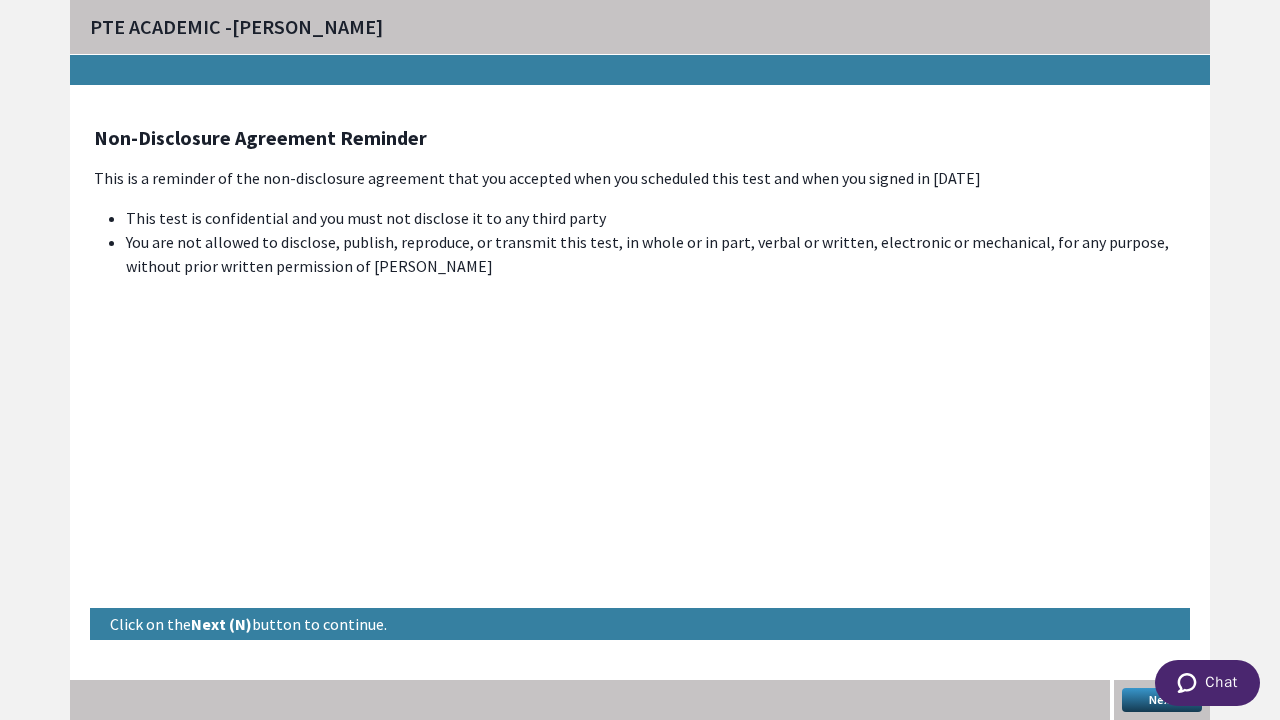 click on "Next" at bounding box center (1162, 700) 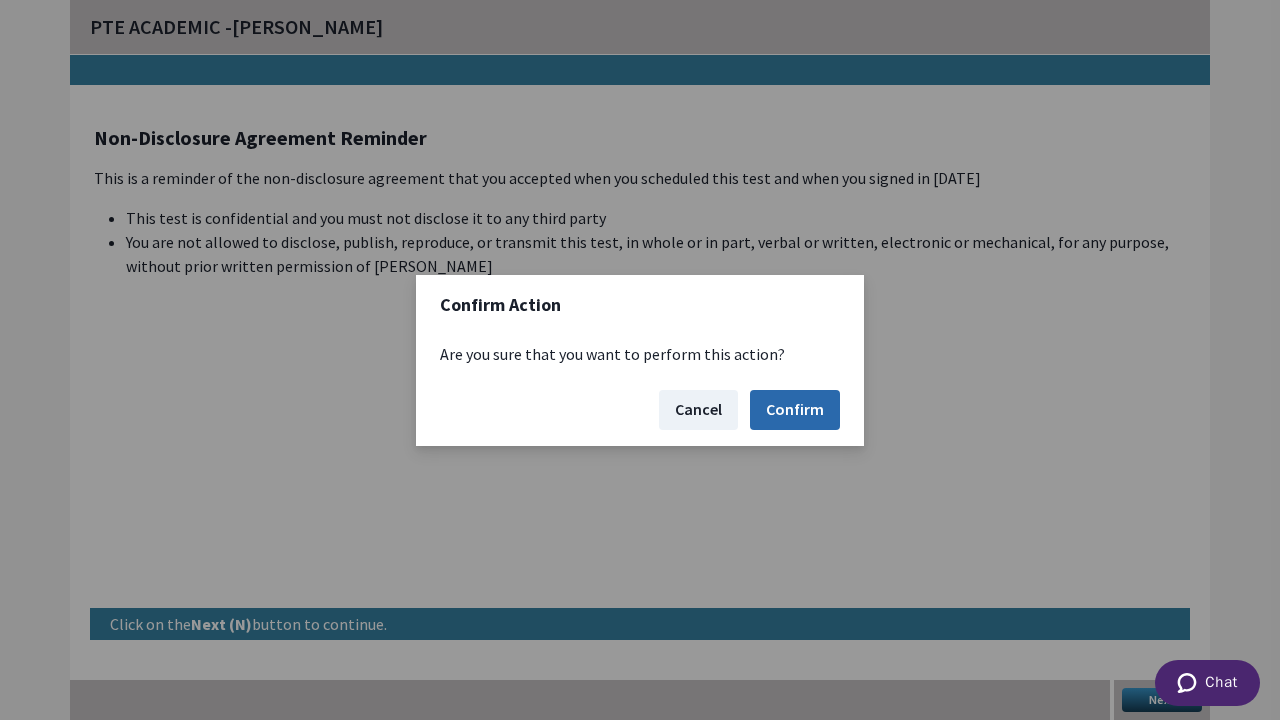 click on "Confirm" at bounding box center [795, 410] 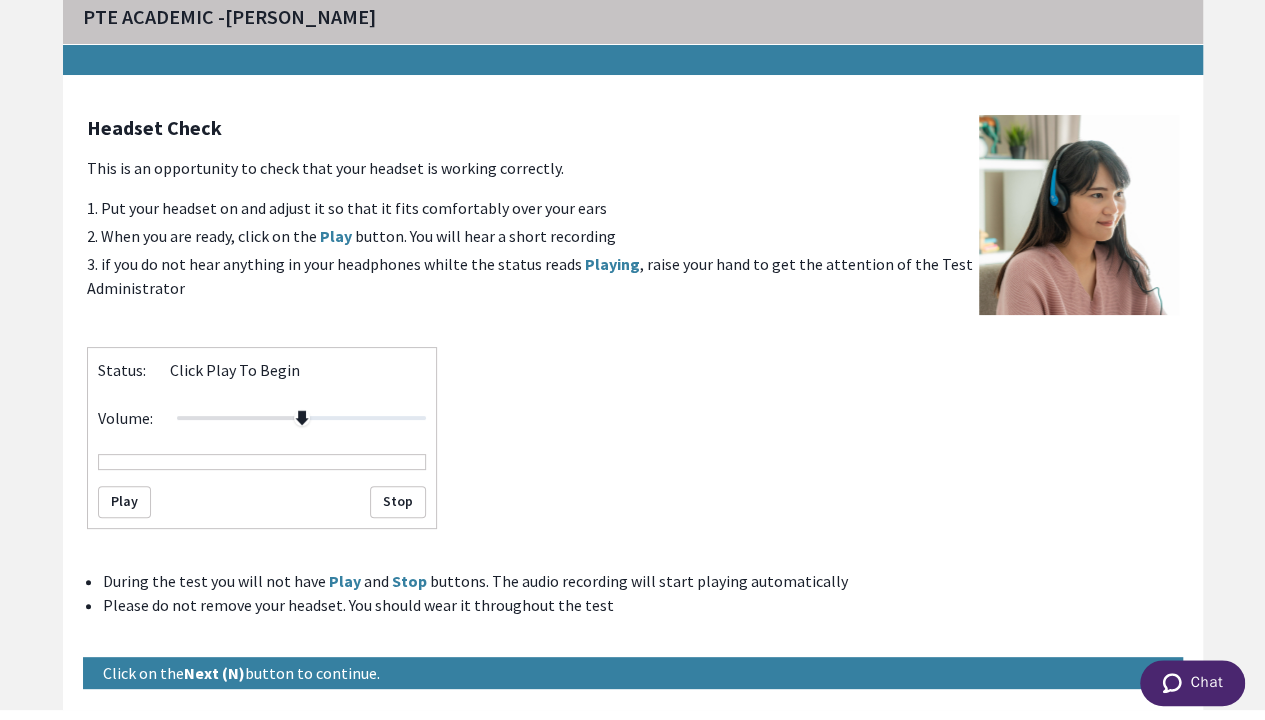 scroll, scrollTop: 58, scrollLeft: 0, axis: vertical 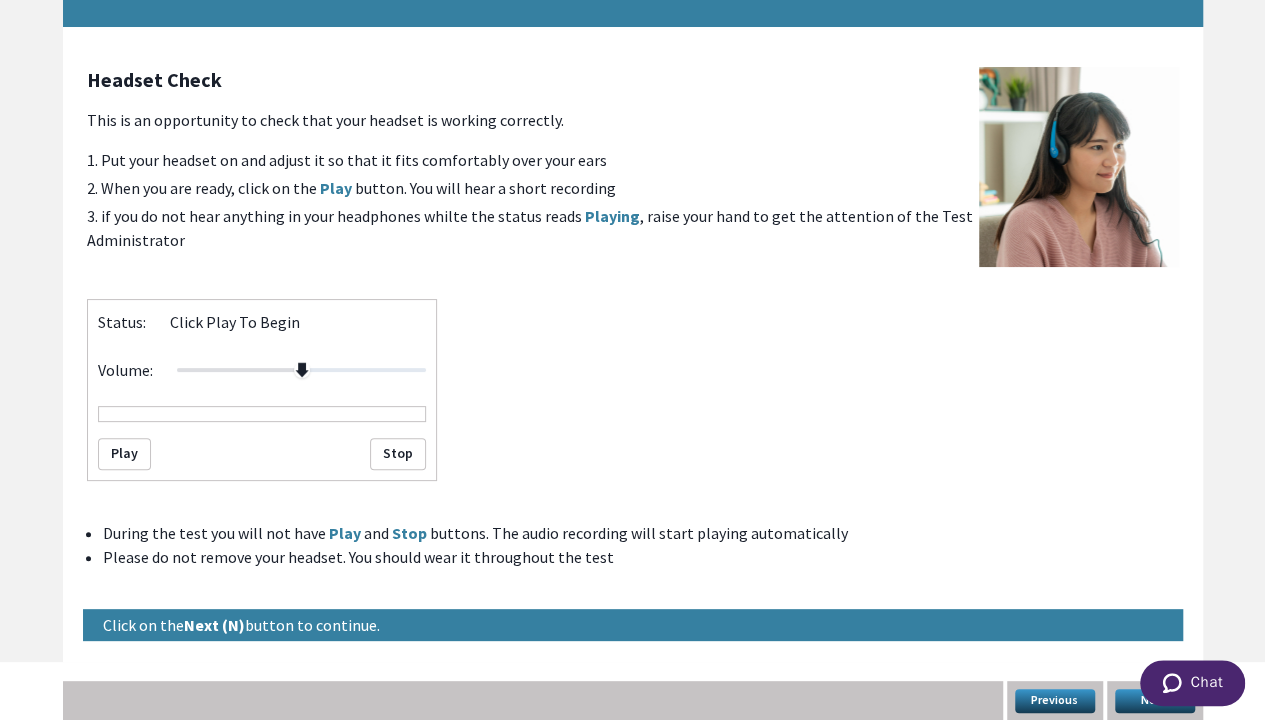 type 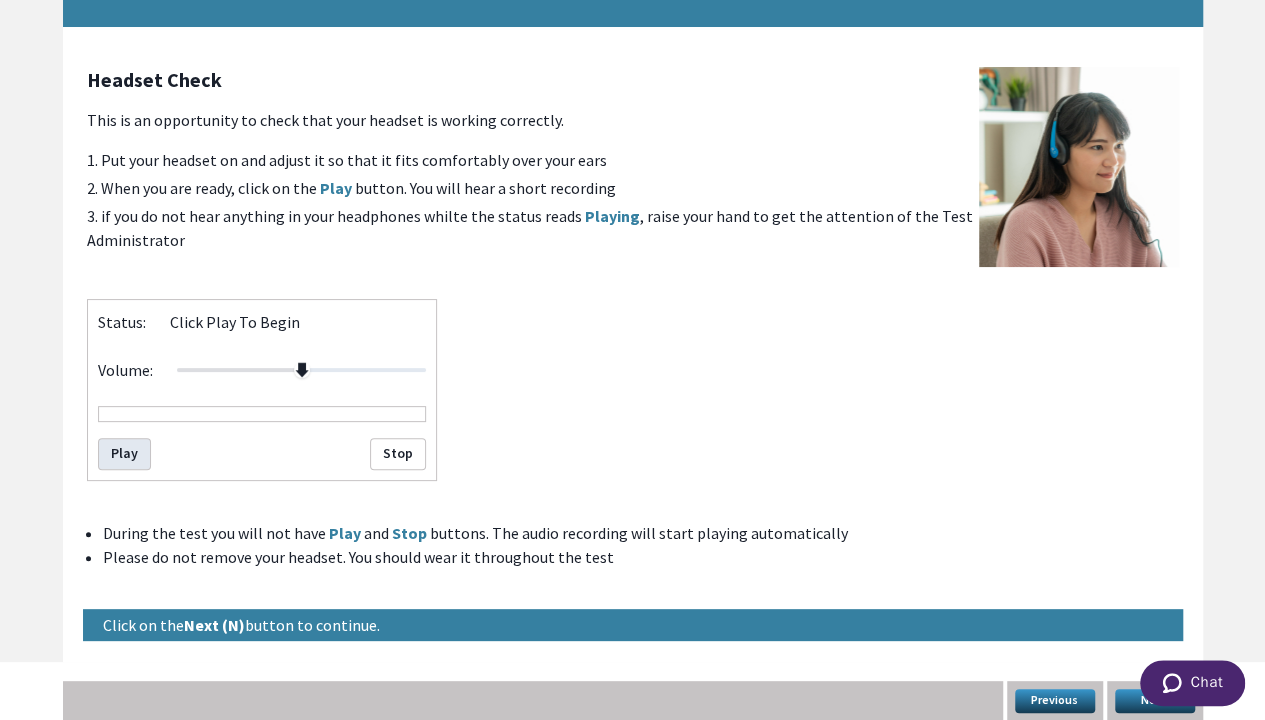 click on "Play" at bounding box center (124, 454) 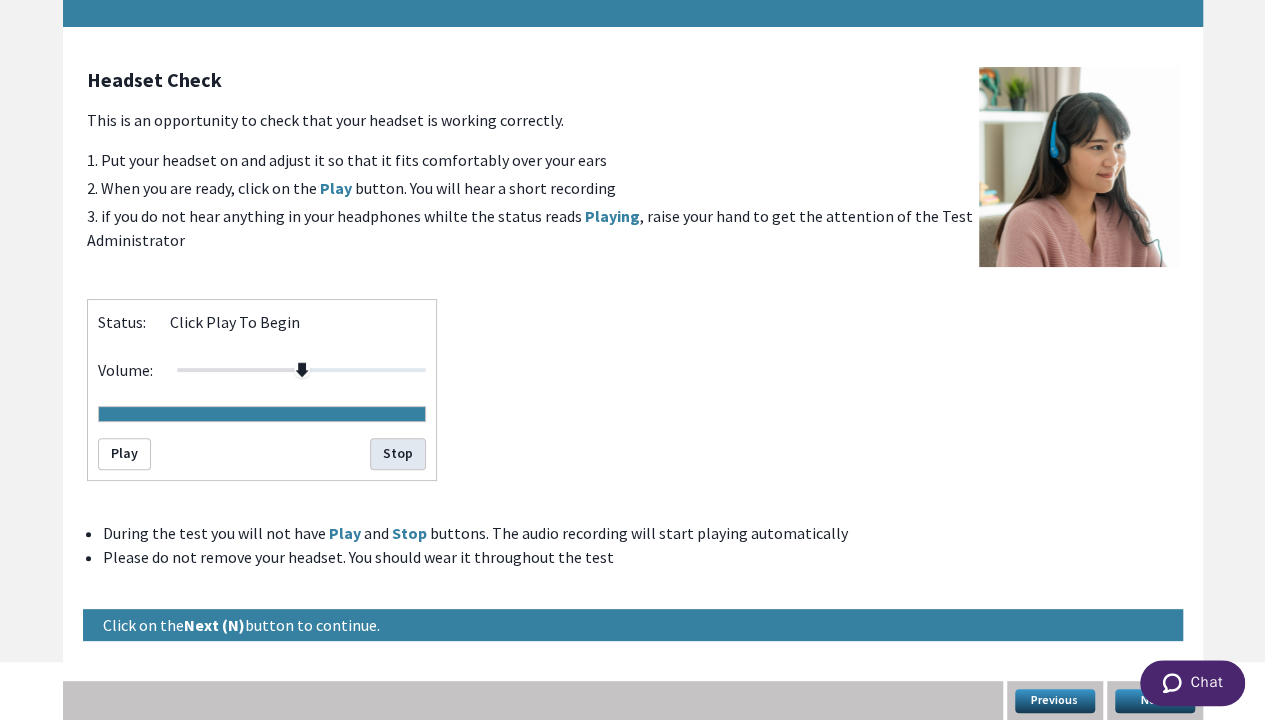 click on "Stop" at bounding box center (398, 454) 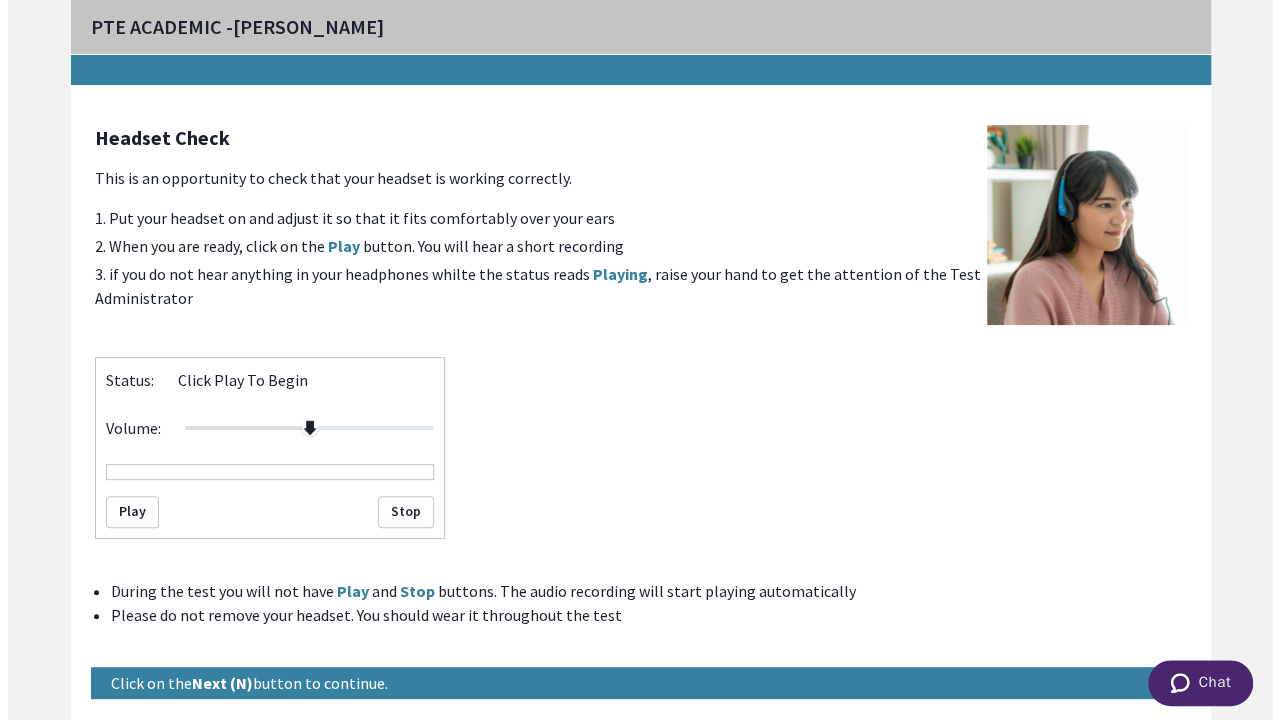 scroll, scrollTop: 58, scrollLeft: 0, axis: vertical 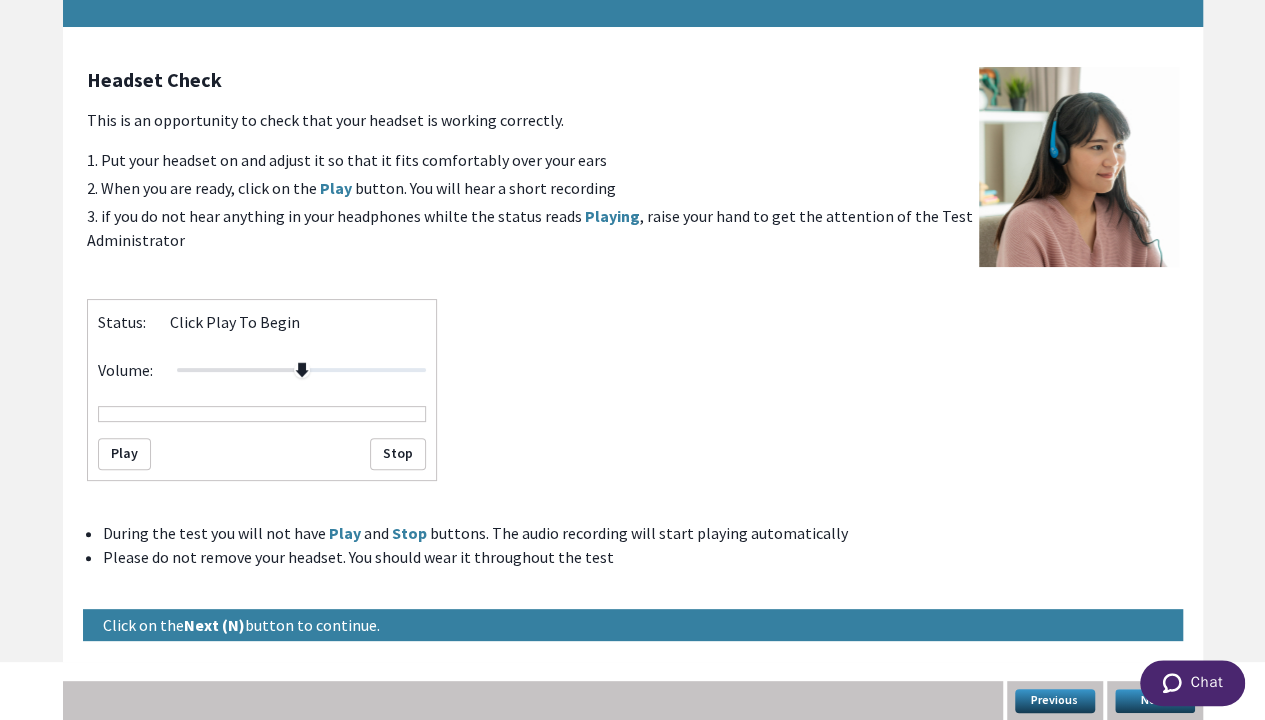 click on "Next" at bounding box center (1155, 701) 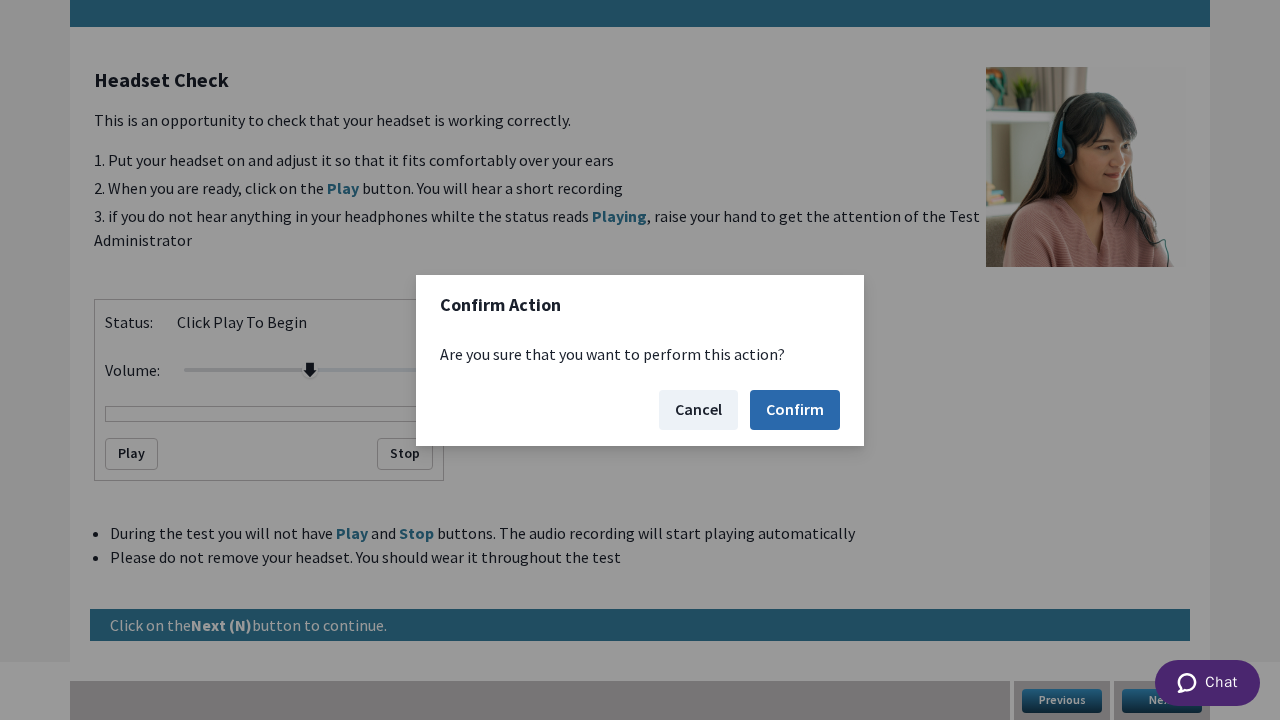click on "Confirm" at bounding box center (795, 410) 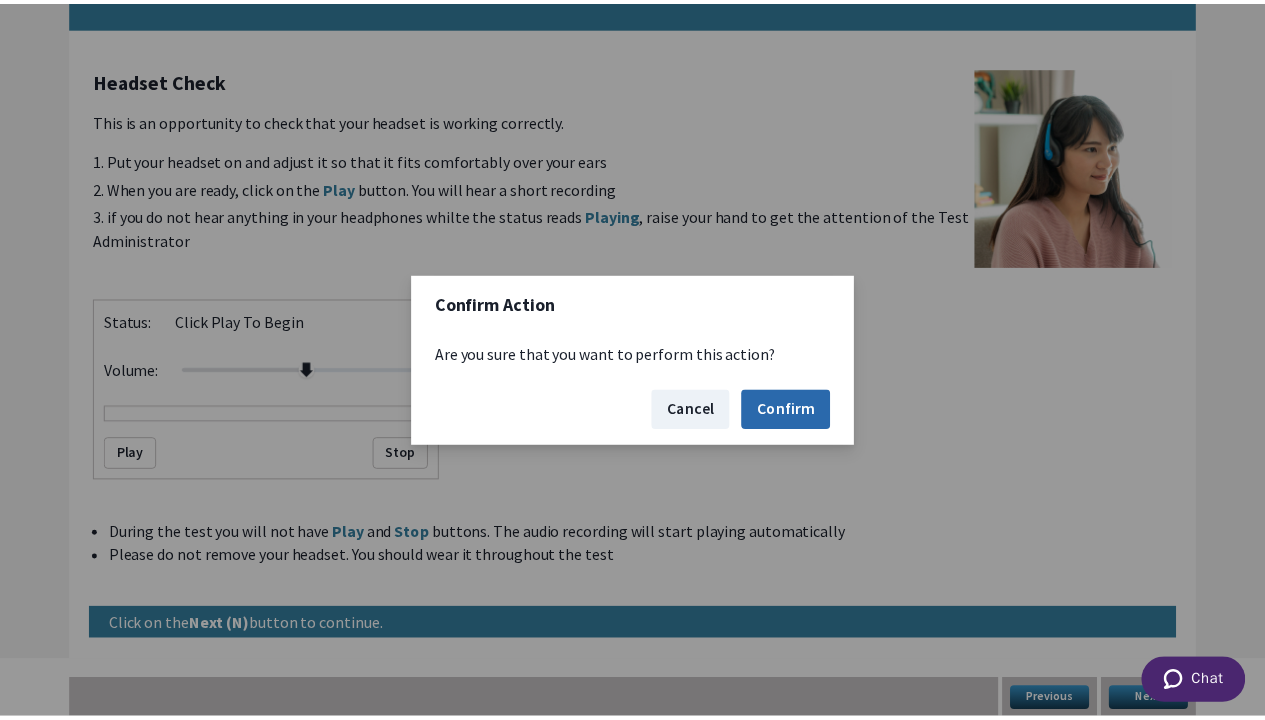 scroll, scrollTop: 66, scrollLeft: 0, axis: vertical 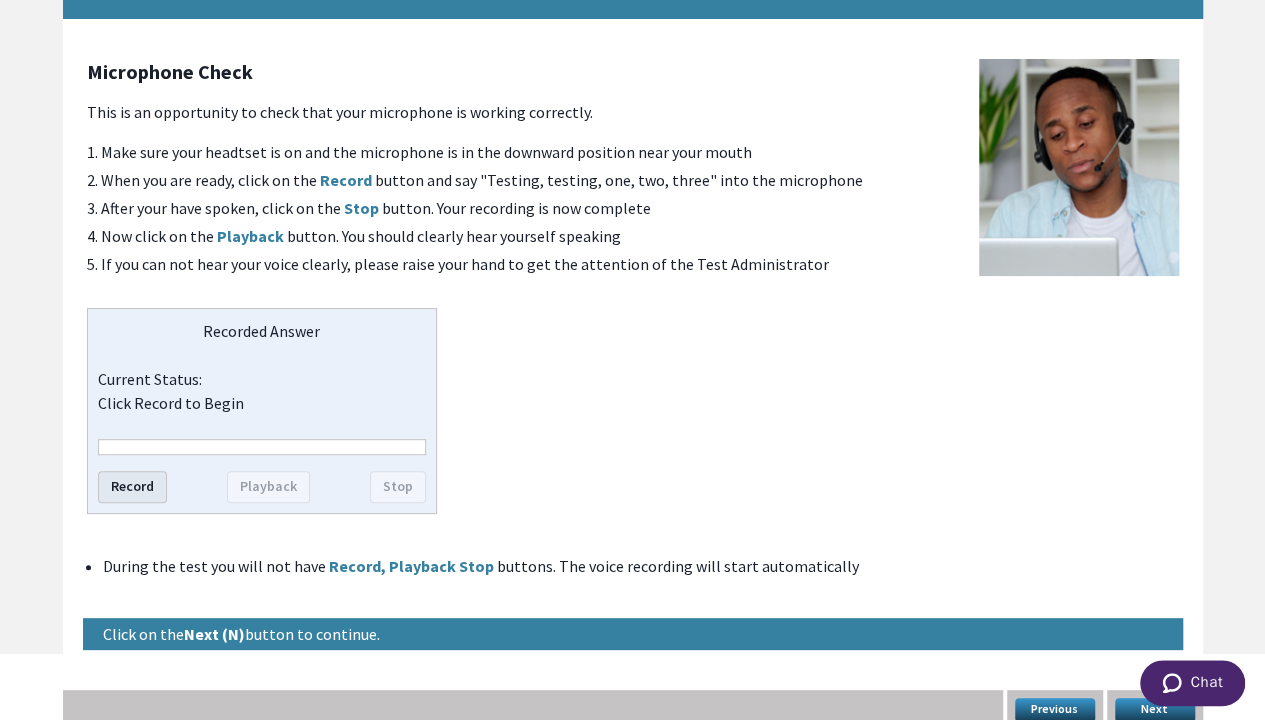 click on "Record" at bounding box center (132, 487) 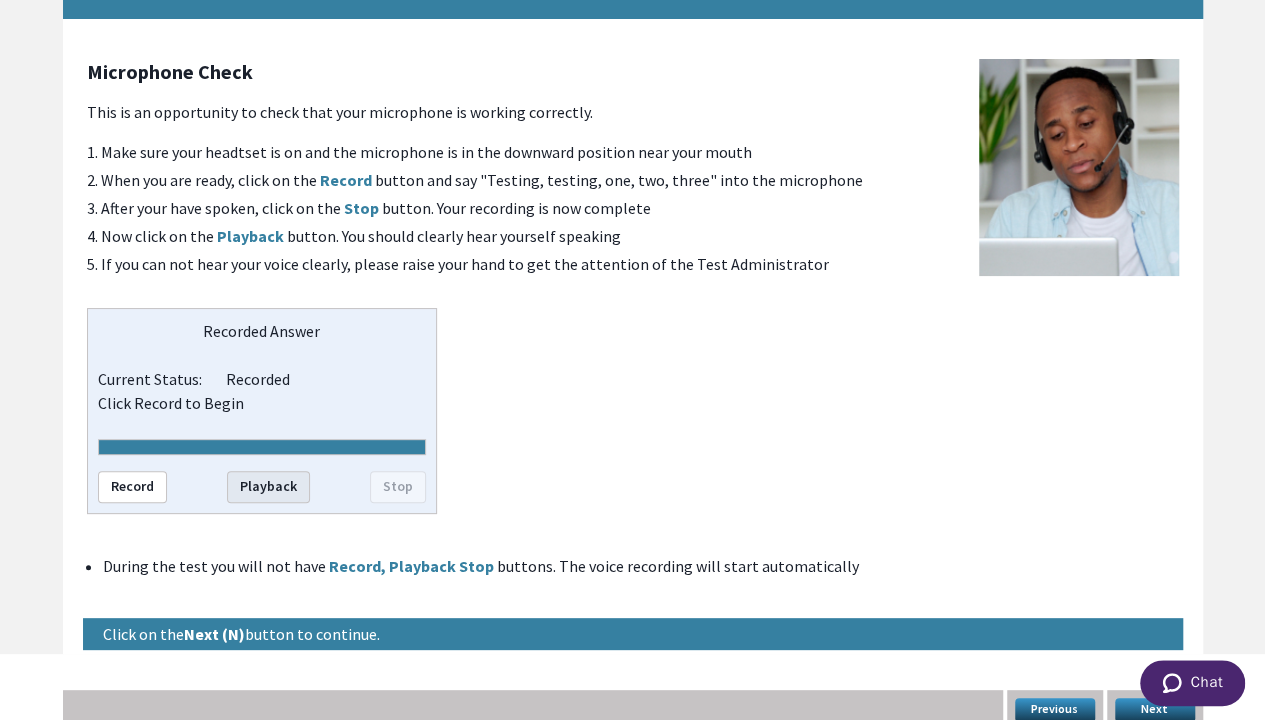 click on "Playback" at bounding box center [268, 487] 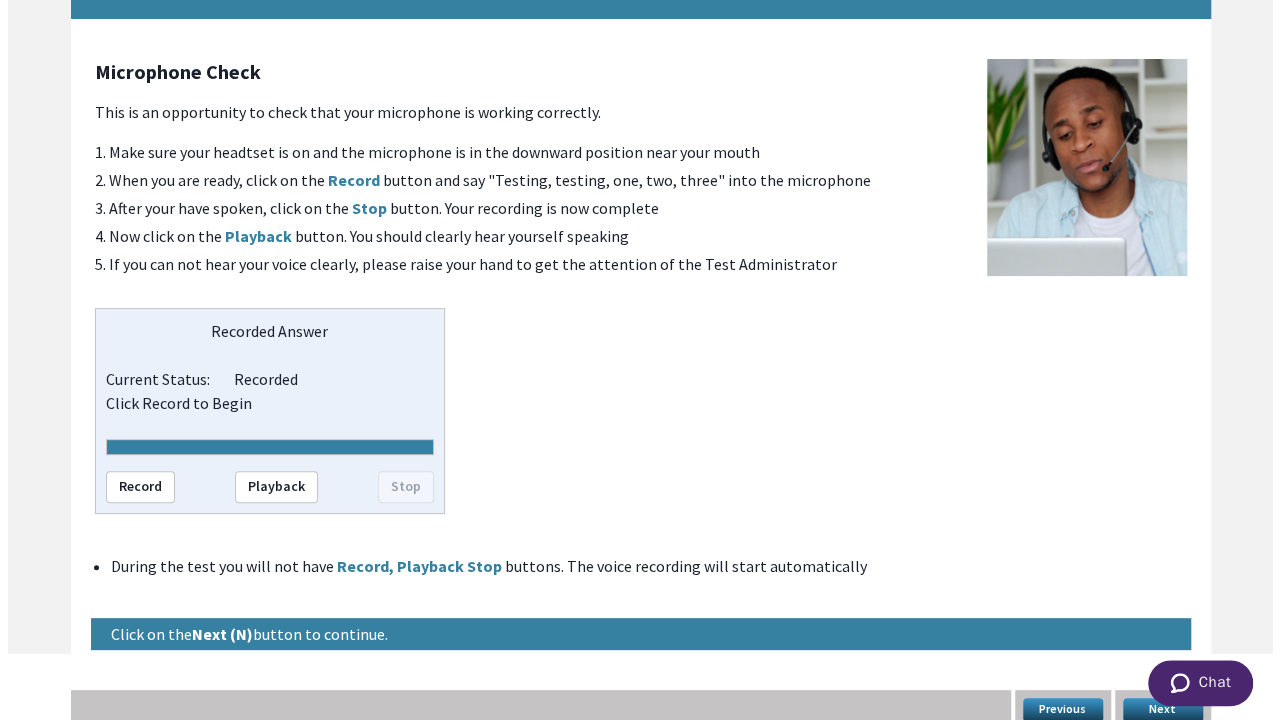 scroll, scrollTop: 74, scrollLeft: 0, axis: vertical 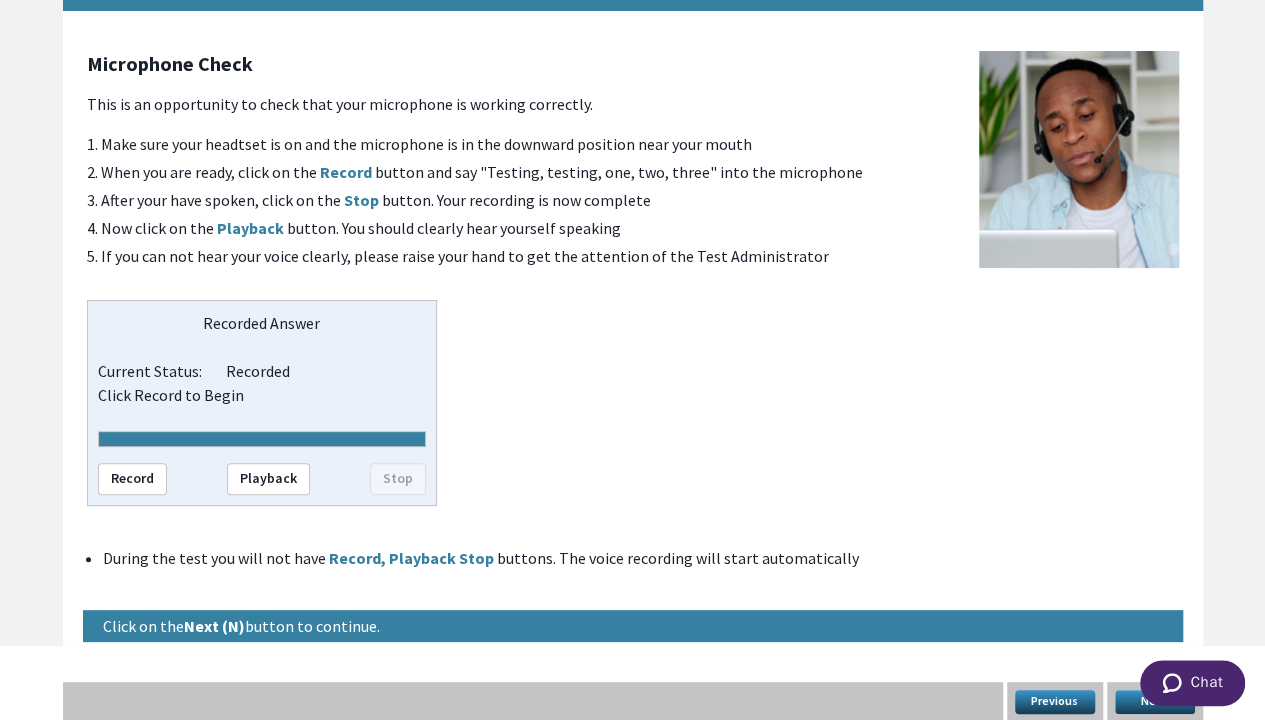 click on "Next" at bounding box center (1155, 702) 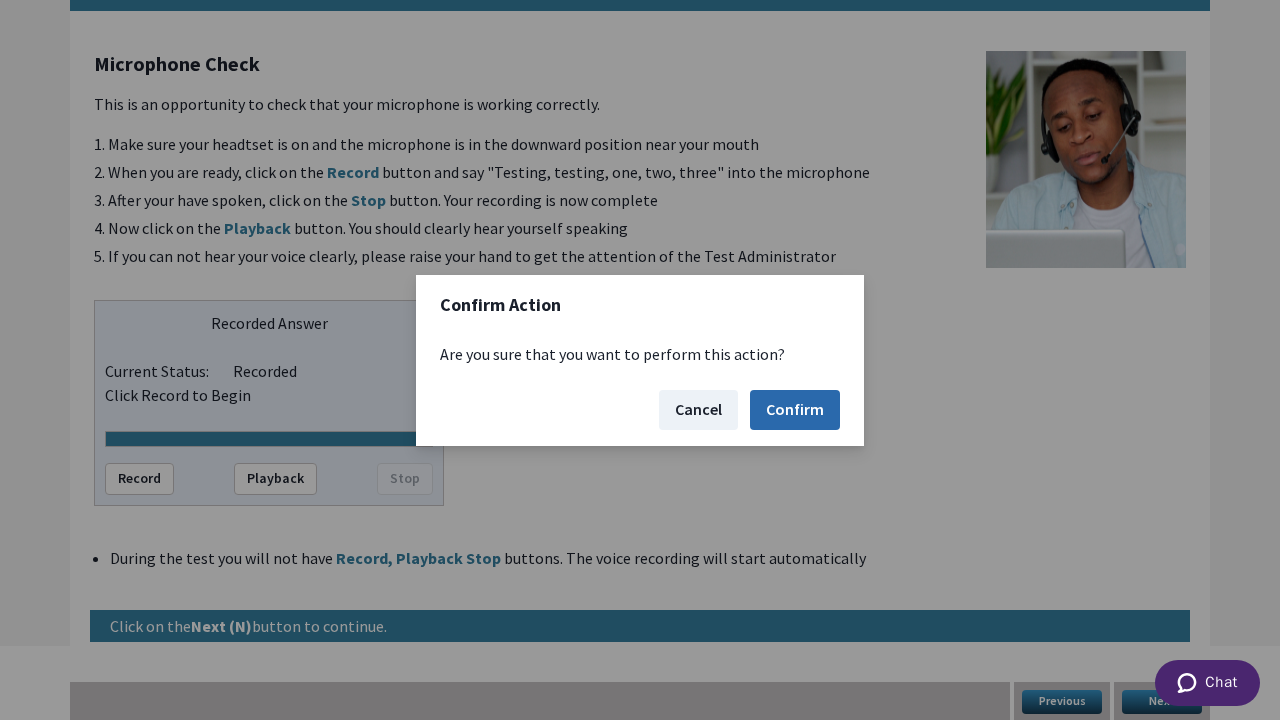 click on "Confirm" at bounding box center [795, 410] 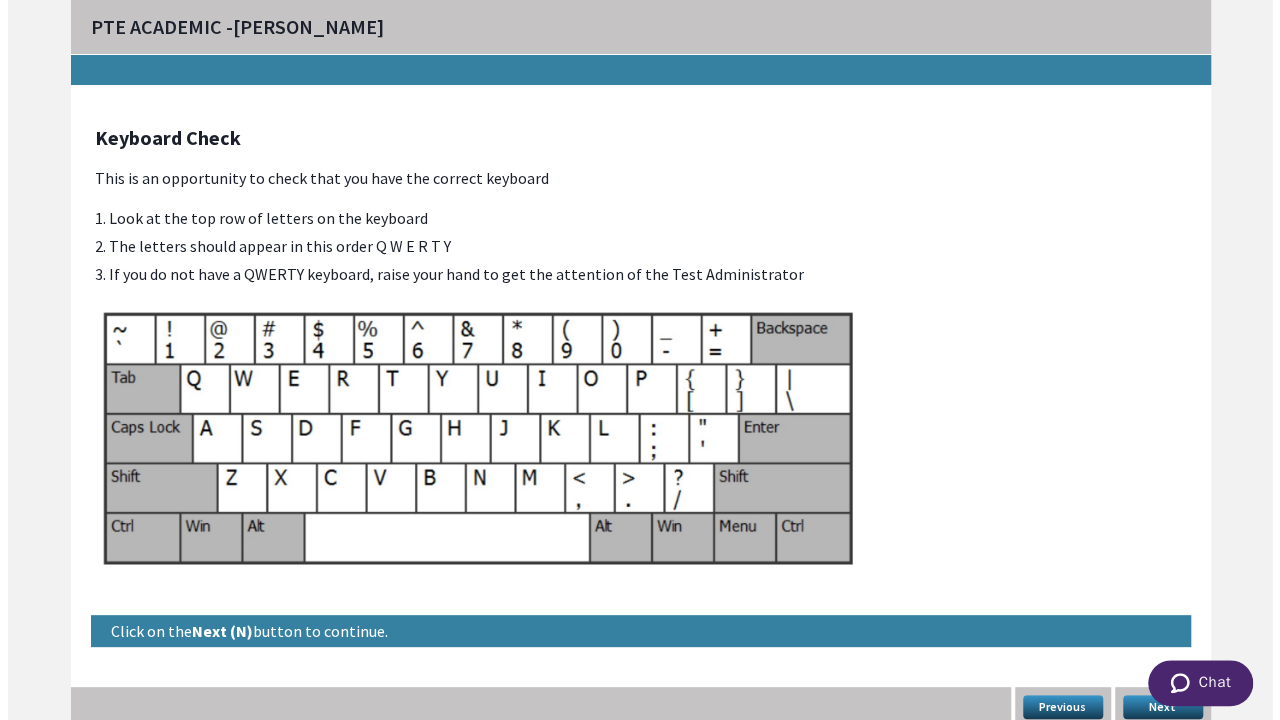 scroll, scrollTop: 7, scrollLeft: 0, axis: vertical 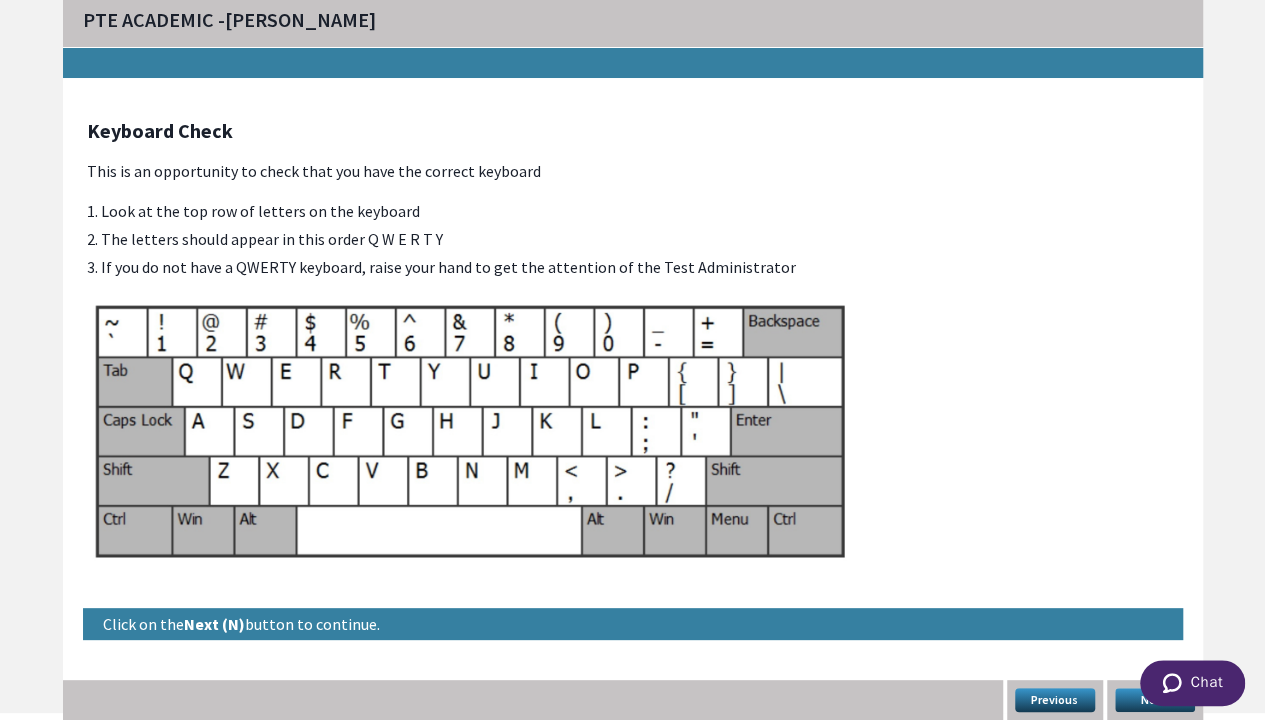 click on "Next" at bounding box center [1155, 700] 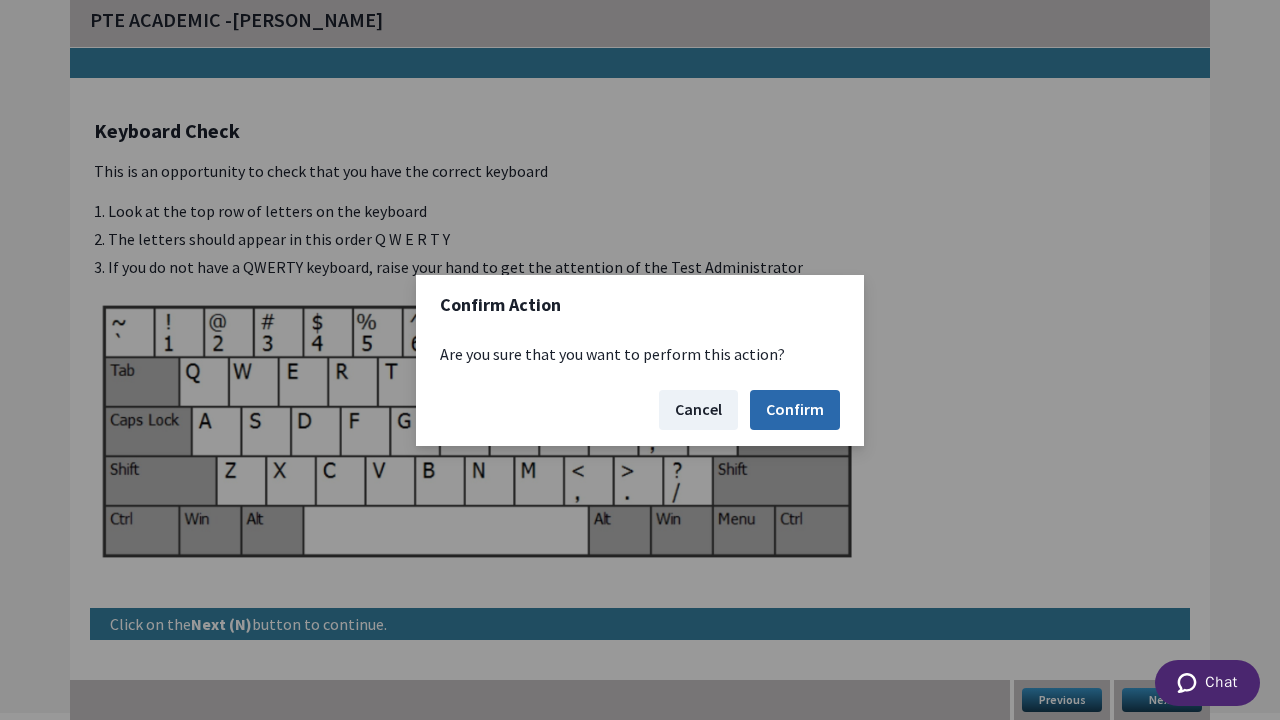 click on "Confirm" at bounding box center [795, 410] 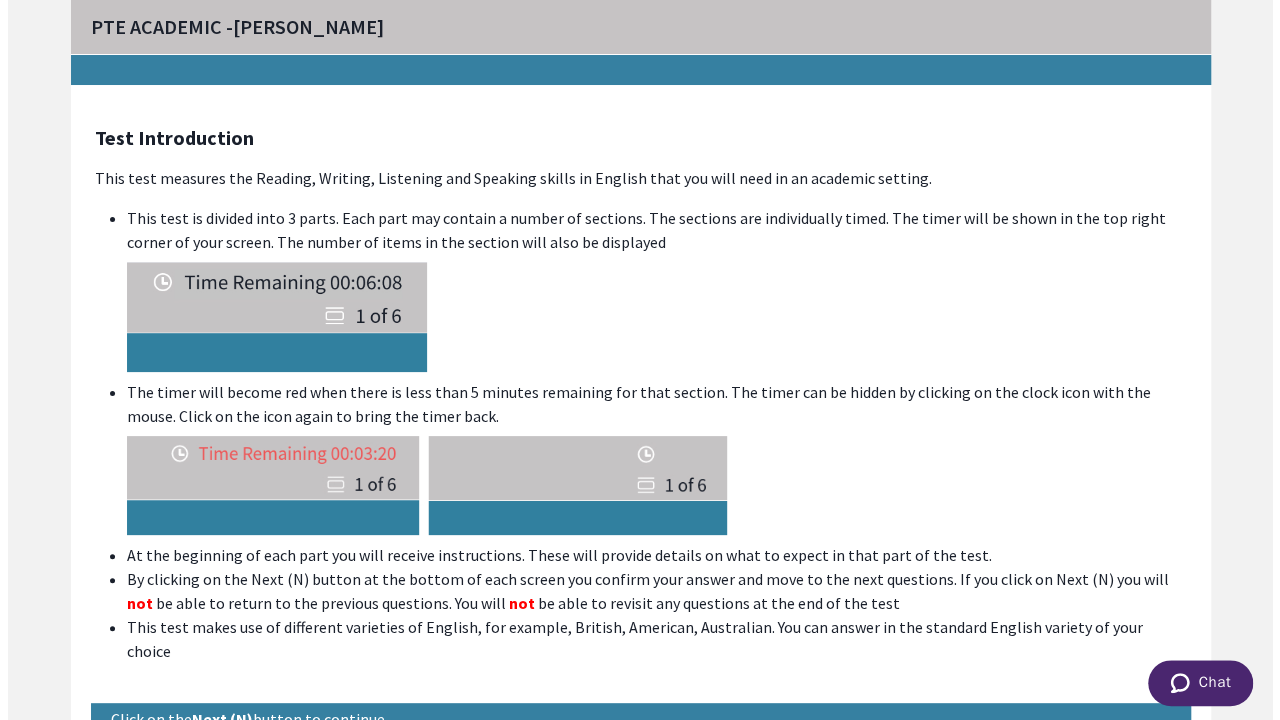 scroll, scrollTop: 70, scrollLeft: 0, axis: vertical 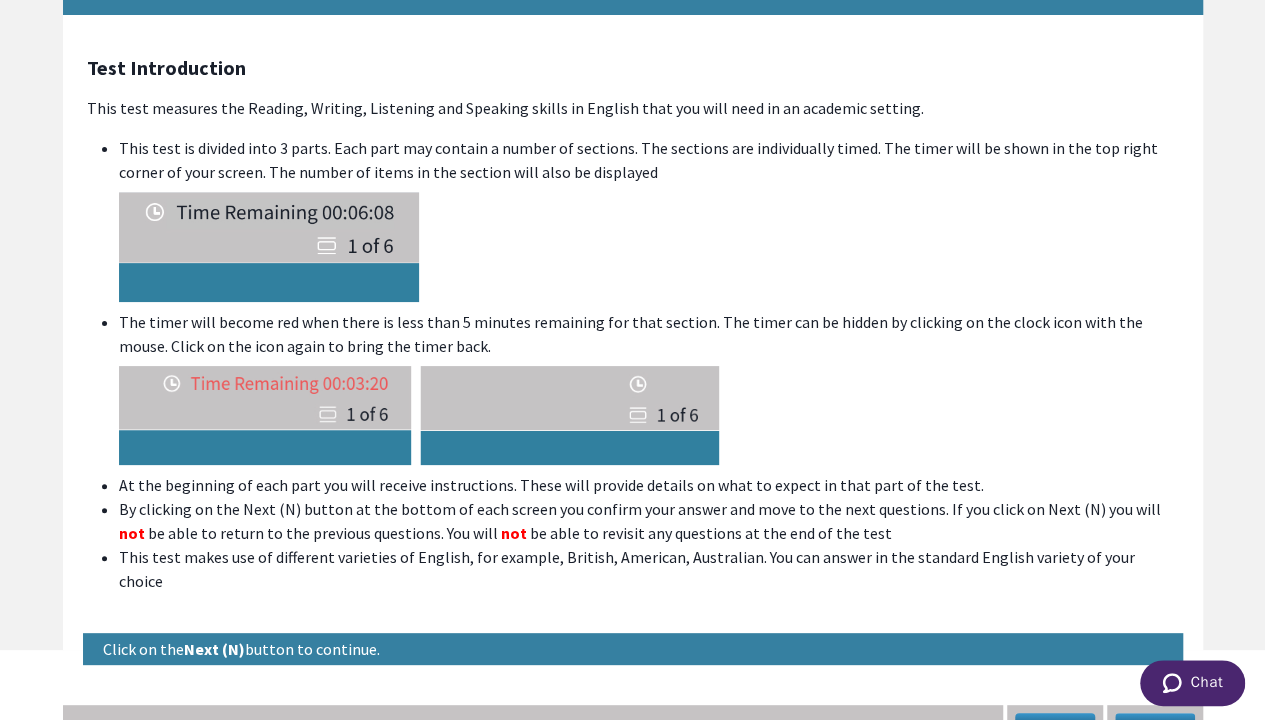 click on "Next" at bounding box center [1155, 725] 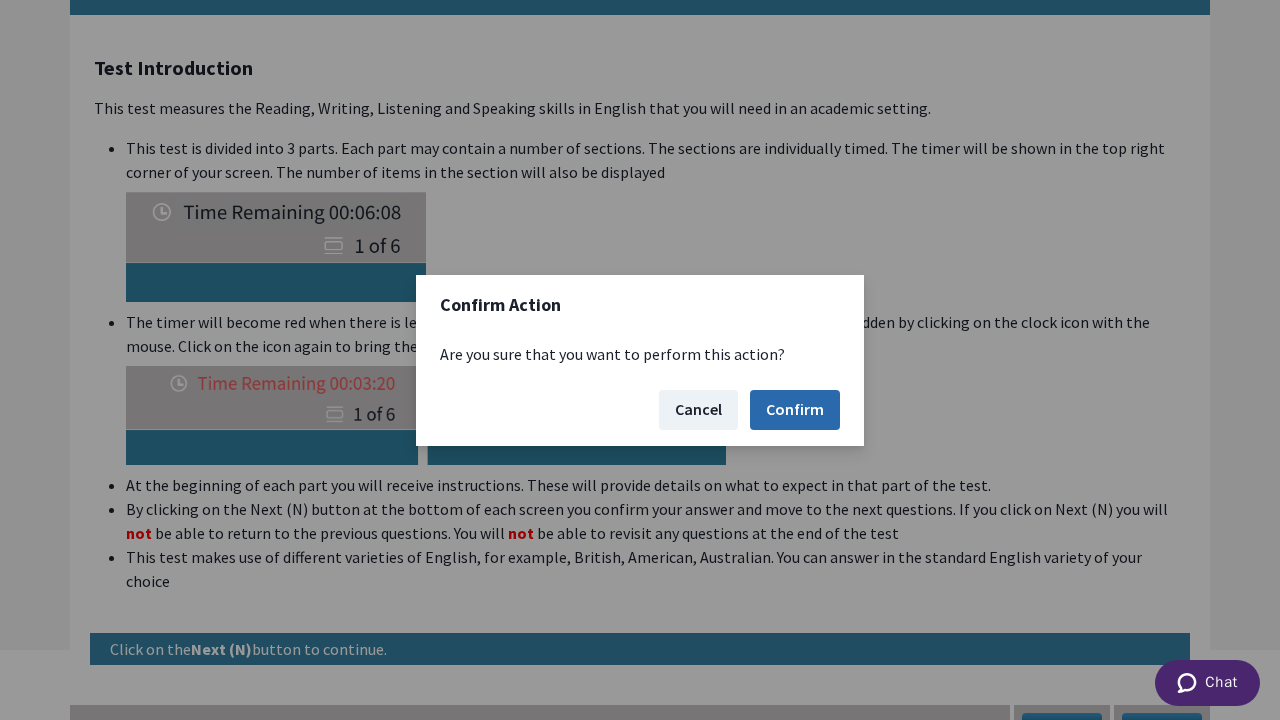 click on "Confirm" at bounding box center [795, 410] 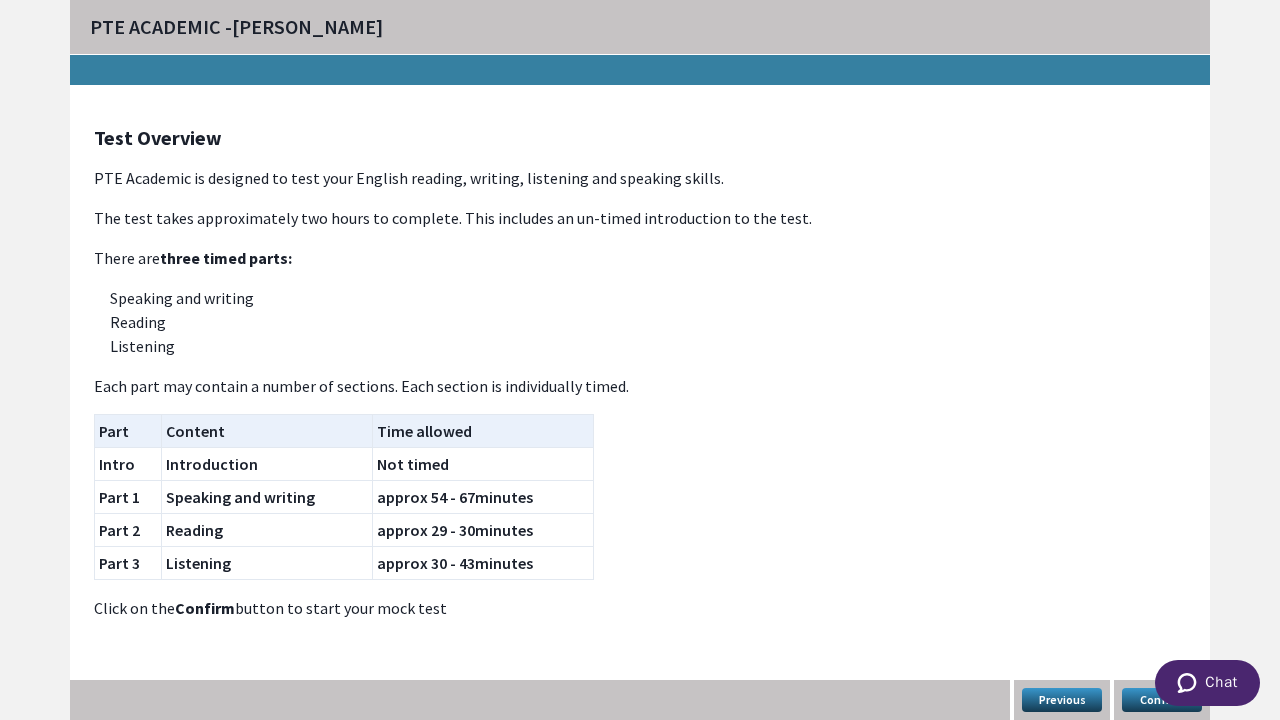 click at bounding box center [1206, 685] 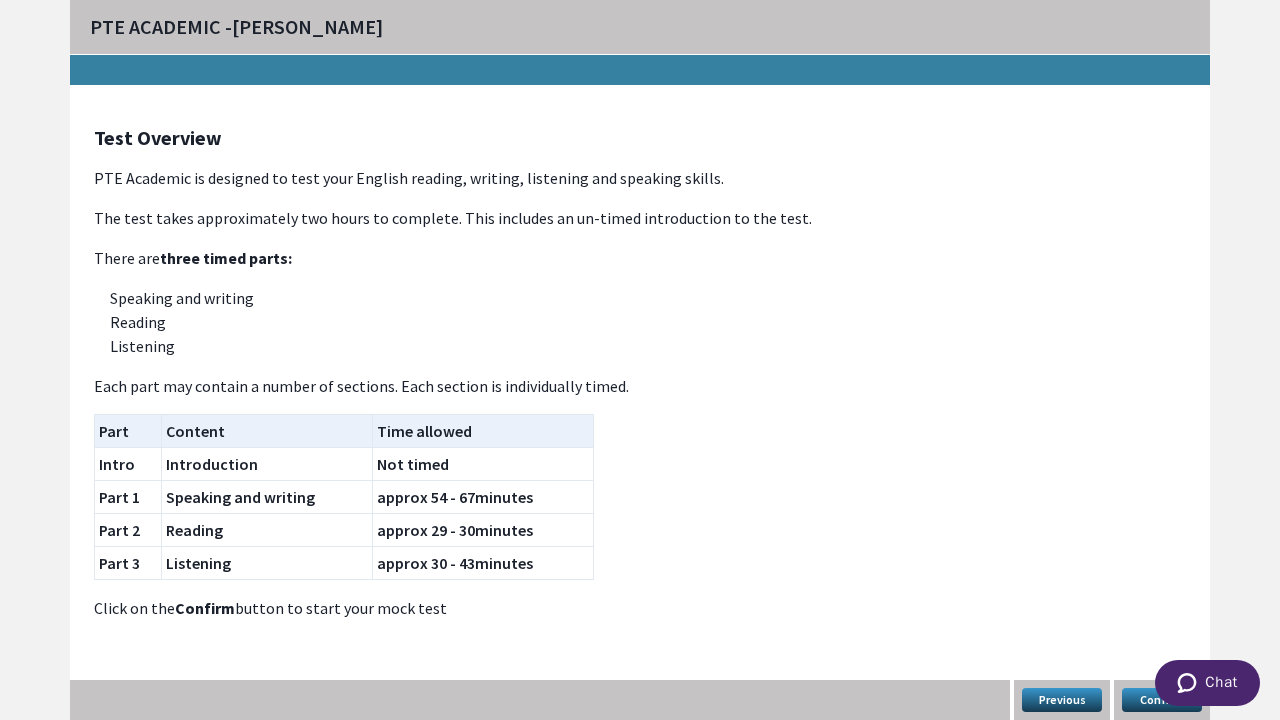 click on "Confirm" at bounding box center [1162, 700] 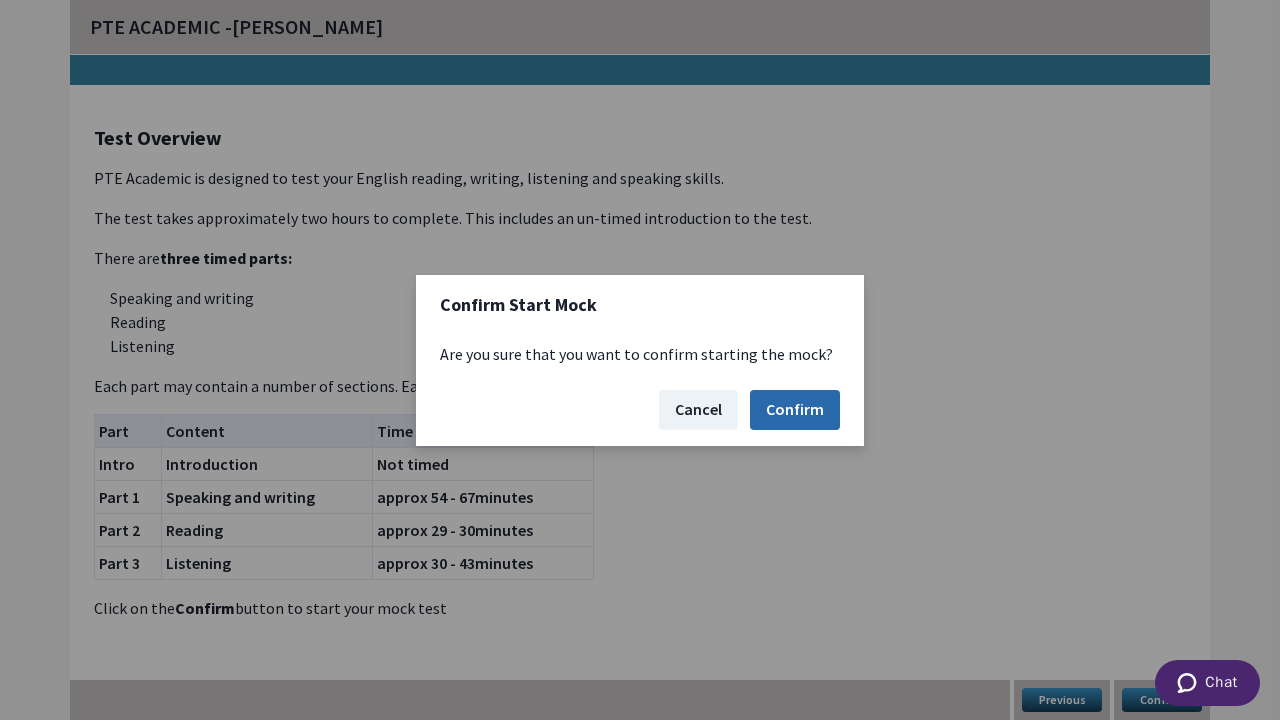 click on "Confirm" at bounding box center (795, 410) 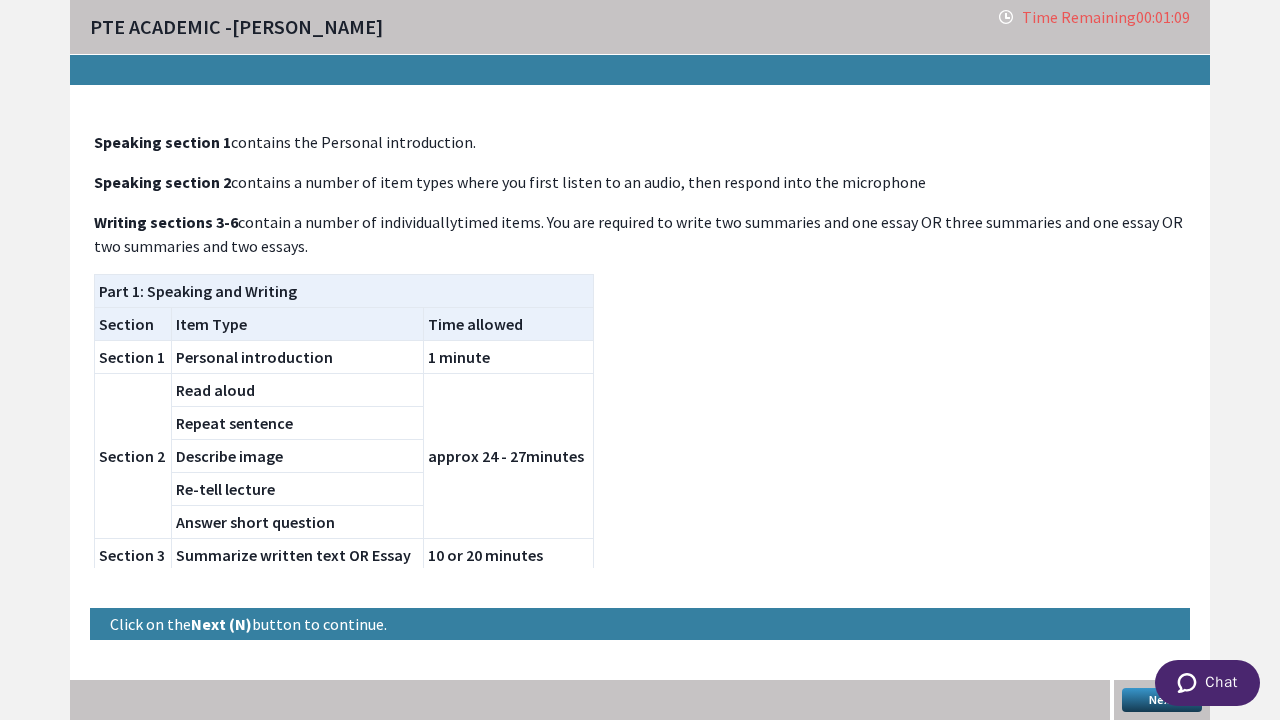scroll, scrollTop: 0, scrollLeft: 0, axis: both 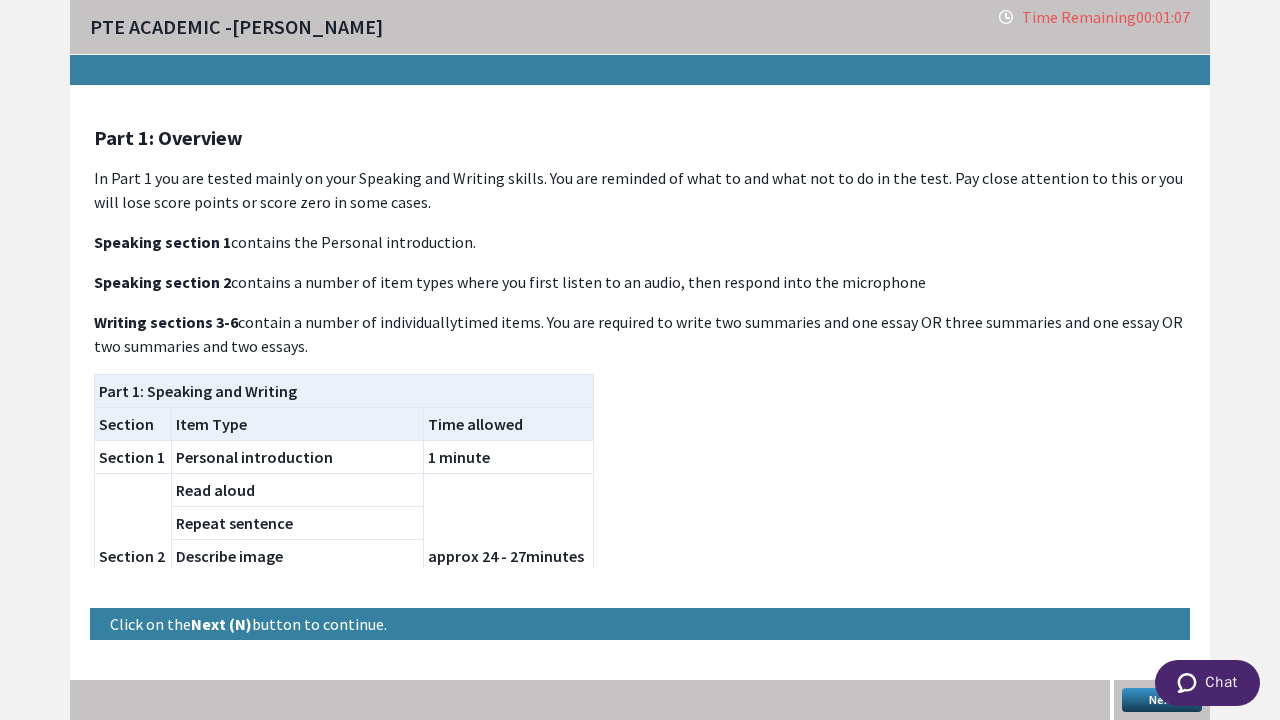 click on "Next" at bounding box center (1162, 700) 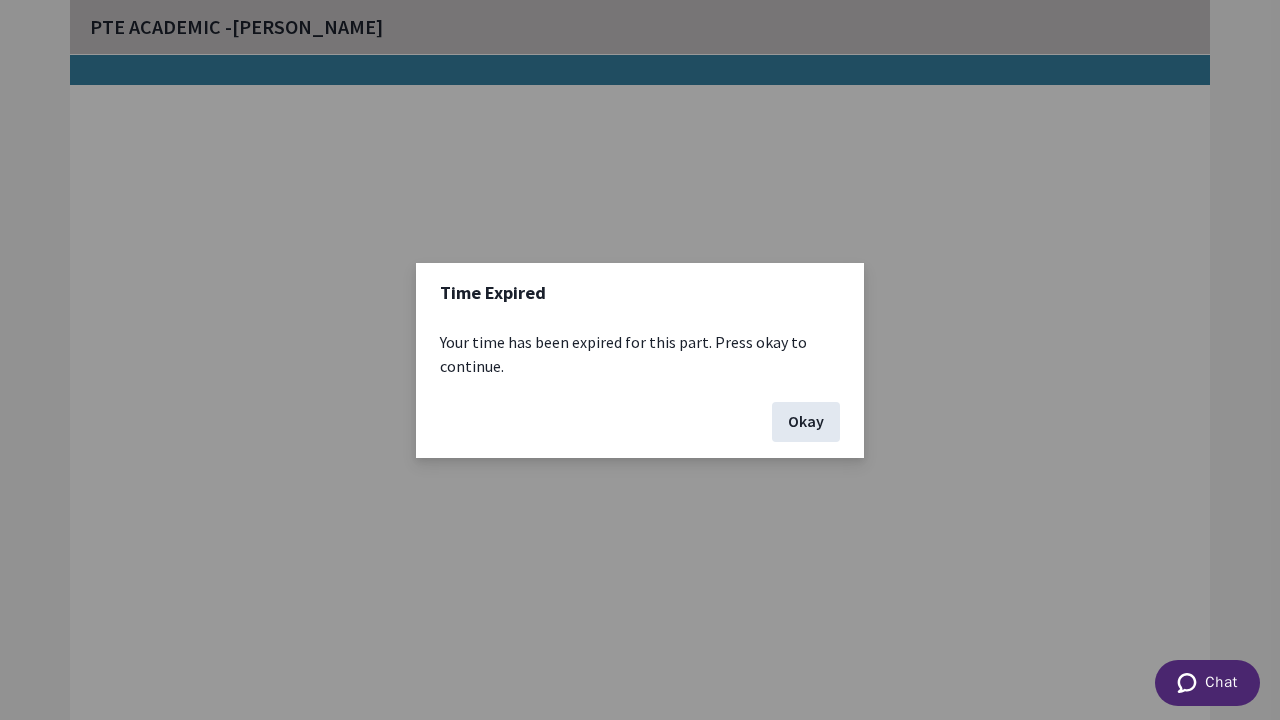 click on "Okay" at bounding box center [806, 422] 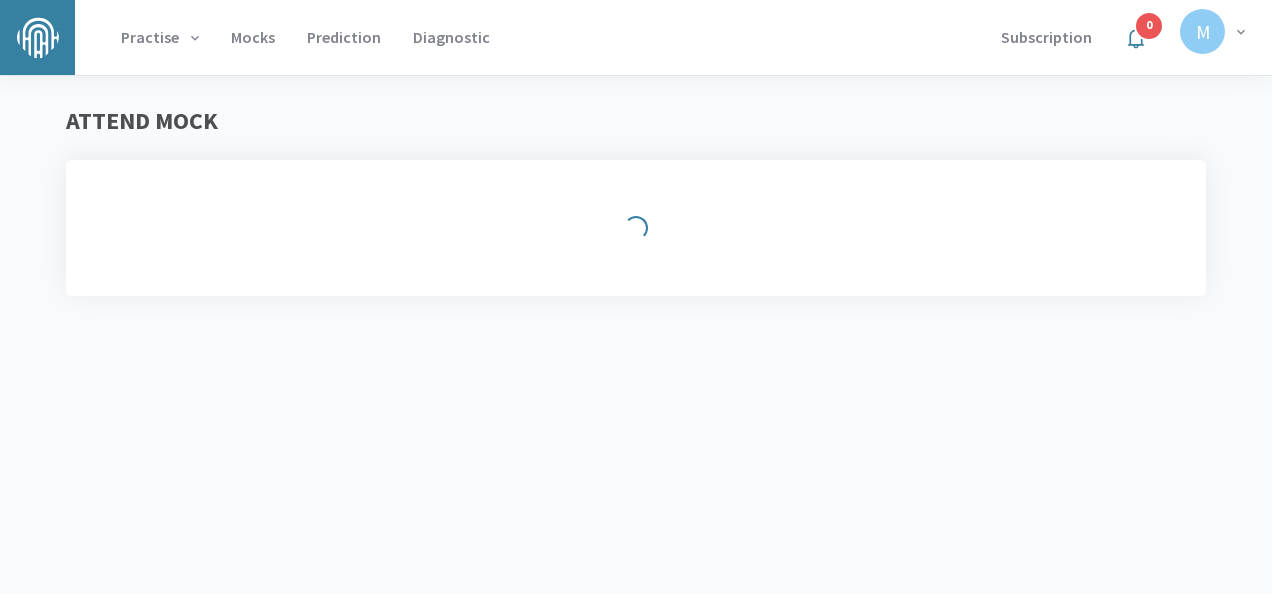 scroll, scrollTop: 0, scrollLeft: 0, axis: both 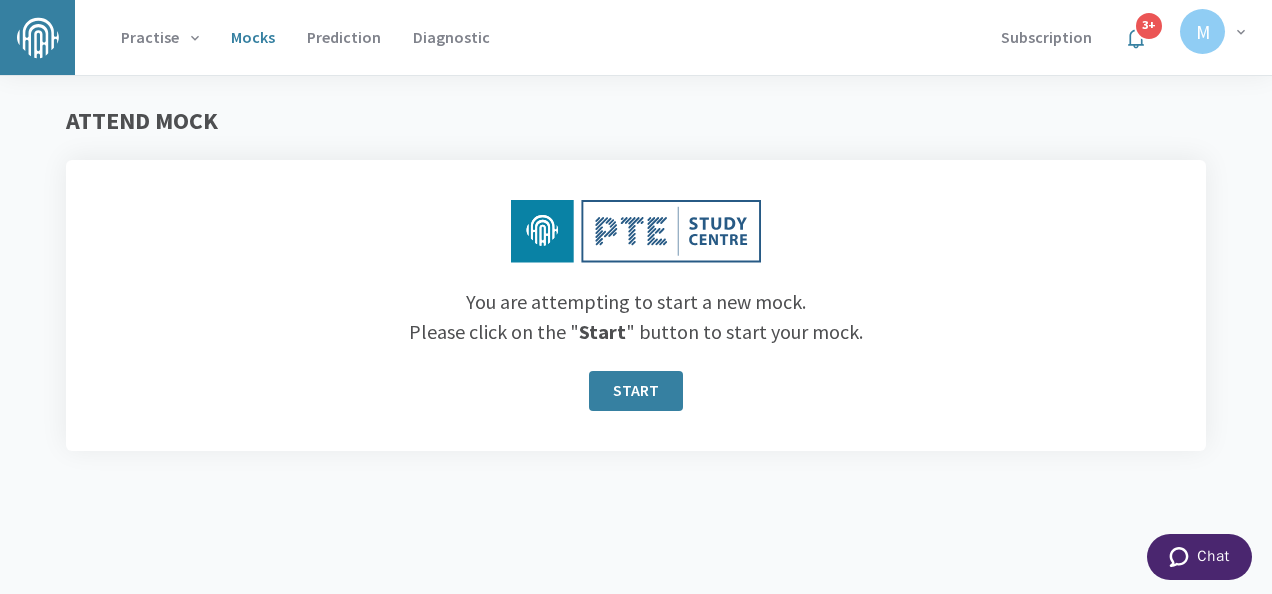 click on "Mocks" at bounding box center [253, 37] 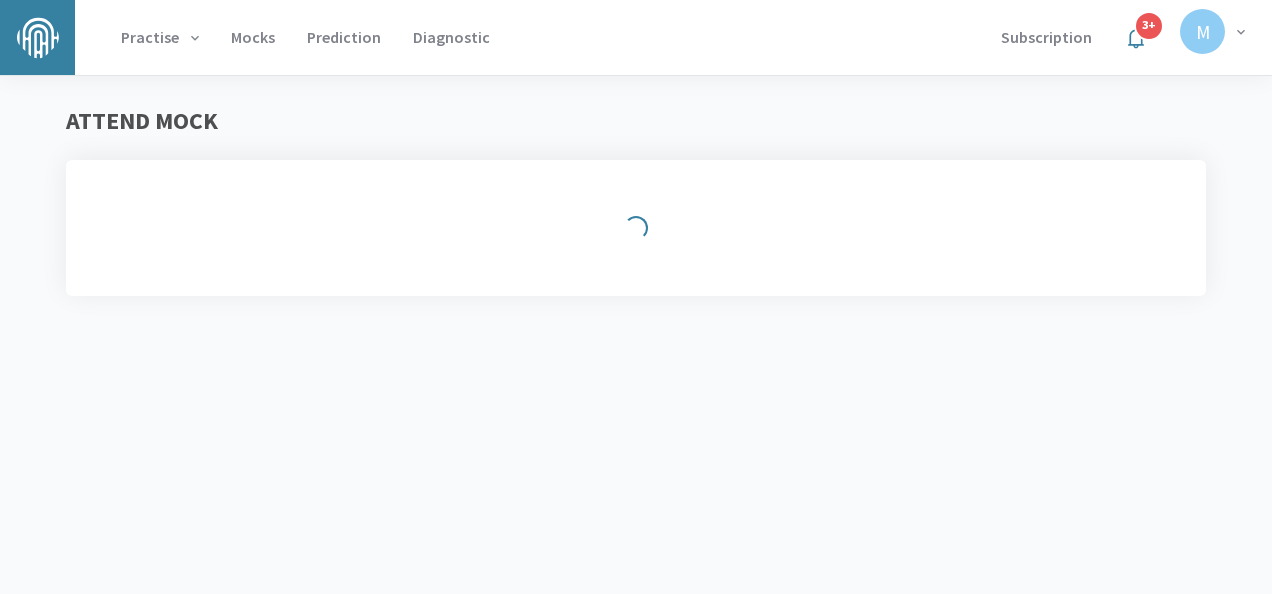 scroll, scrollTop: 0, scrollLeft: 0, axis: both 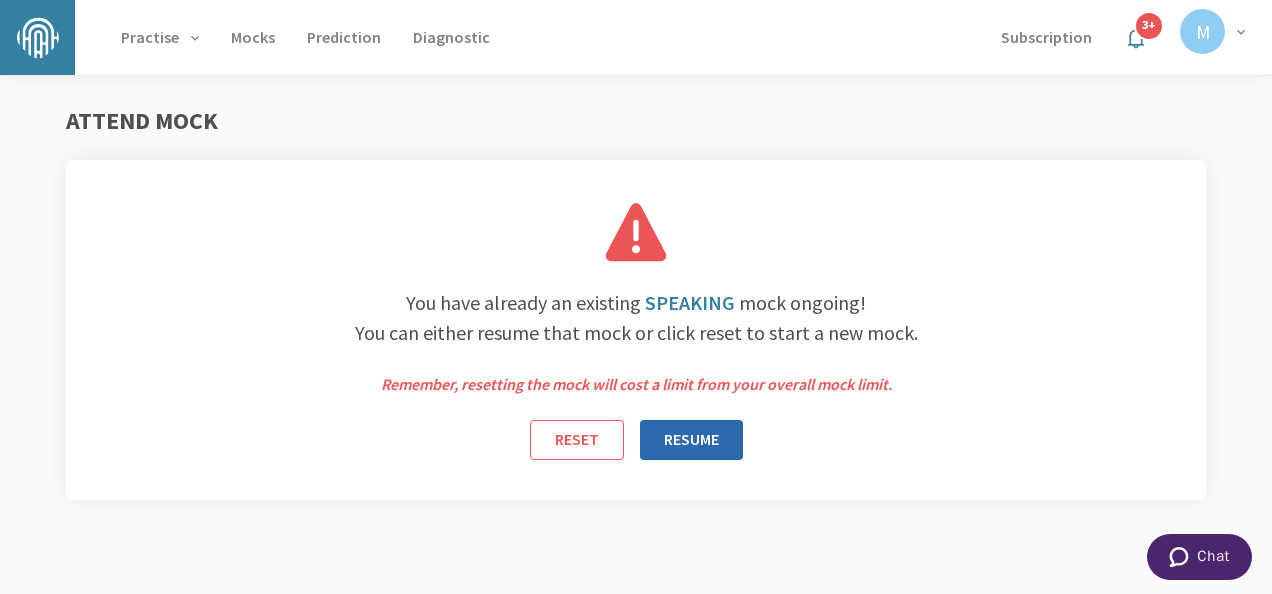 click on "RESUME" at bounding box center [691, 440] 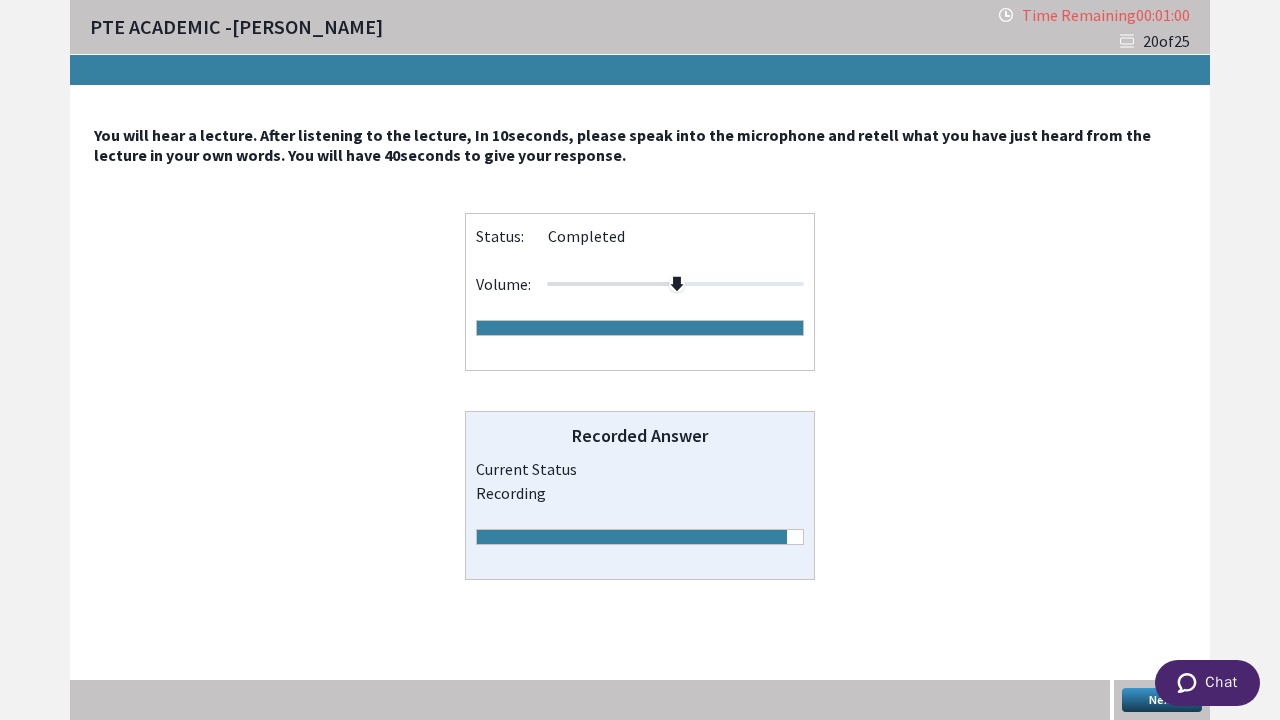 click on "Next" at bounding box center [1162, 700] 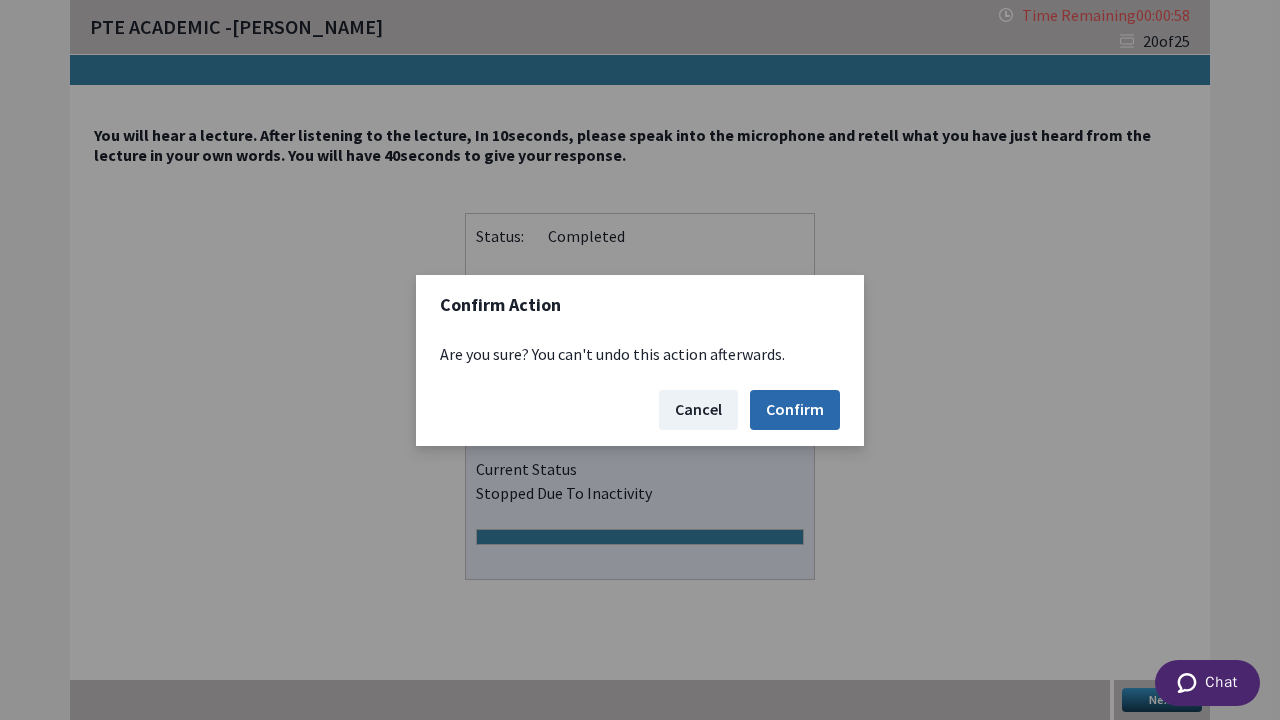 click on "Confirm" at bounding box center (795, 410) 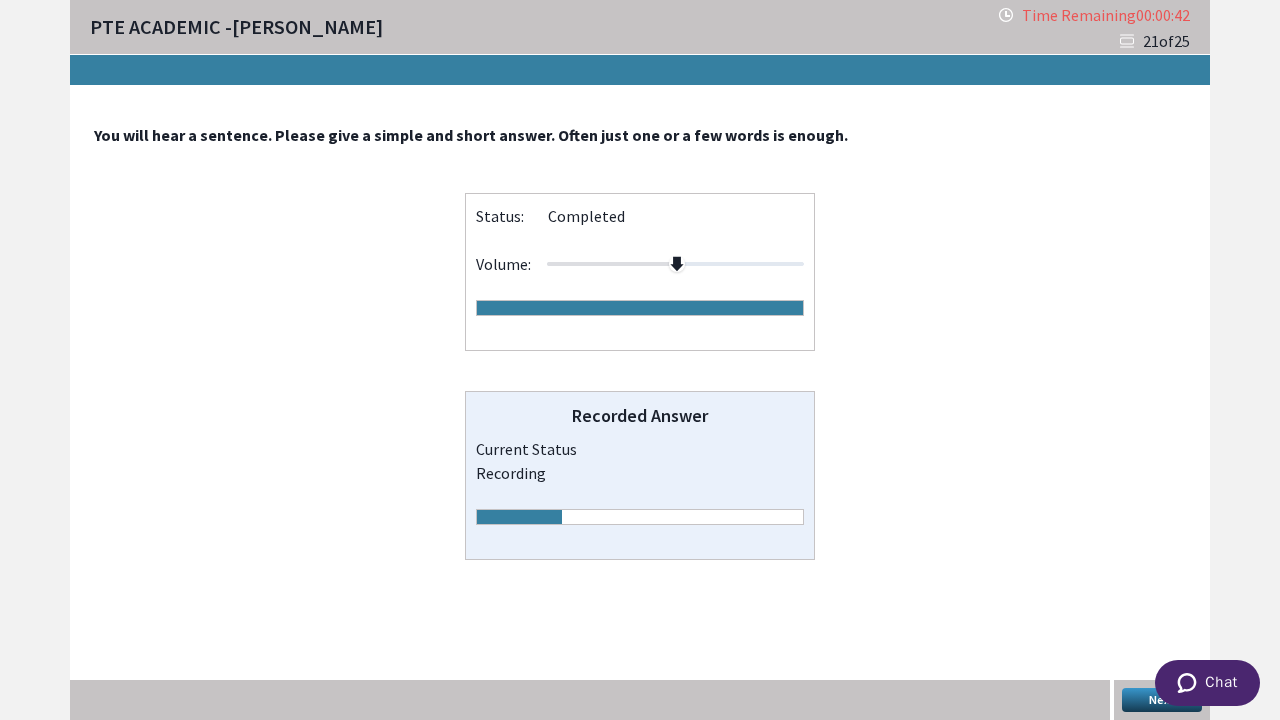 click on "Next" at bounding box center [1162, 700] 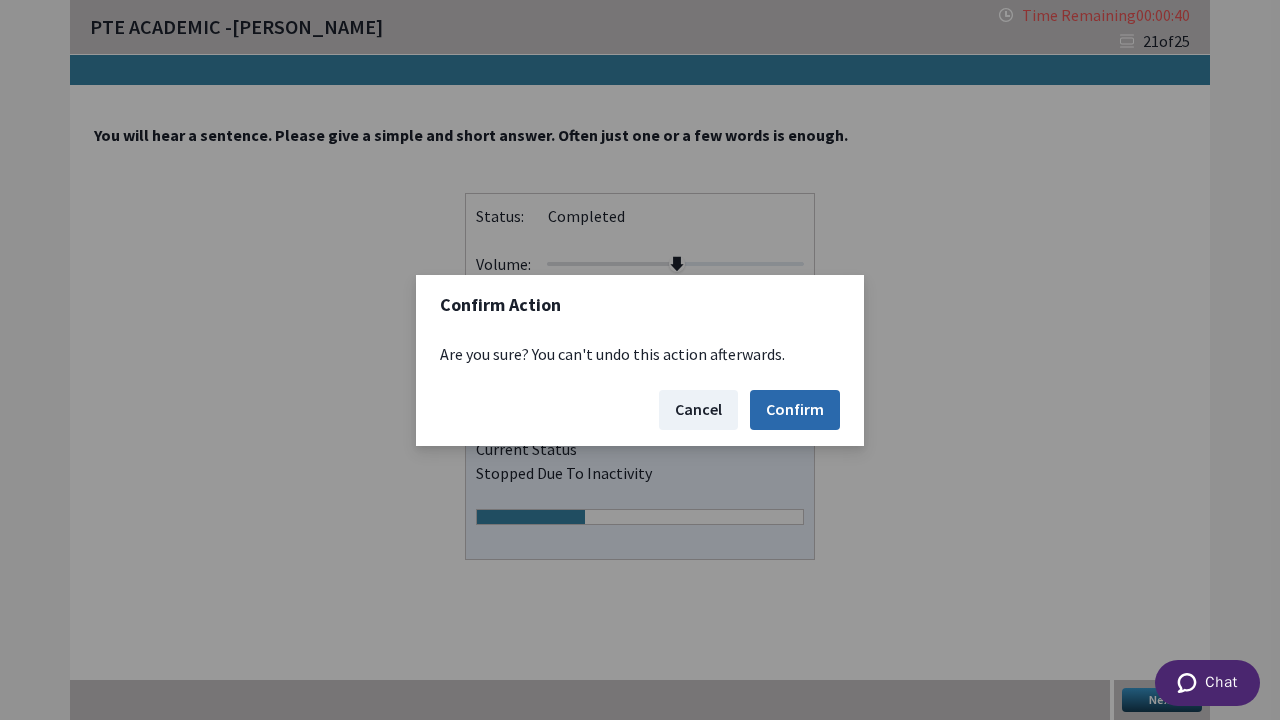 click on "Confirm" at bounding box center (795, 410) 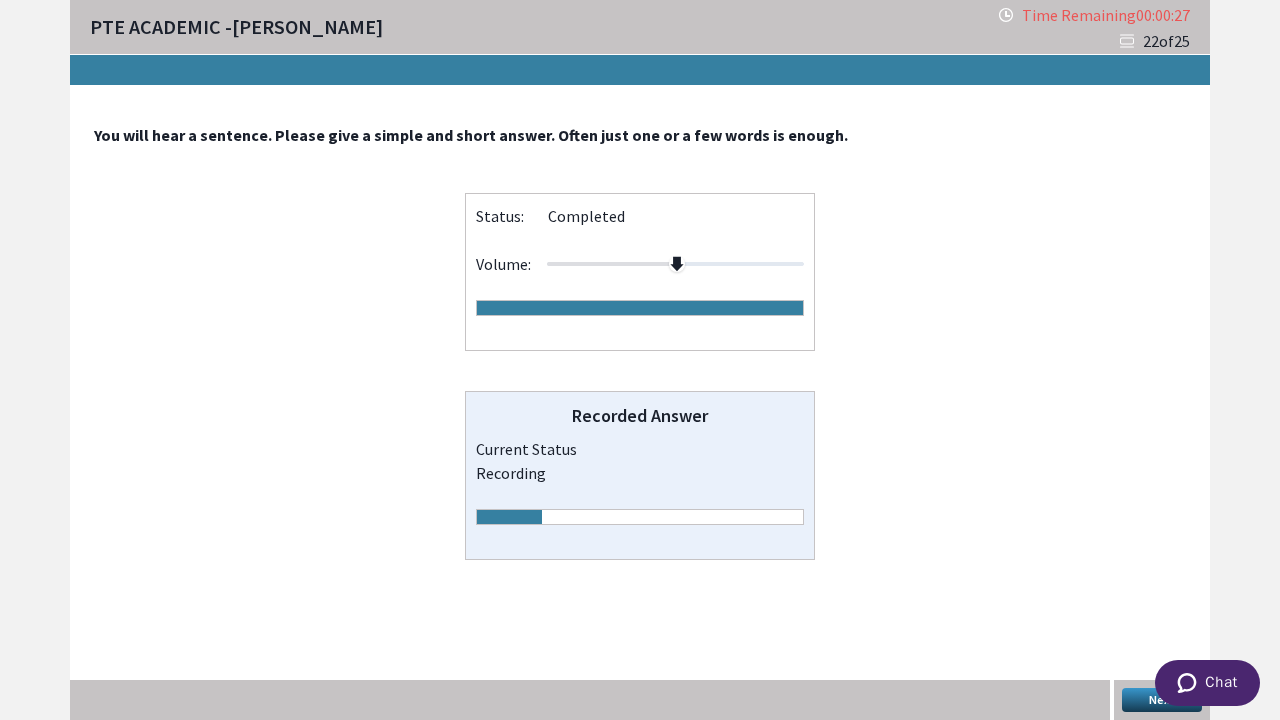 click on "Next" at bounding box center [1162, 700] 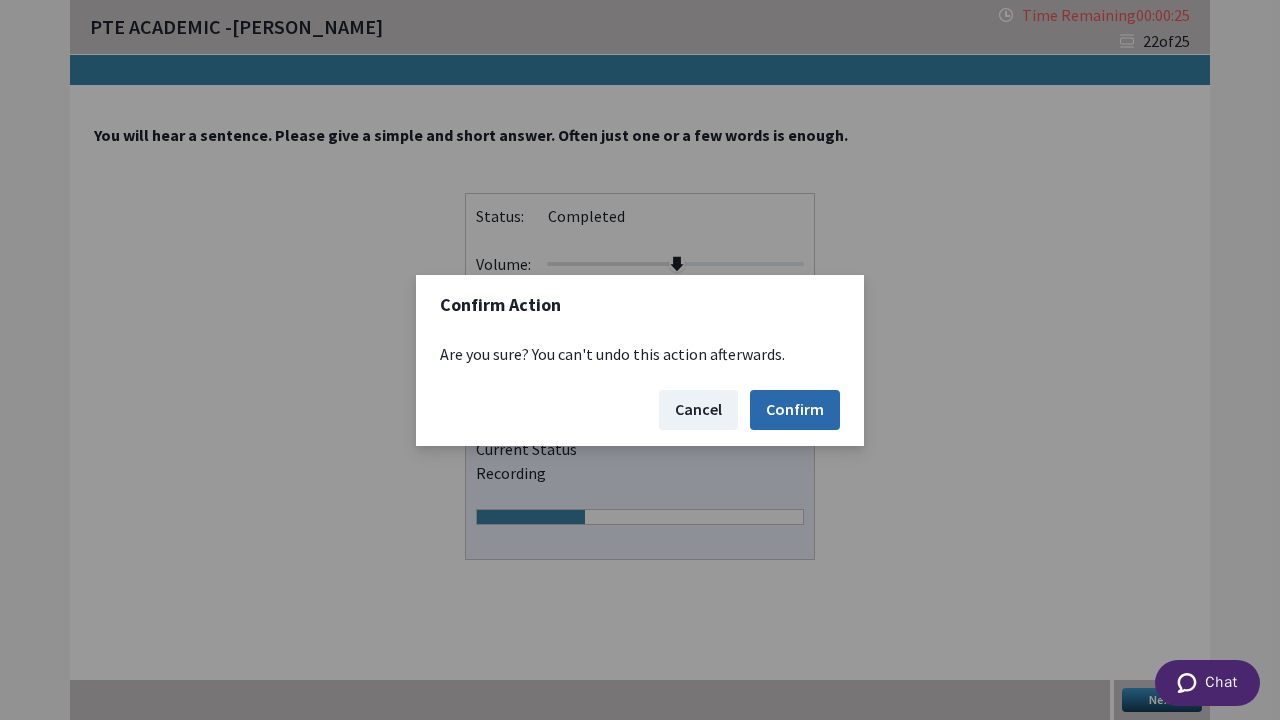 click on "Confirm" at bounding box center (795, 410) 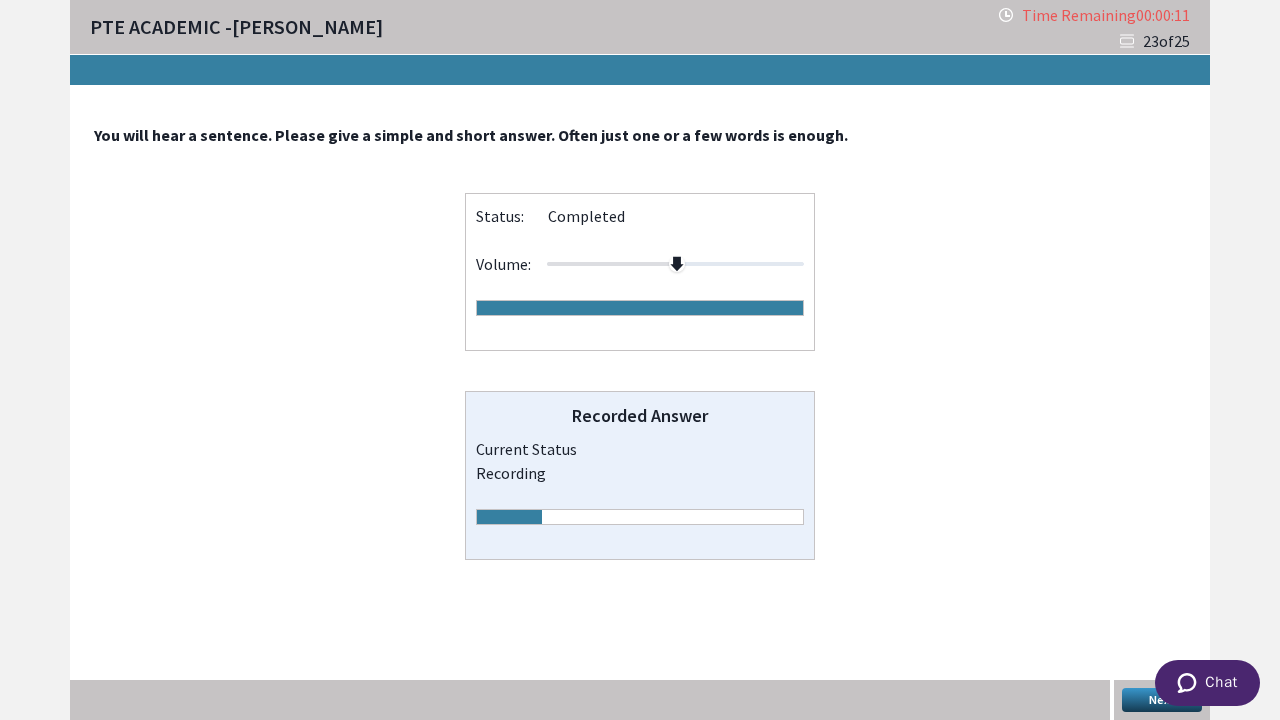 click on "Next" at bounding box center (1162, 700) 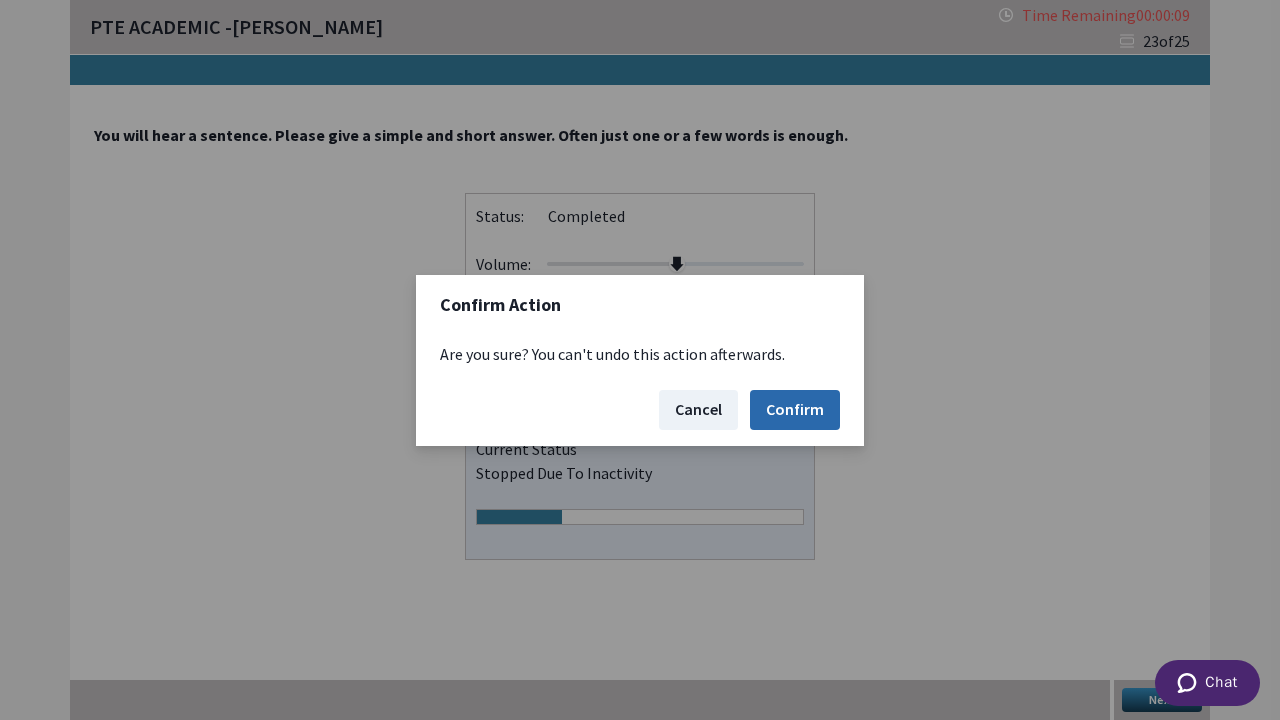 click on "Confirm" at bounding box center (795, 410) 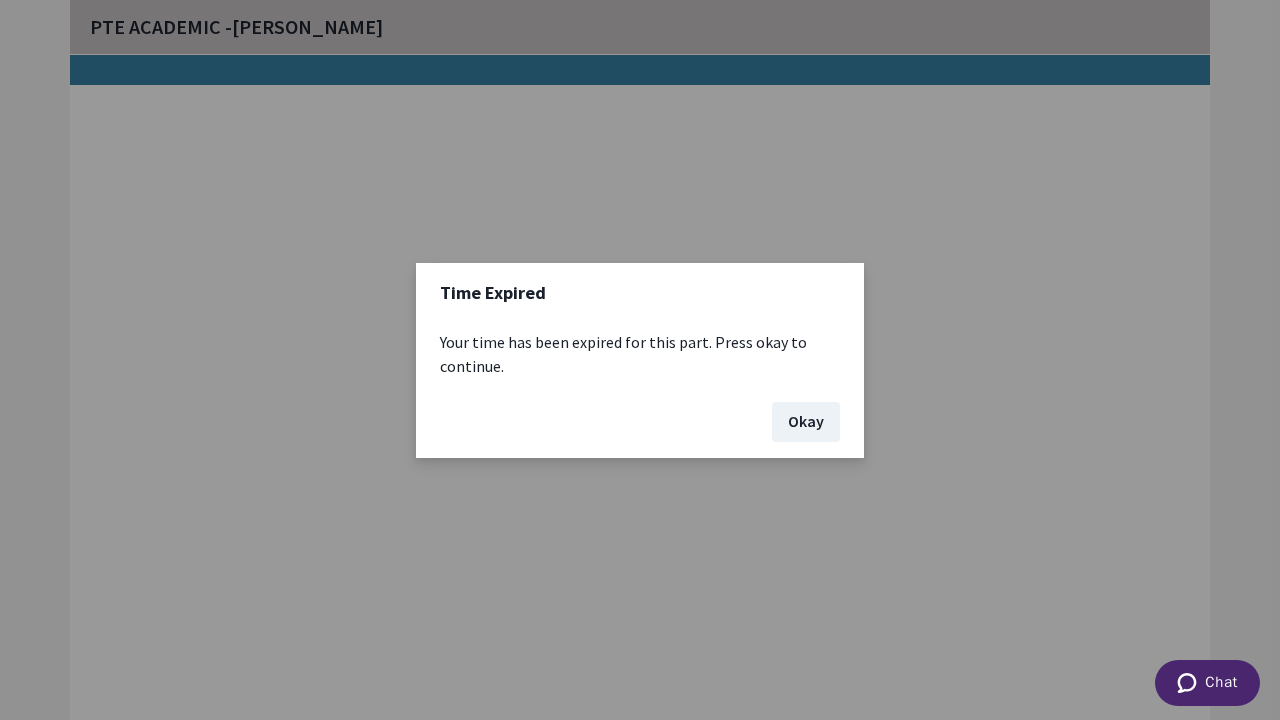 click on "Okay" at bounding box center (806, 422) 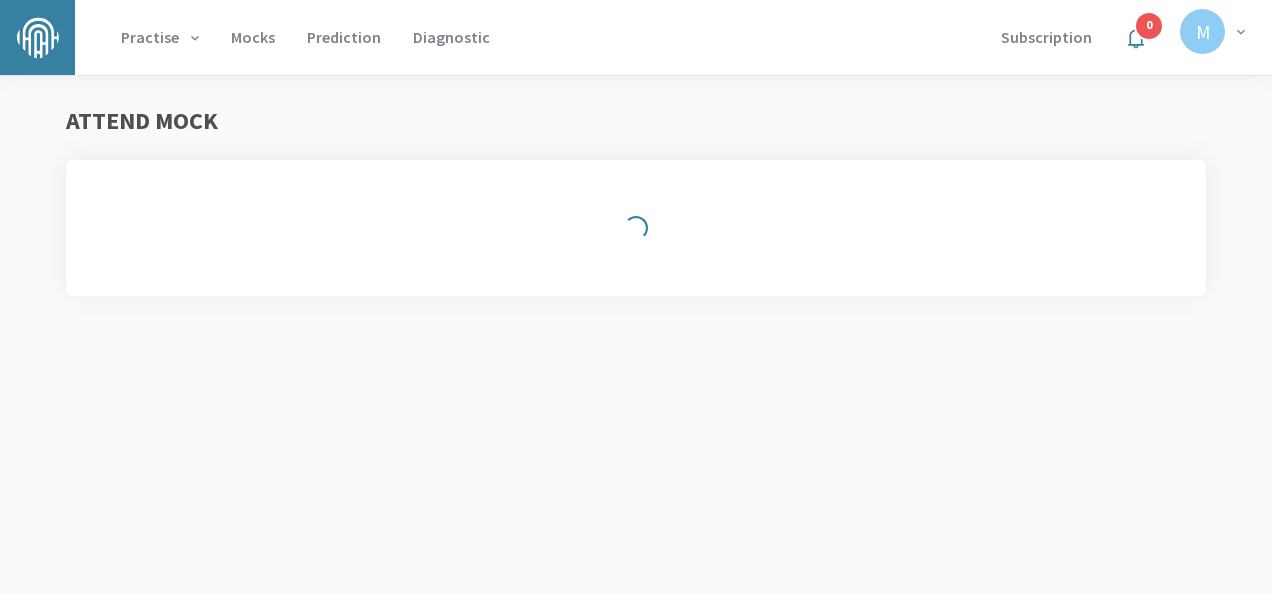scroll, scrollTop: 0, scrollLeft: 0, axis: both 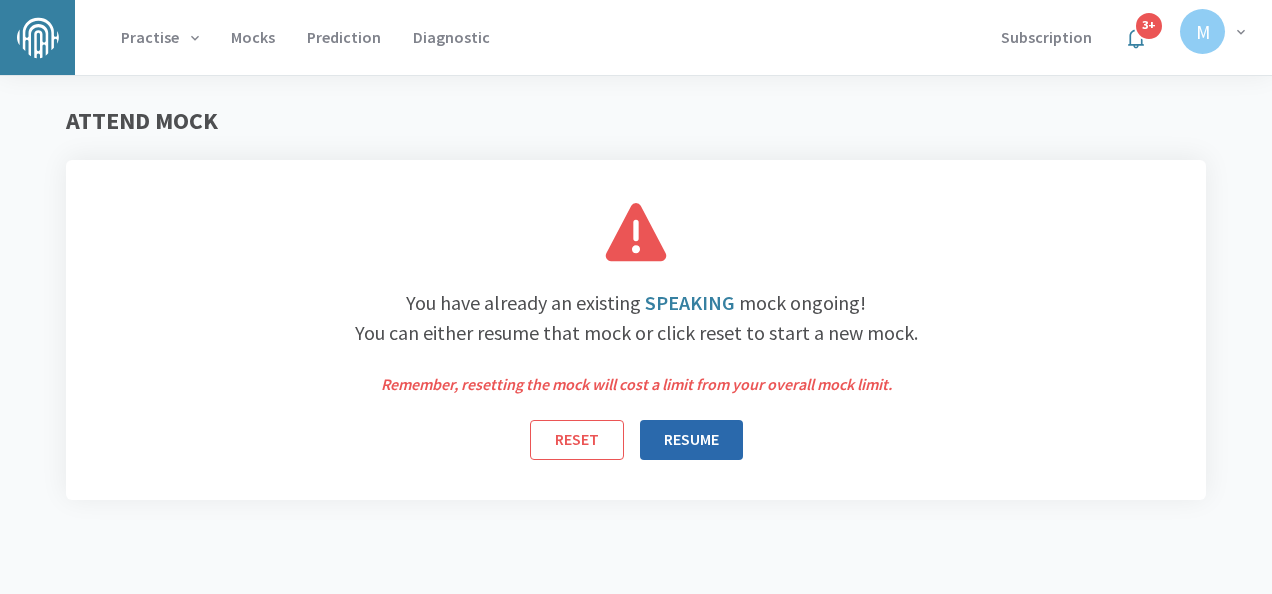 click on "RESUME" at bounding box center [691, 440] 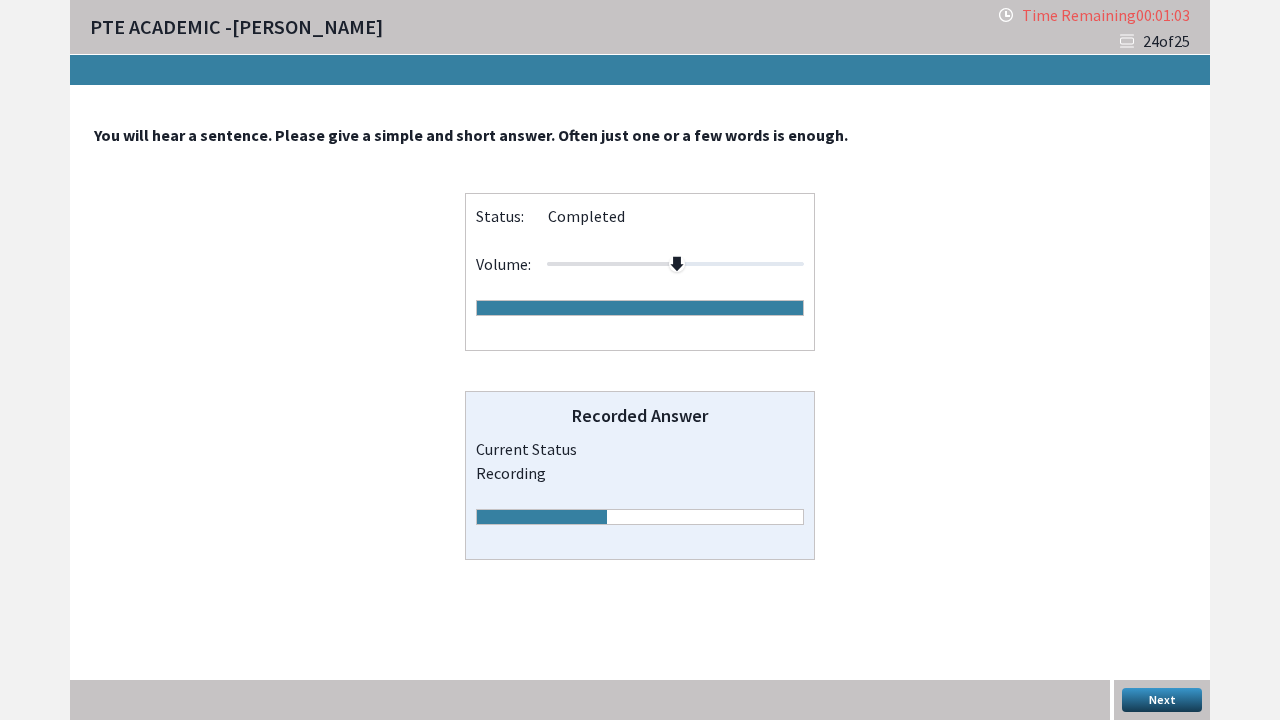 click on "Next" at bounding box center [1162, 700] 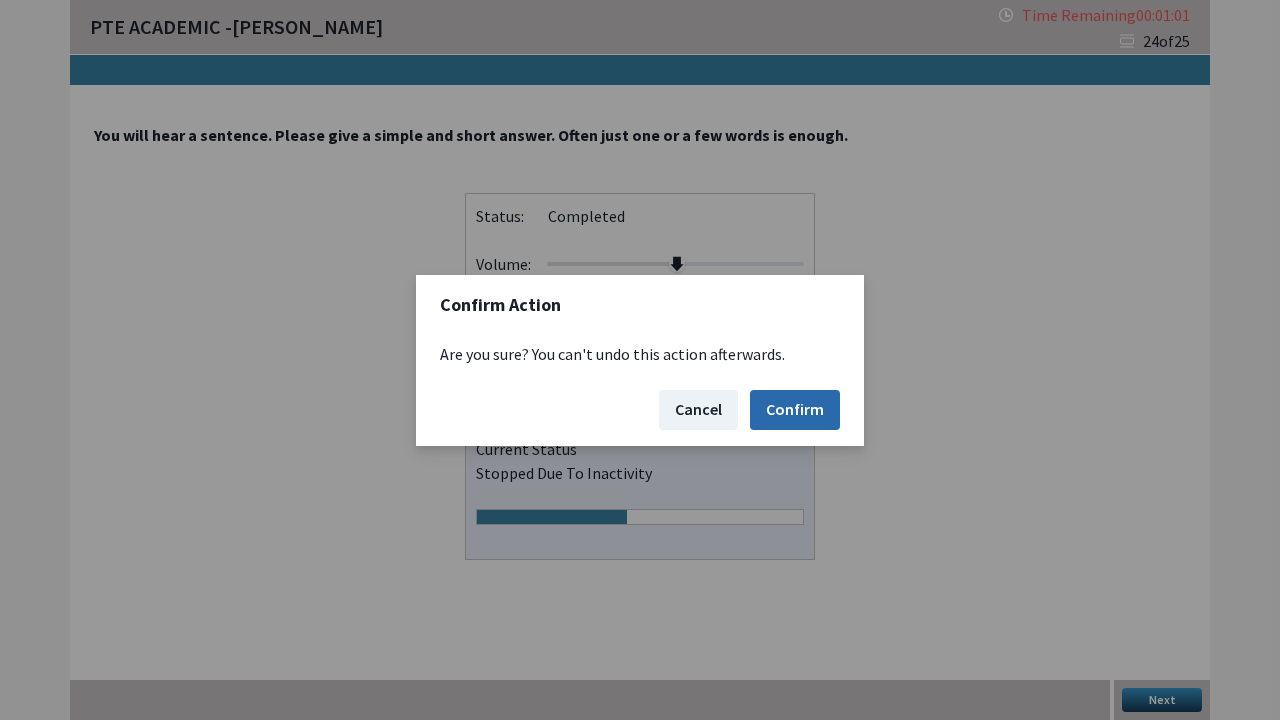 click on "Confirm" at bounding box center (795, 410) 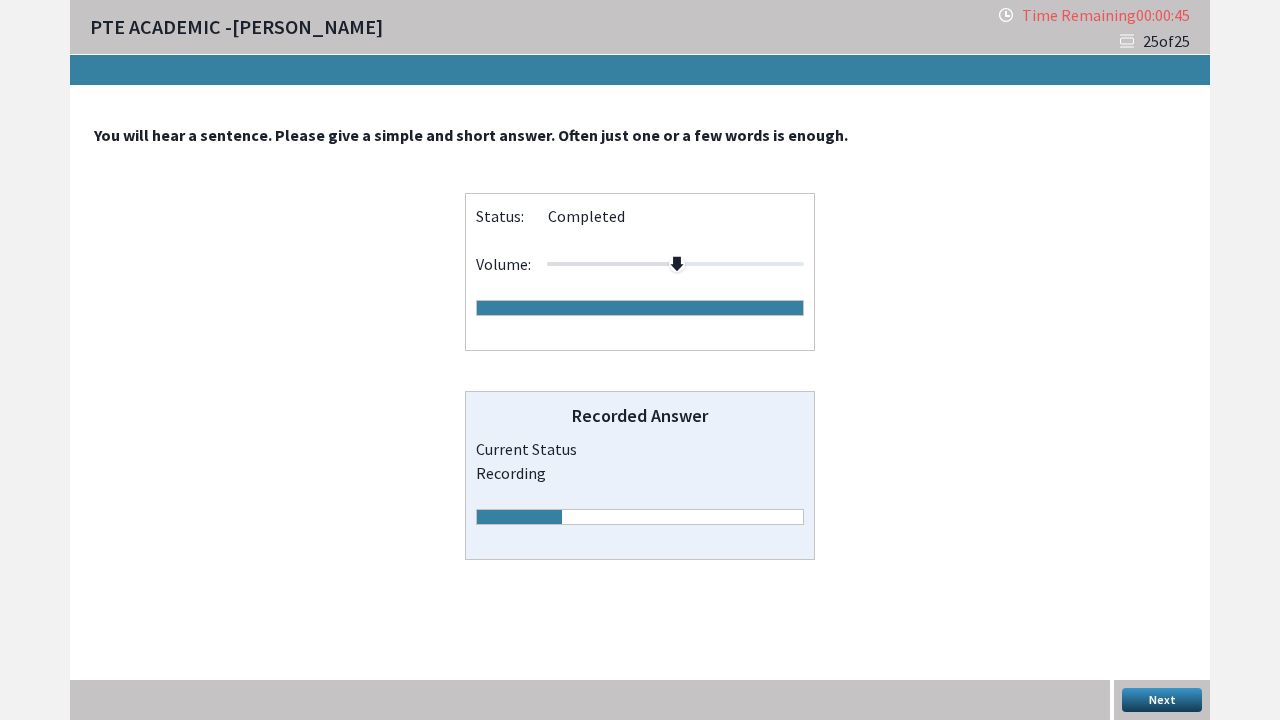 click on "Next" at bounding box center [1162, 700] 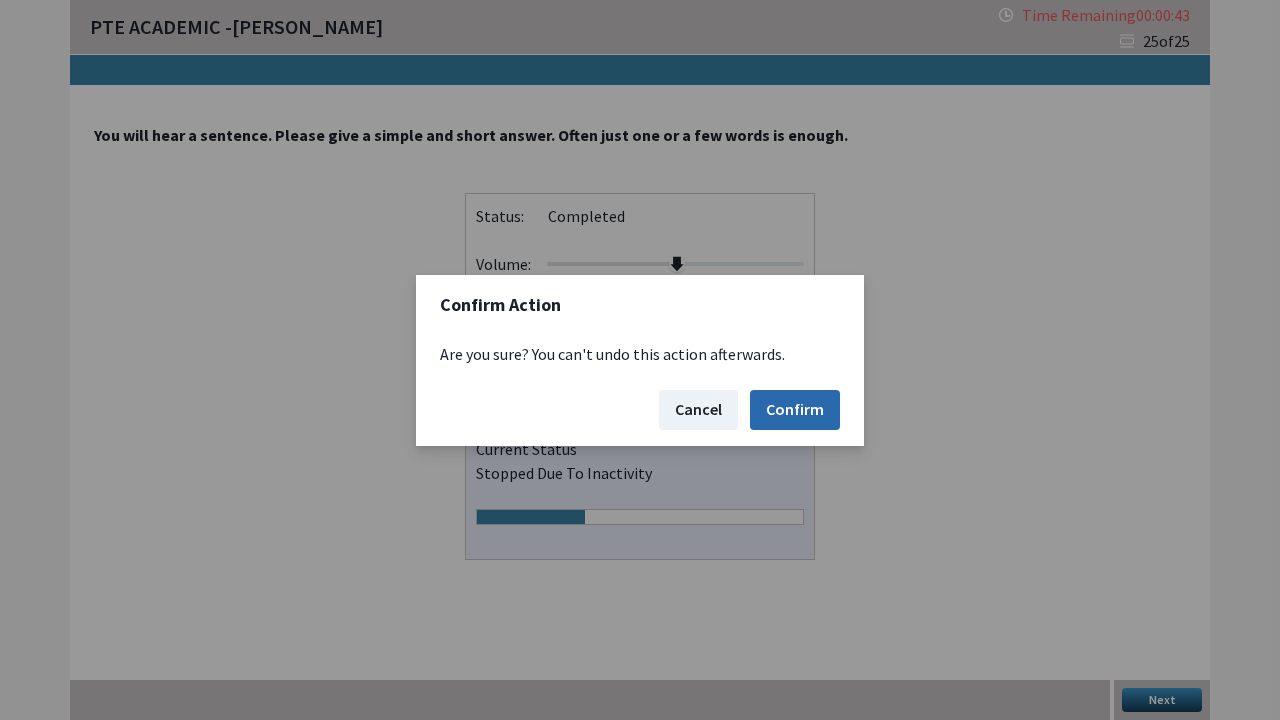 click on "Confirm" at bounding box center (795, 410) 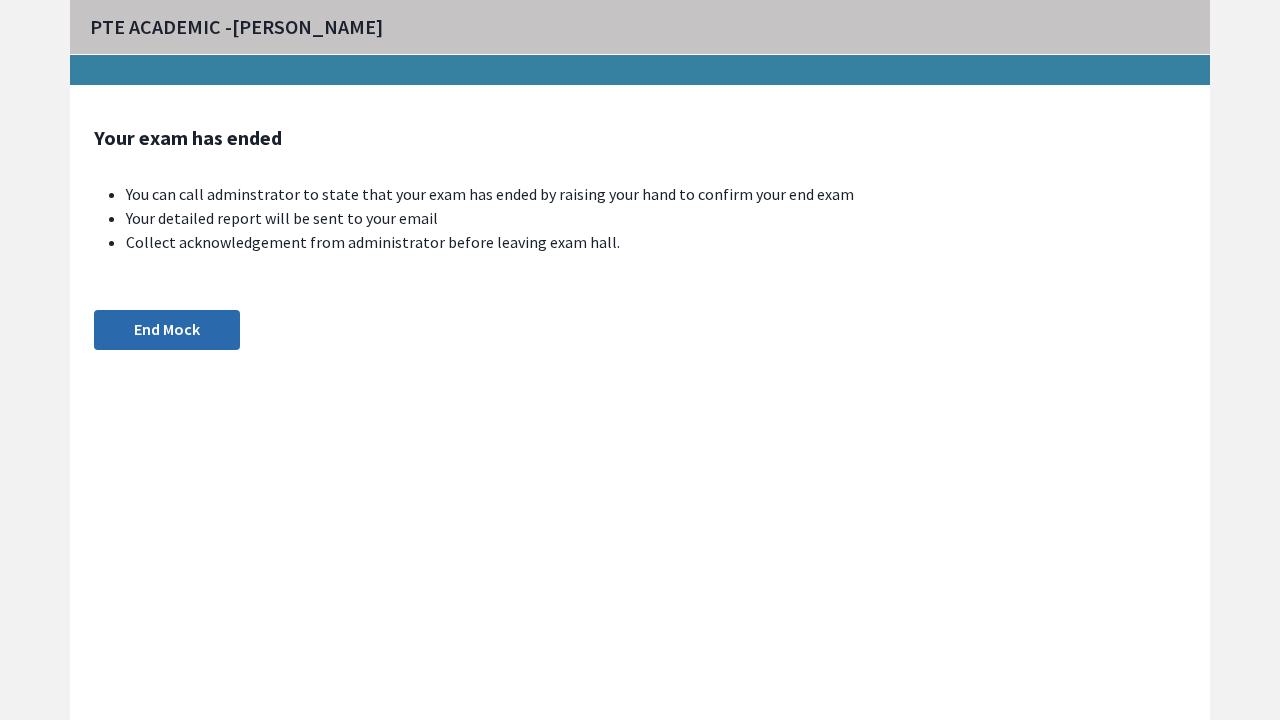 click on "End Mock" at bounding box center (167, 330) 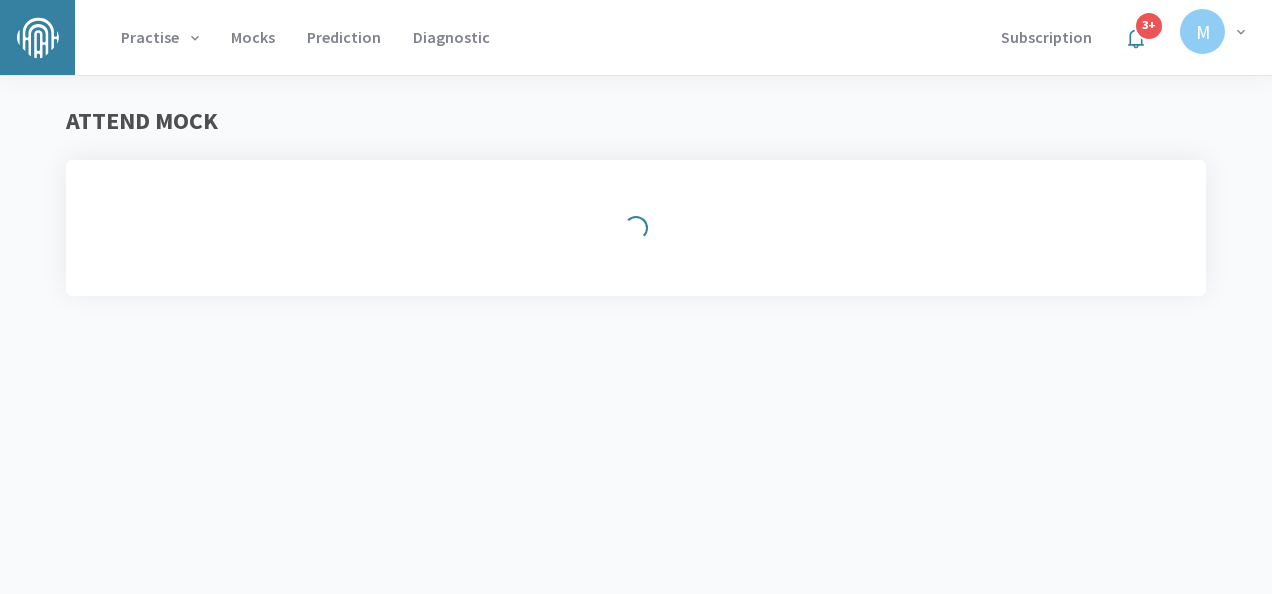 scroll, scrollTop: 0, scrollLeft: 0, axis: both 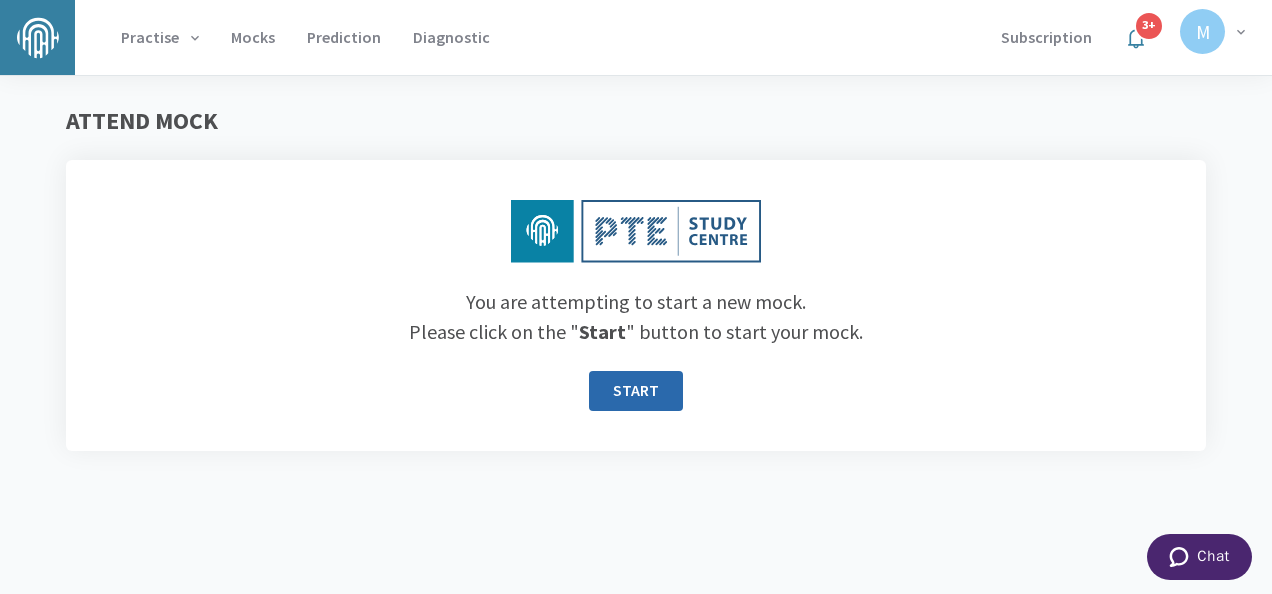 click on "START" at bounding box center (636, 391) 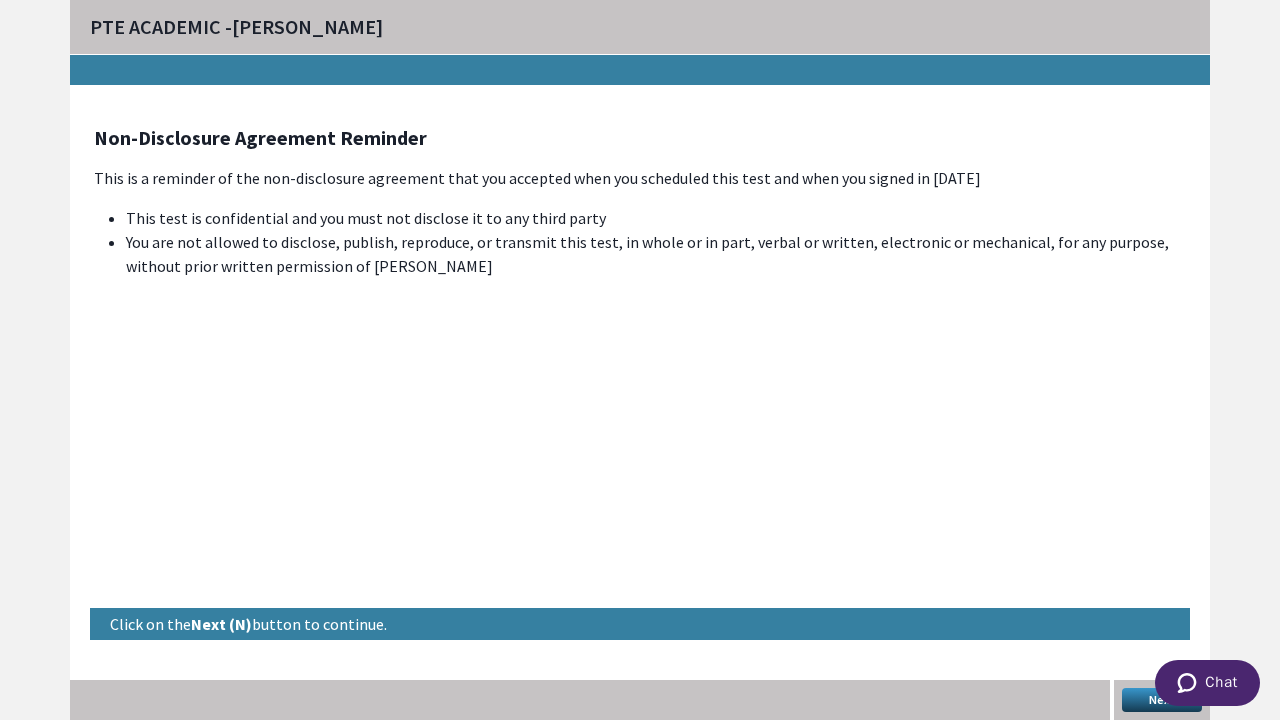 click on "Next" at bounding box center (1162, 700) 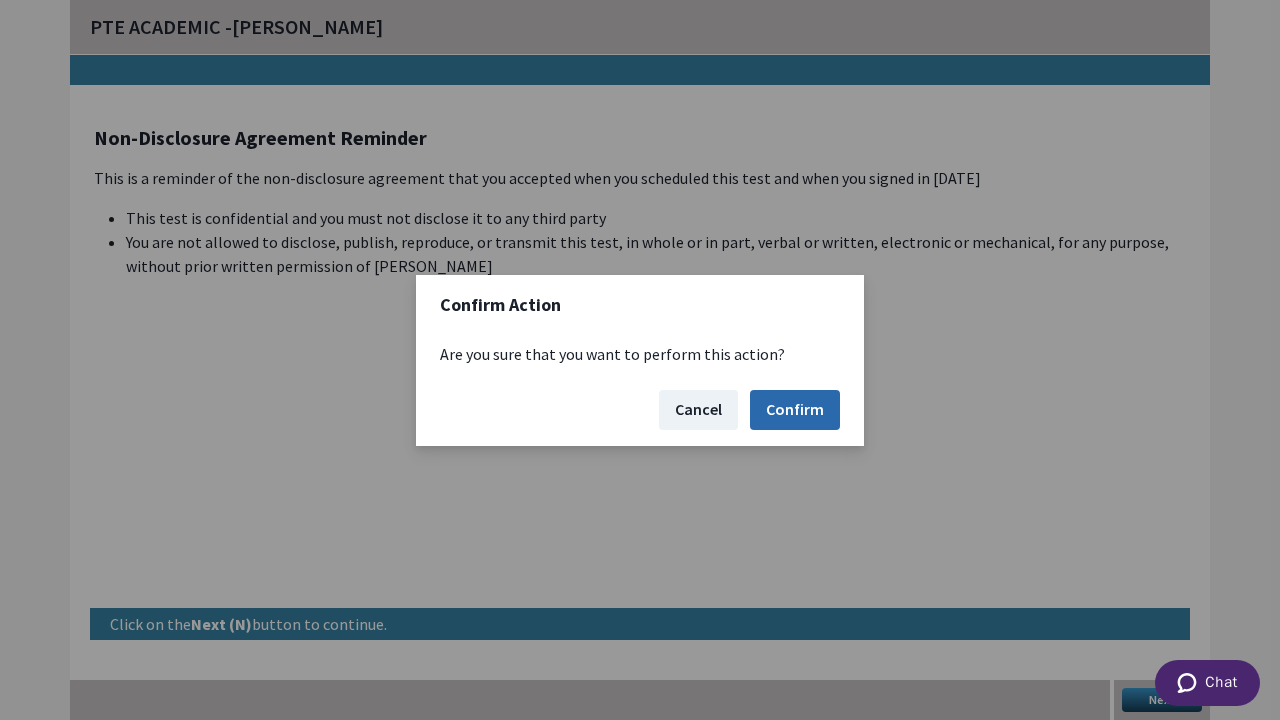 click on "Confirm" at bounding box center (795, 410) 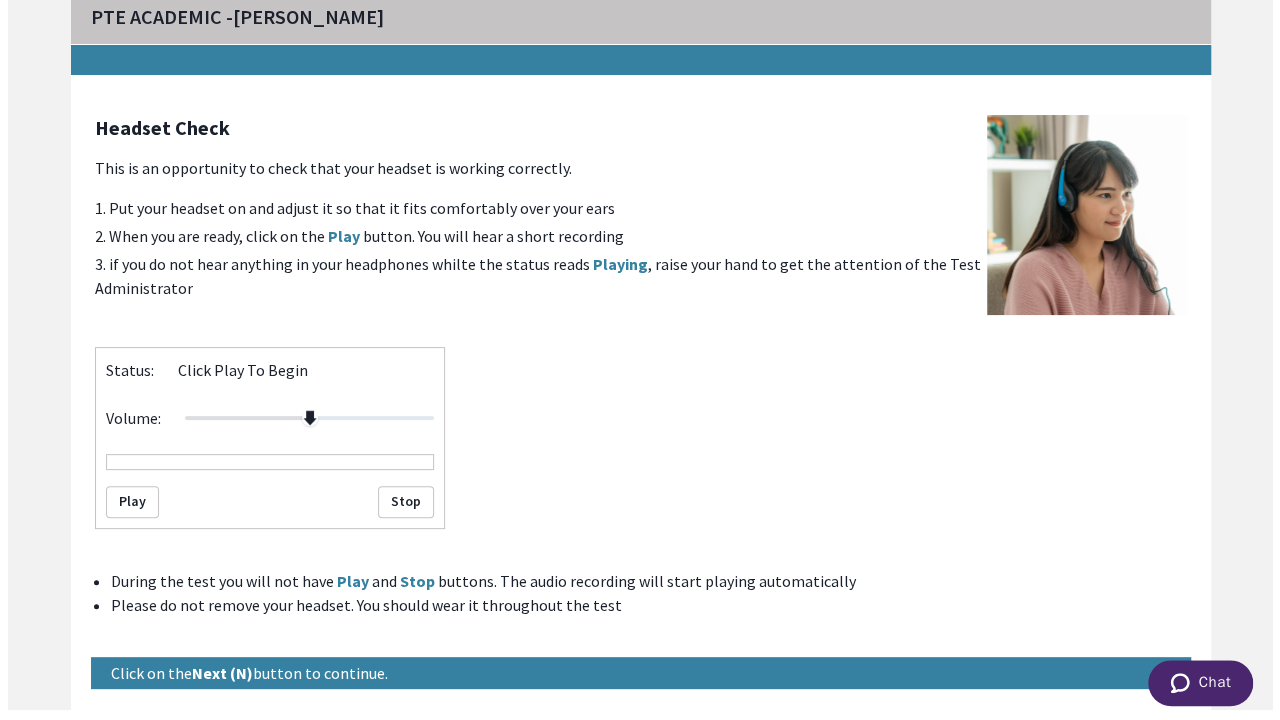 scroll, scrollTop: 58, scrollLeft: 0, axis: vertical 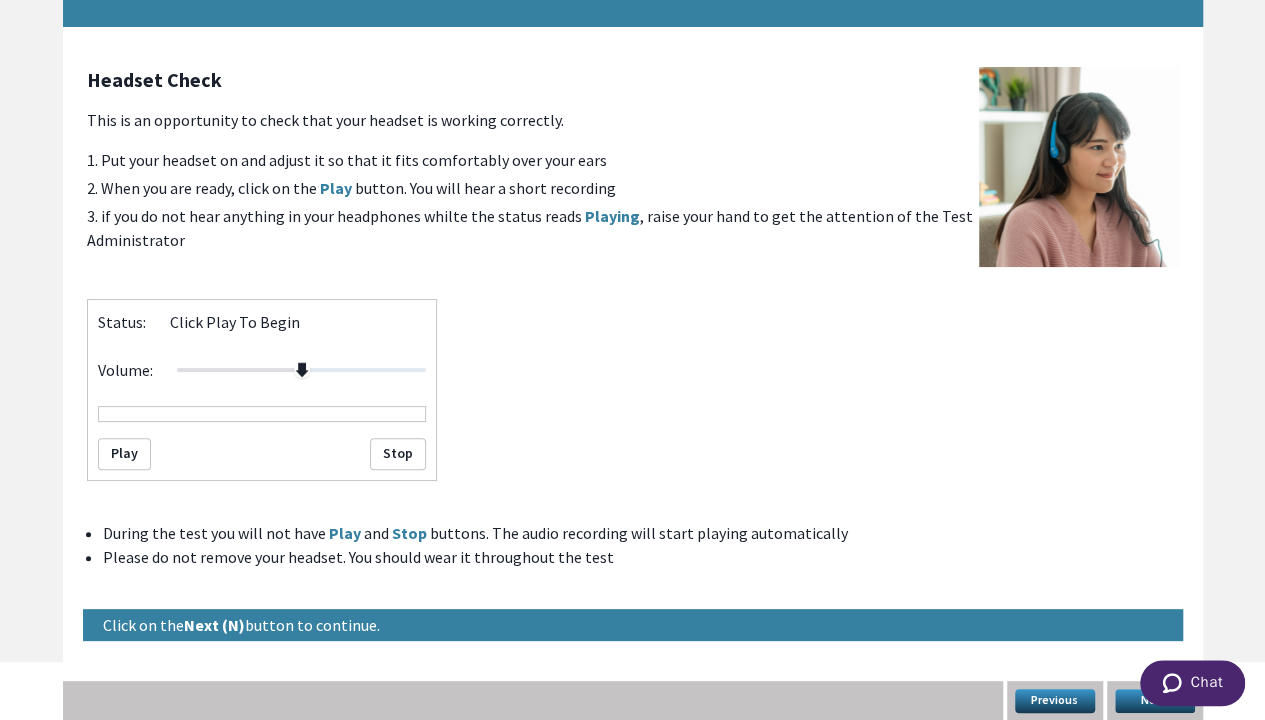 click on "Next" at bounding box center [1155, 701] 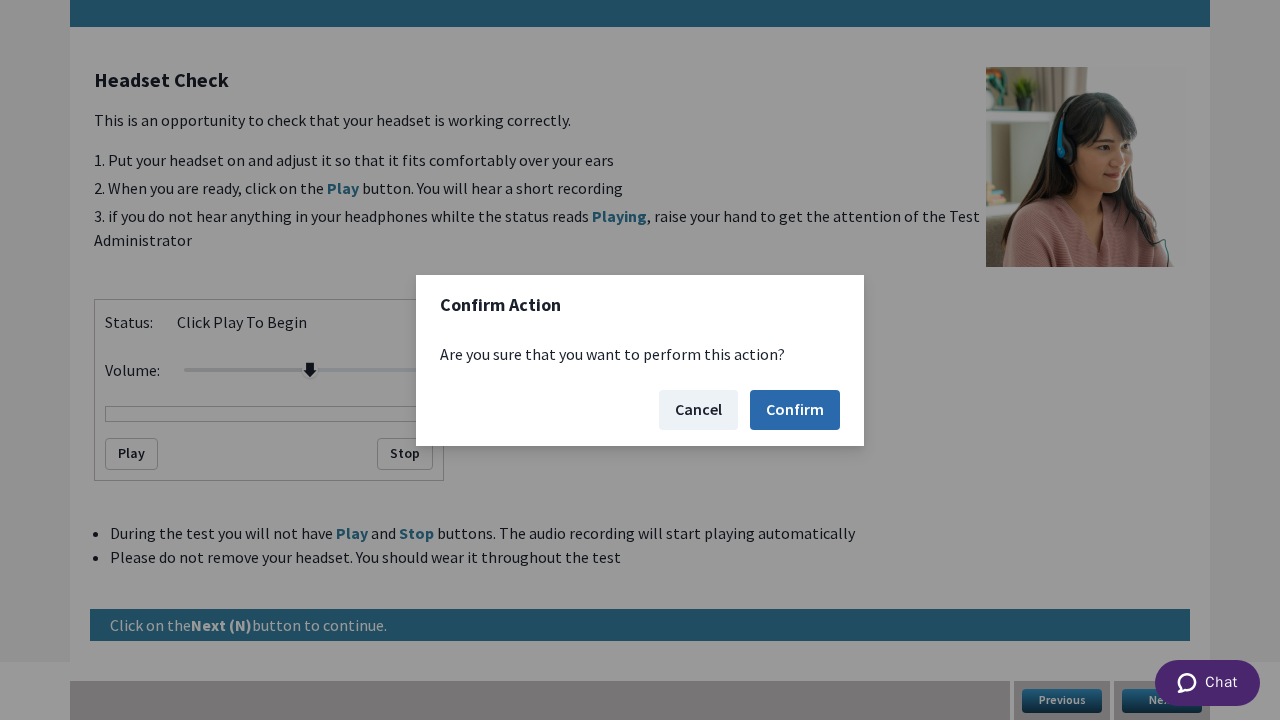 click on "Confirm" at bounding box center [795, 410] 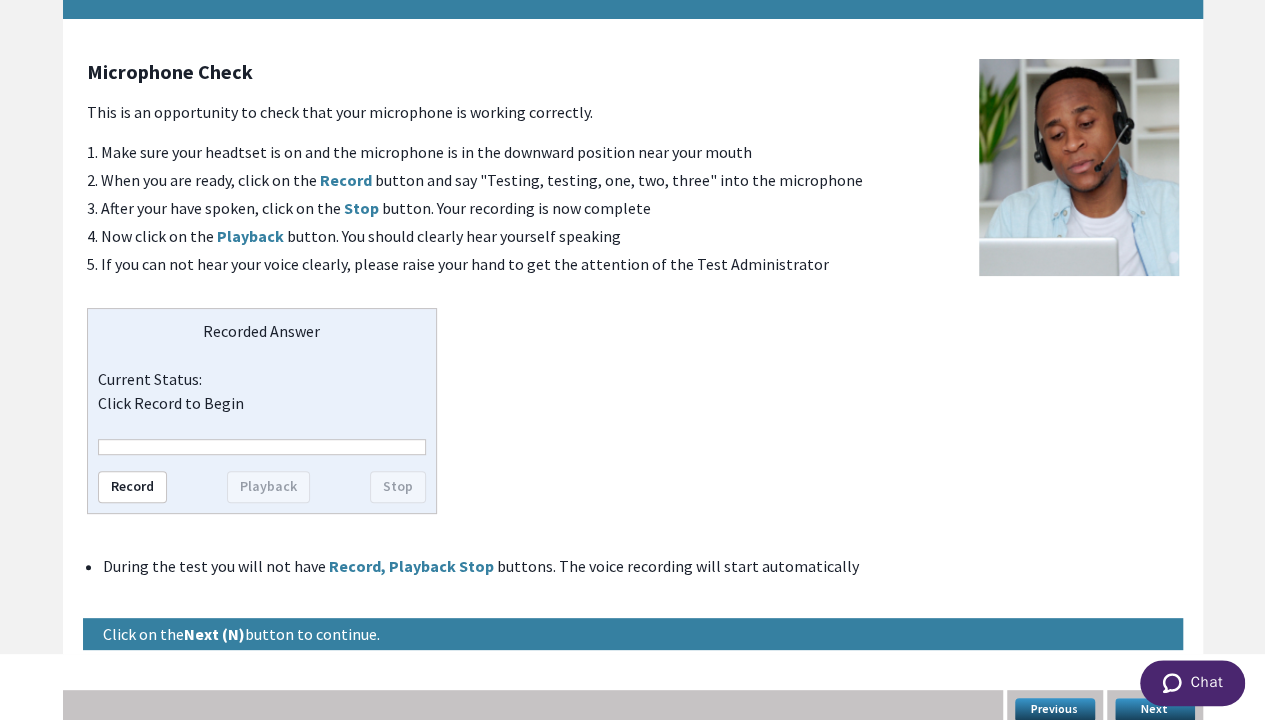 click on "Next" at bounding box center [1155, 710] 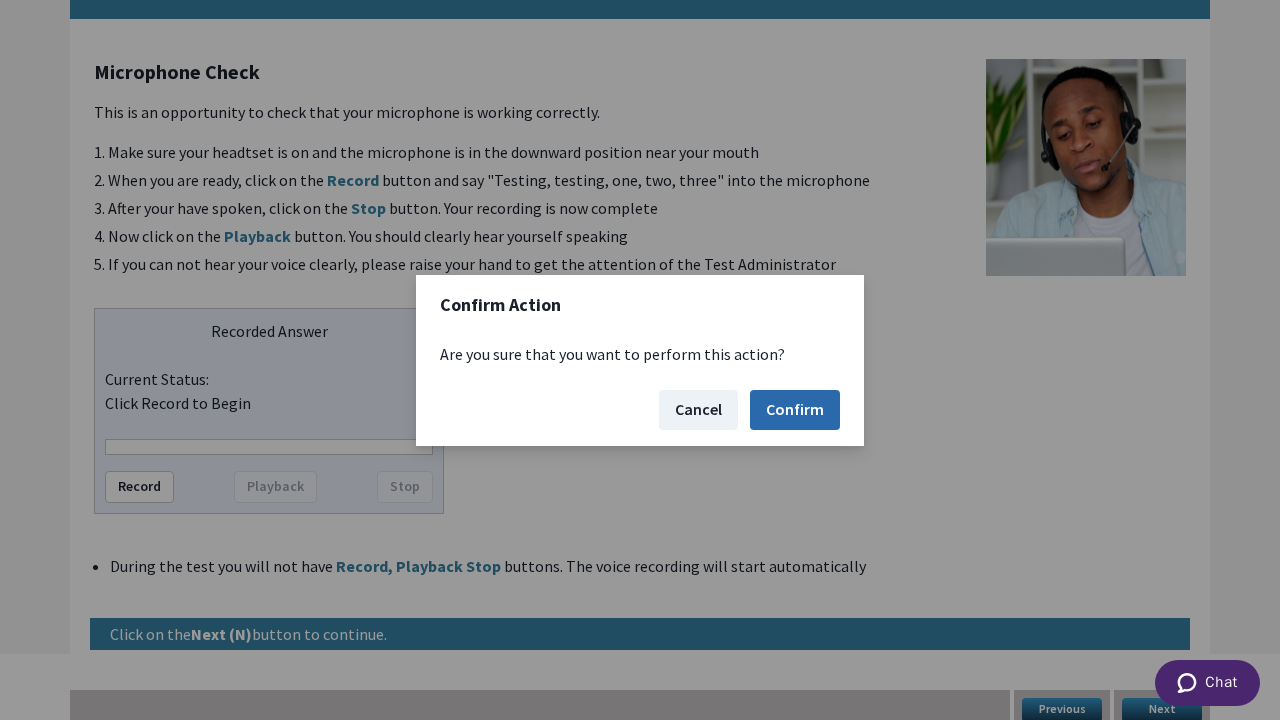 click on "Confirm" at bounding box center (795, 410) 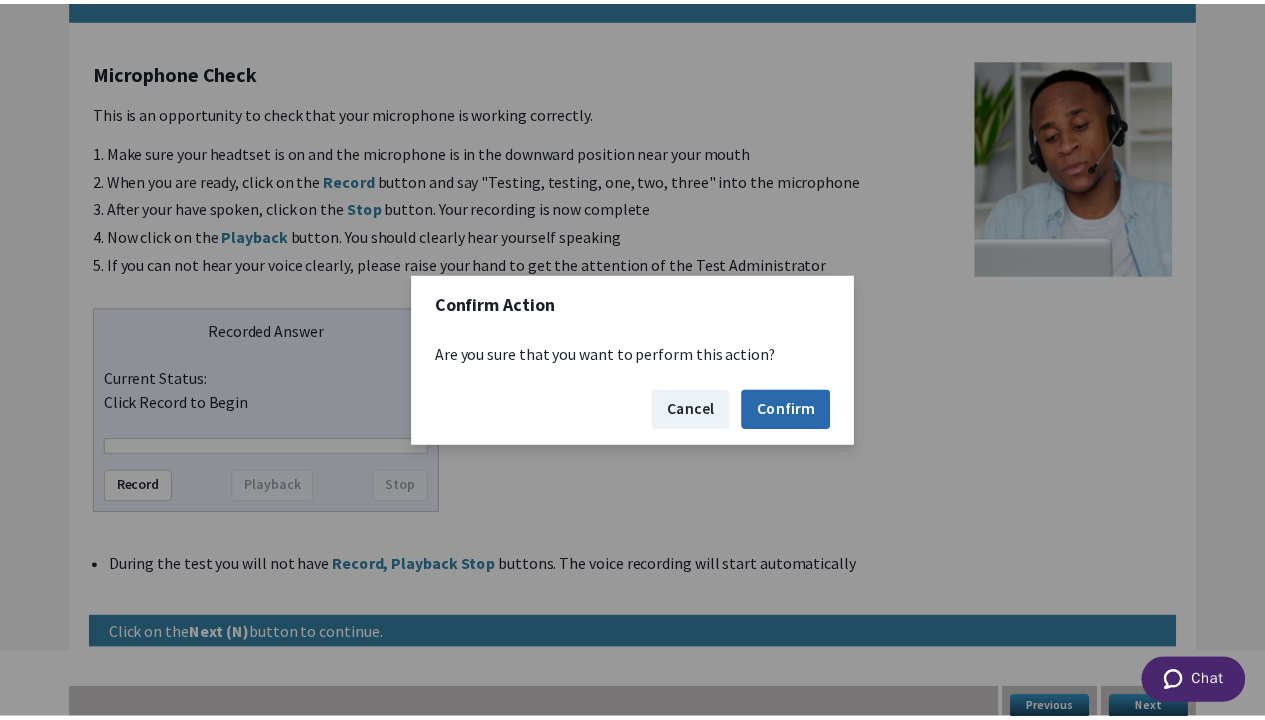 scroll, scrollTop: 0, scrollLeft: 0, axis: both 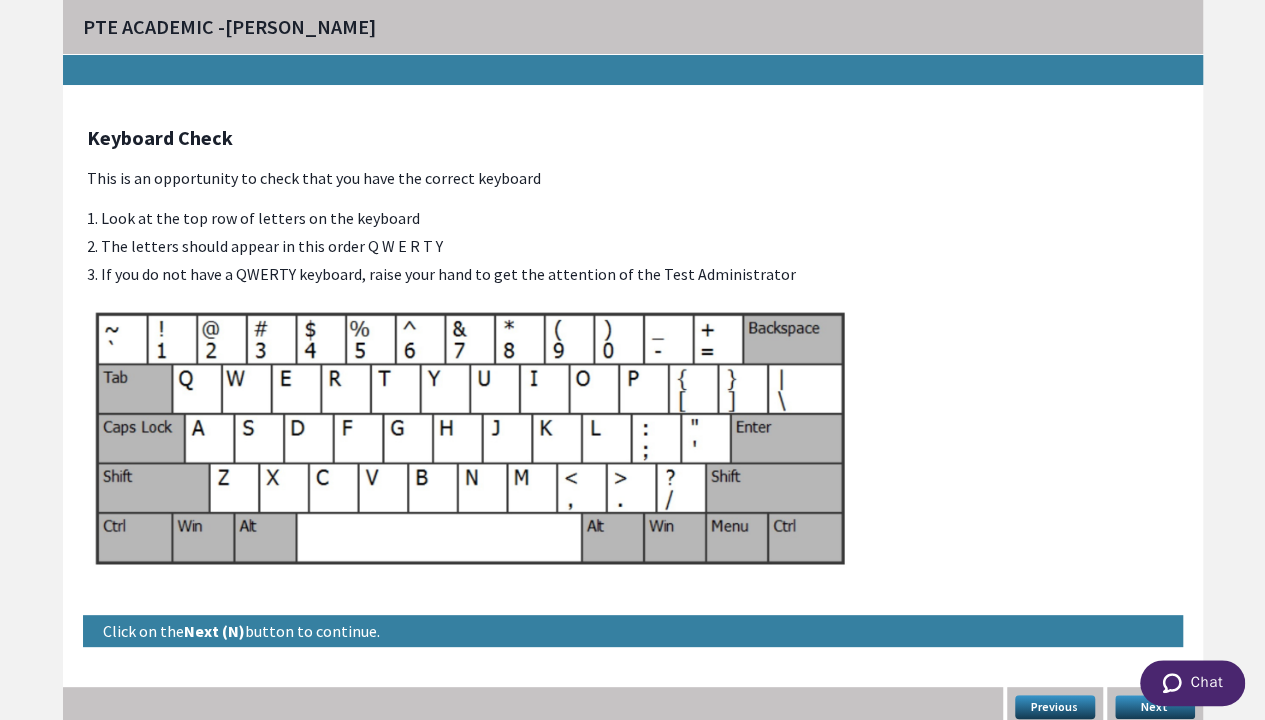 click on "Next" at bounding box center [1155, 707] 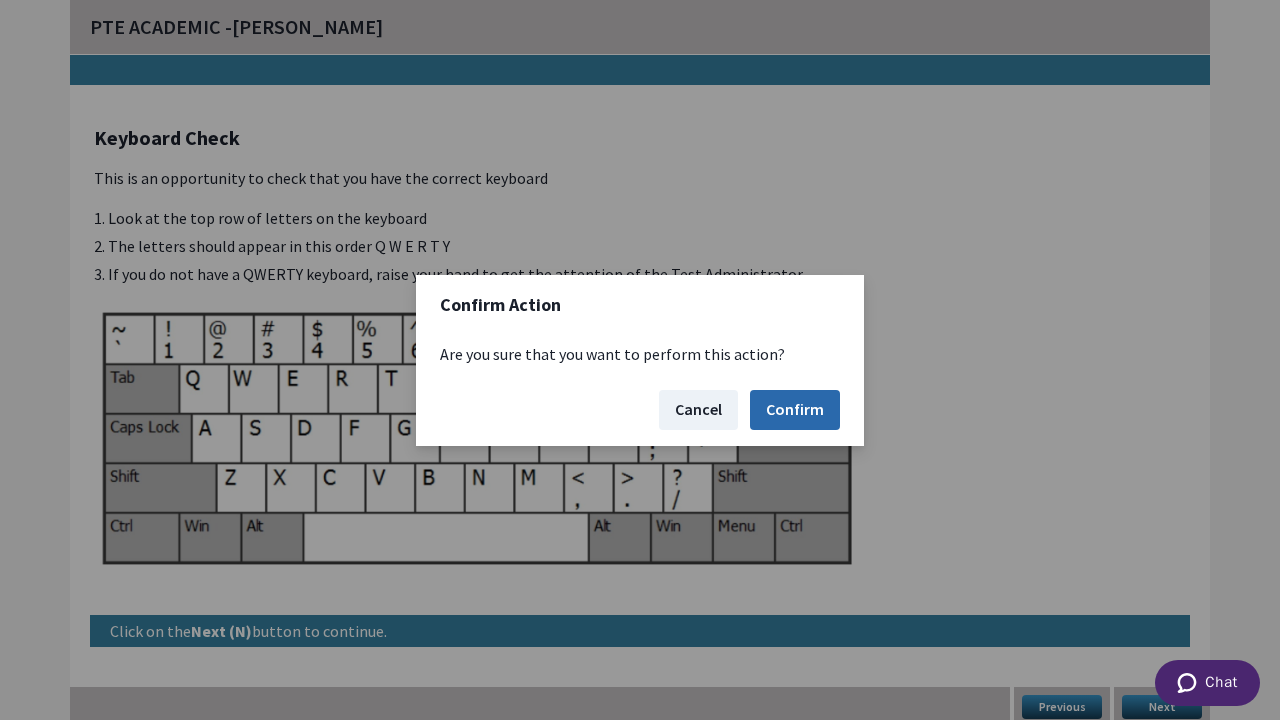 click on "Confirm" at bounding box center [795, 410] 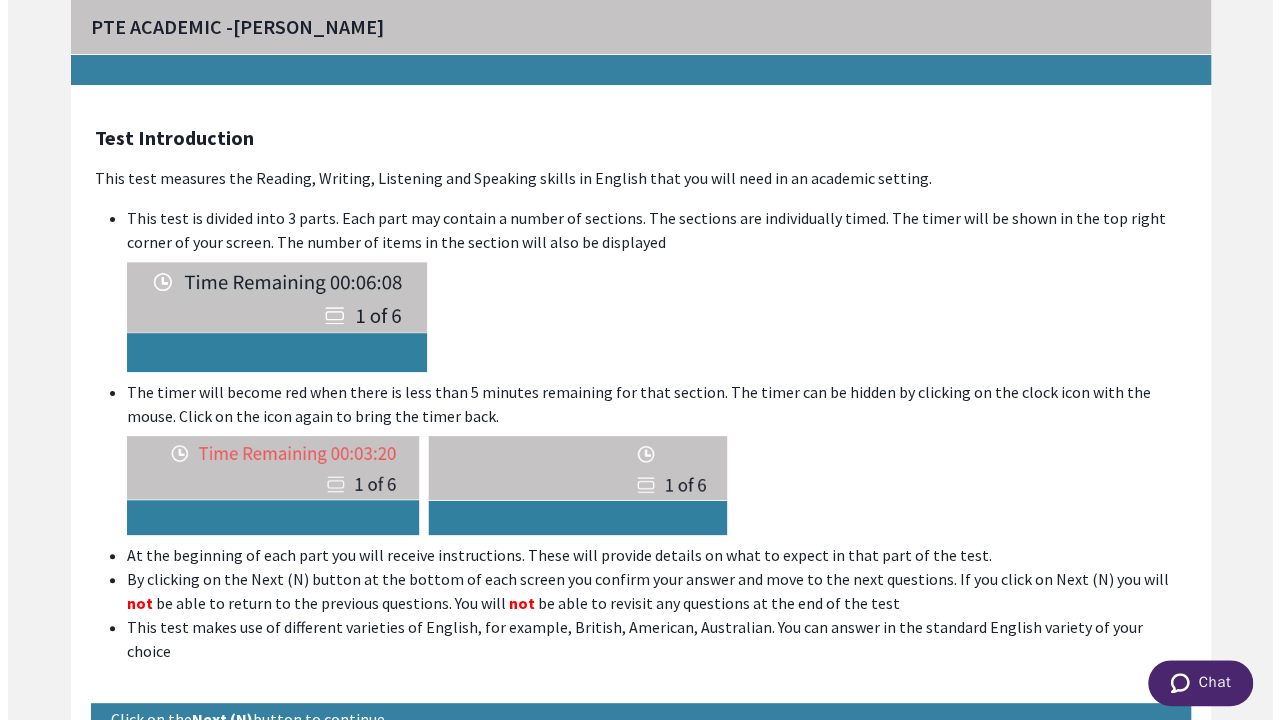scroll, scrollTop: 70, scrollLeft: 0, axis: vertical 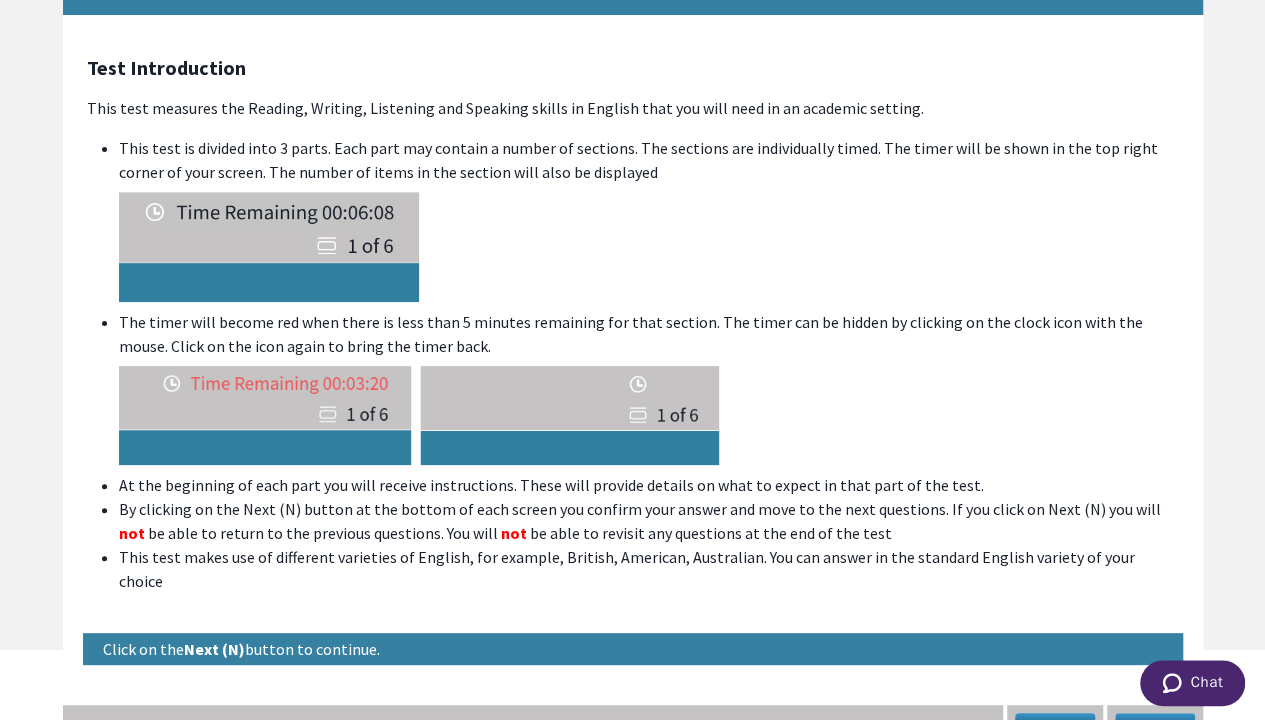 click on "Next" at bounding box center [1155, 725] 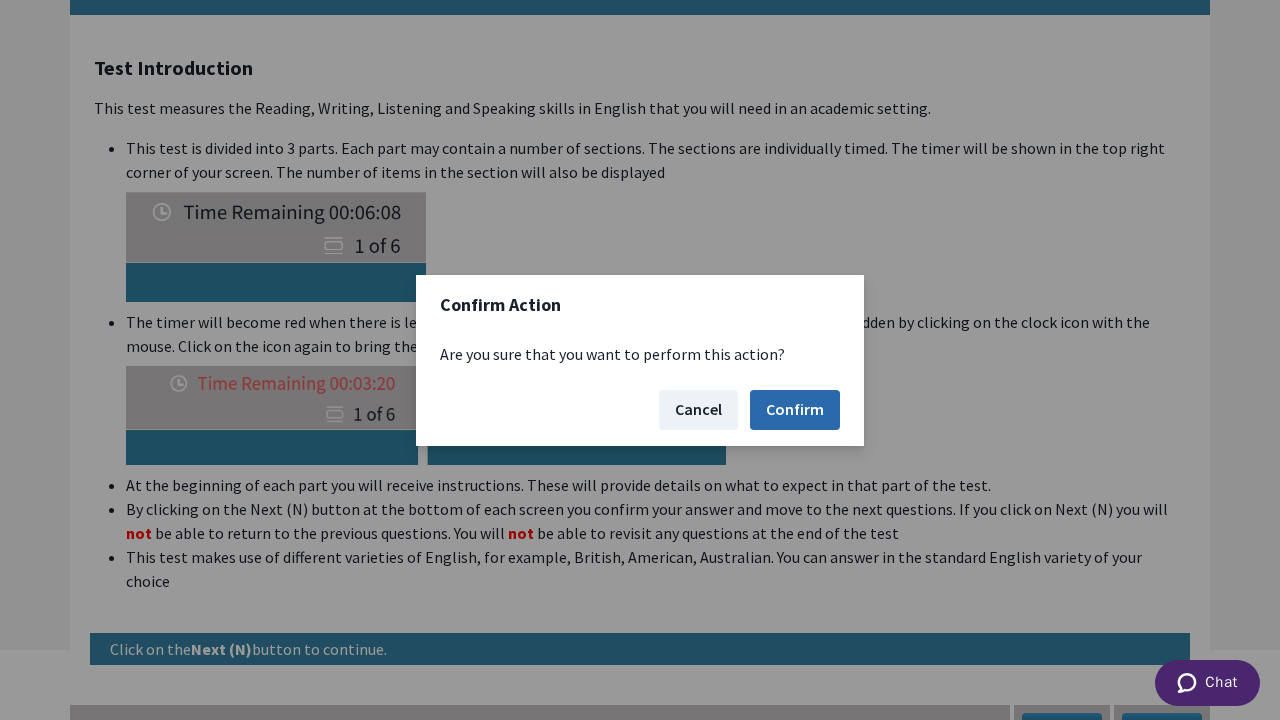 click on "Confirm" at bounding box center (795, 410) 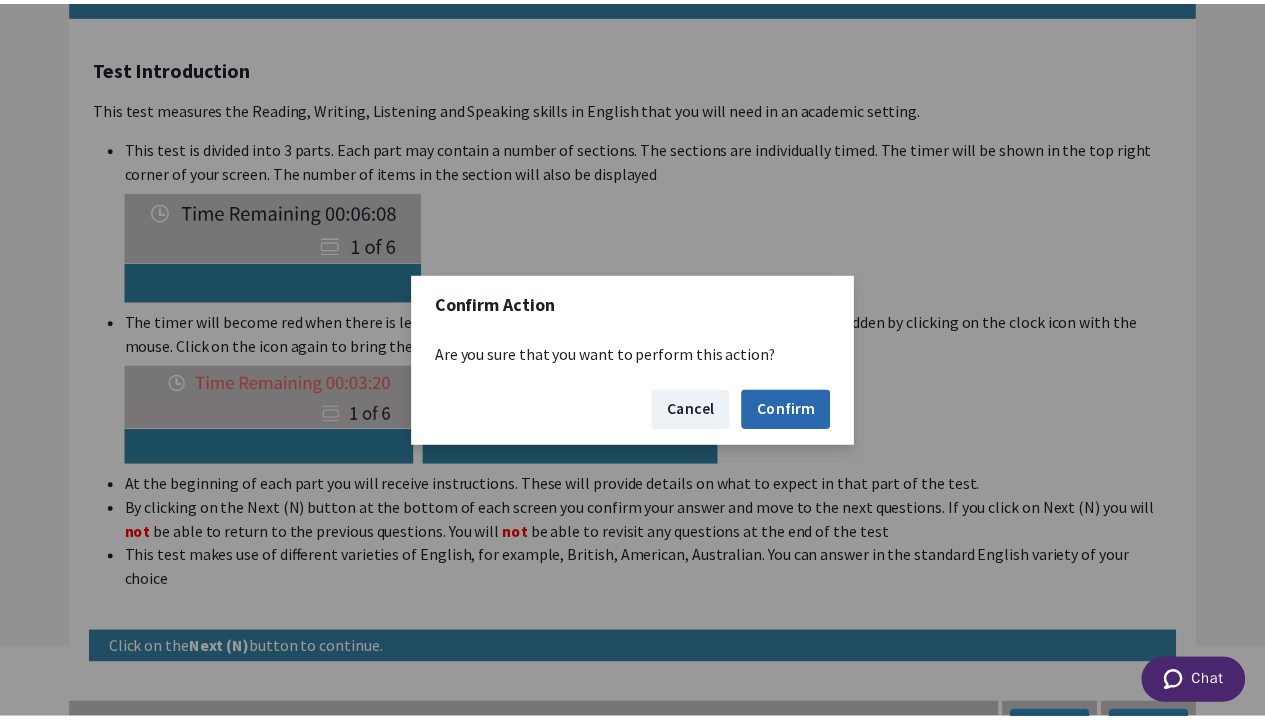 scroll, scrollTop: 0, scrollLeft: 0, axis: both 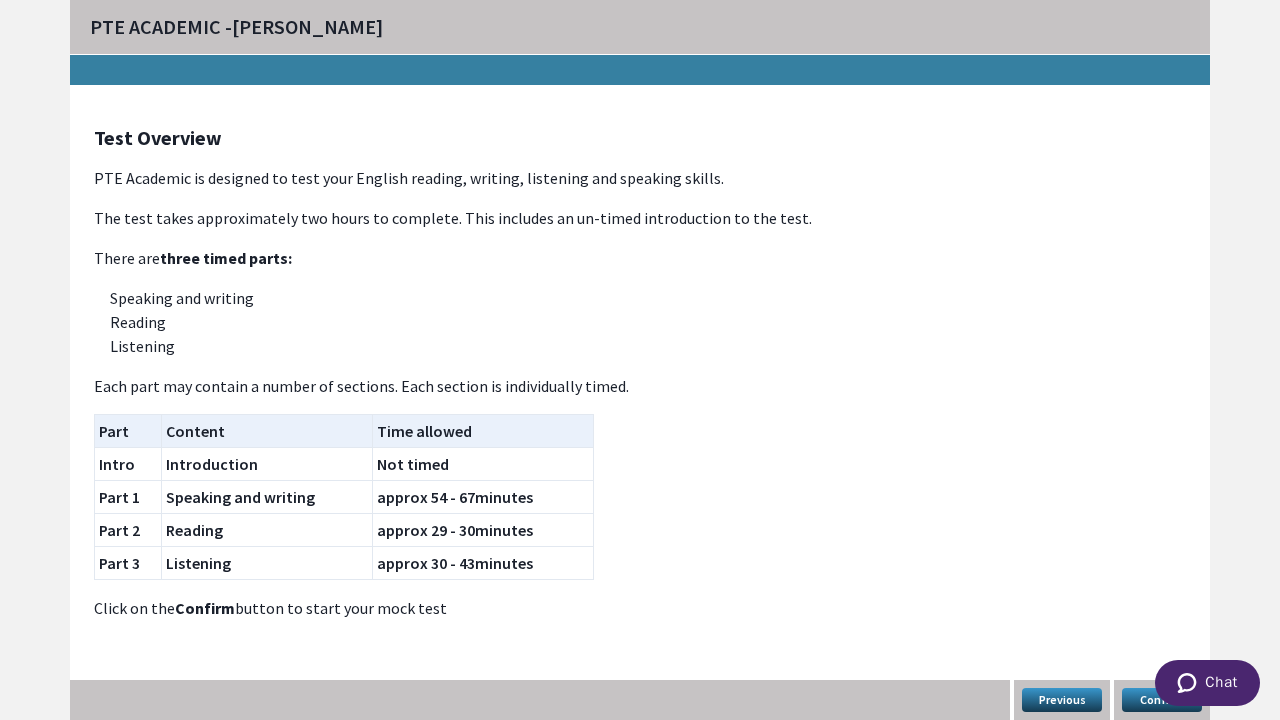 click on "Confirm" at bounding box center (1162, 700) 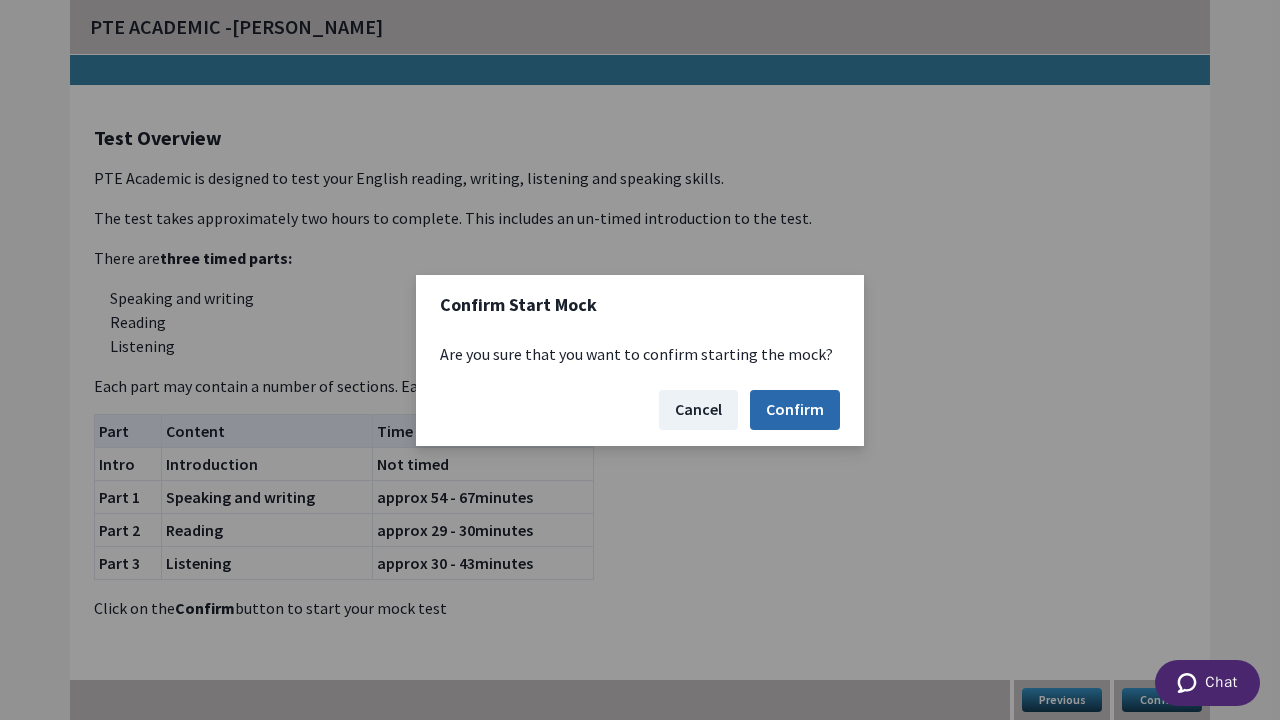 click on "Confirm" at bounding box center [795, 410] 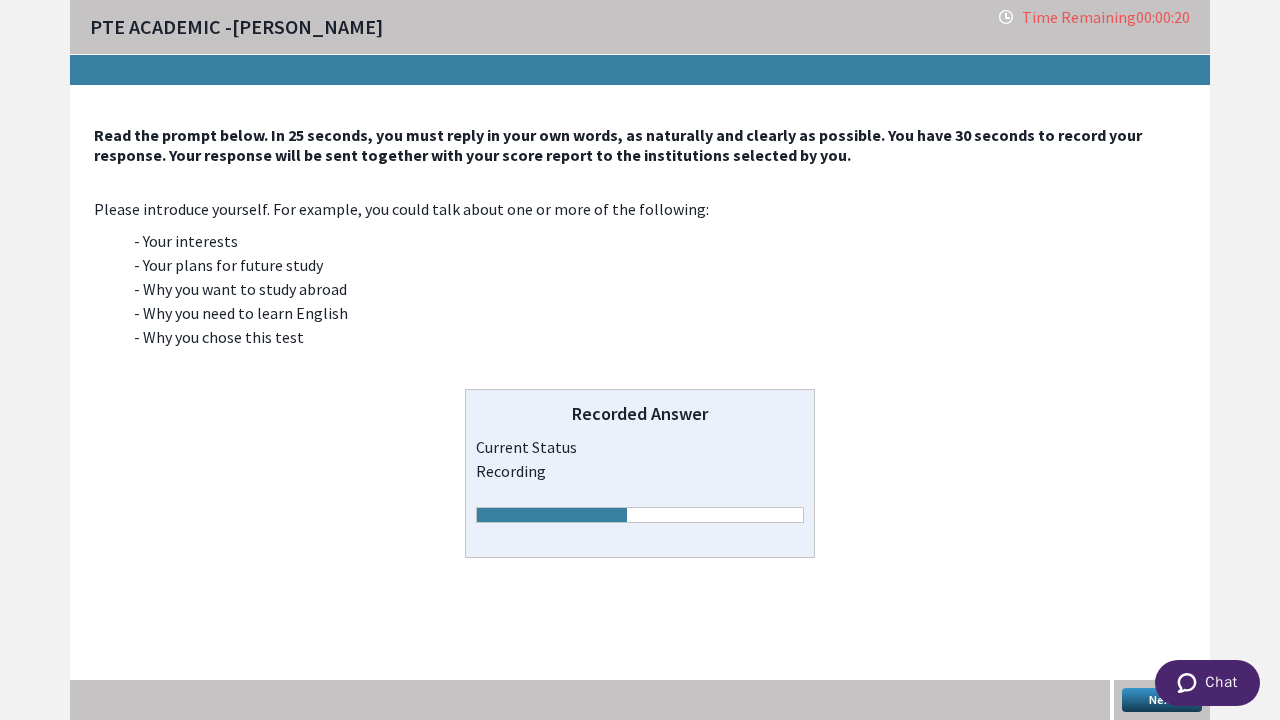 click on "Next" at bounding box center (1162, 700) 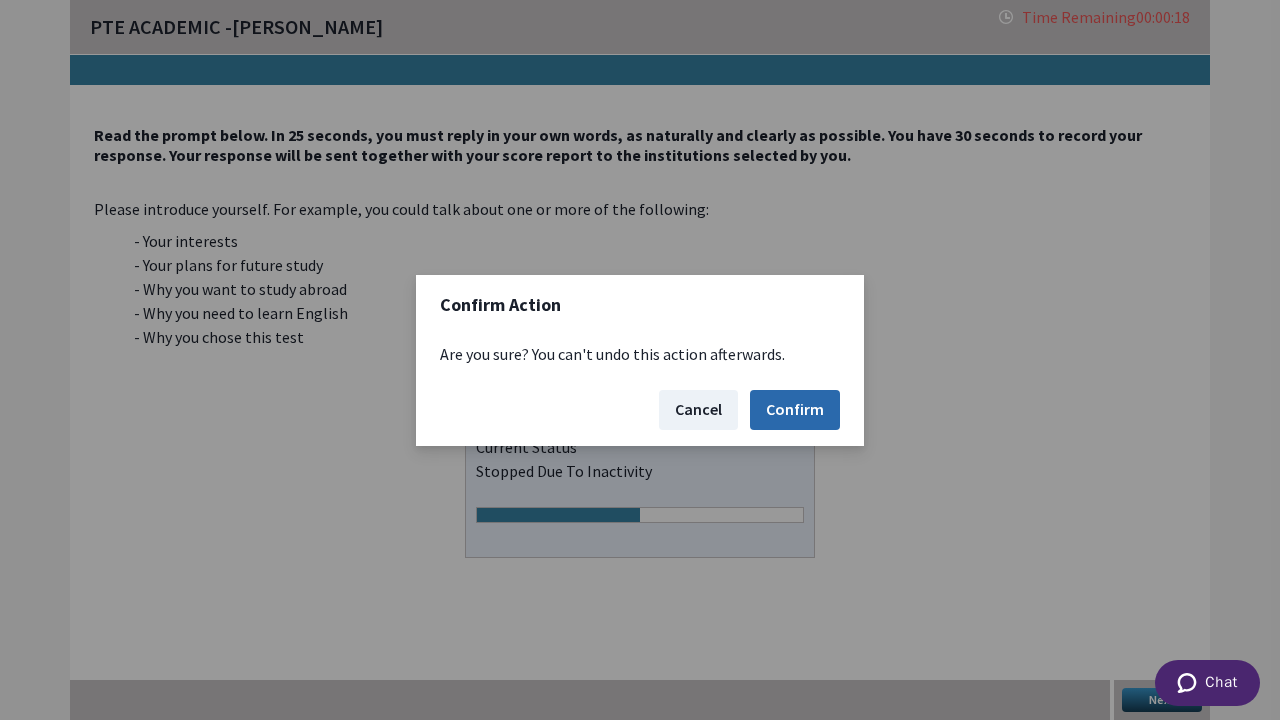 click on "Confirm" at bounding box center (795, 410) 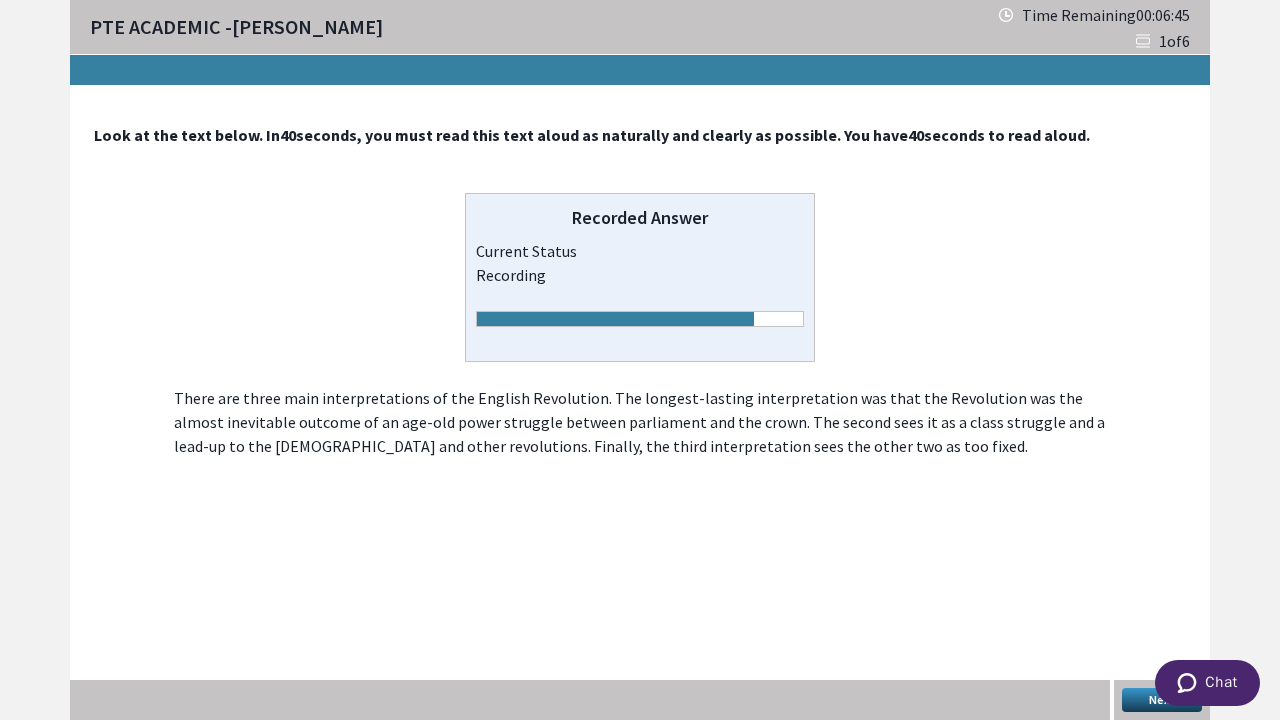click on "Next" at bounding box center (1162, 700) 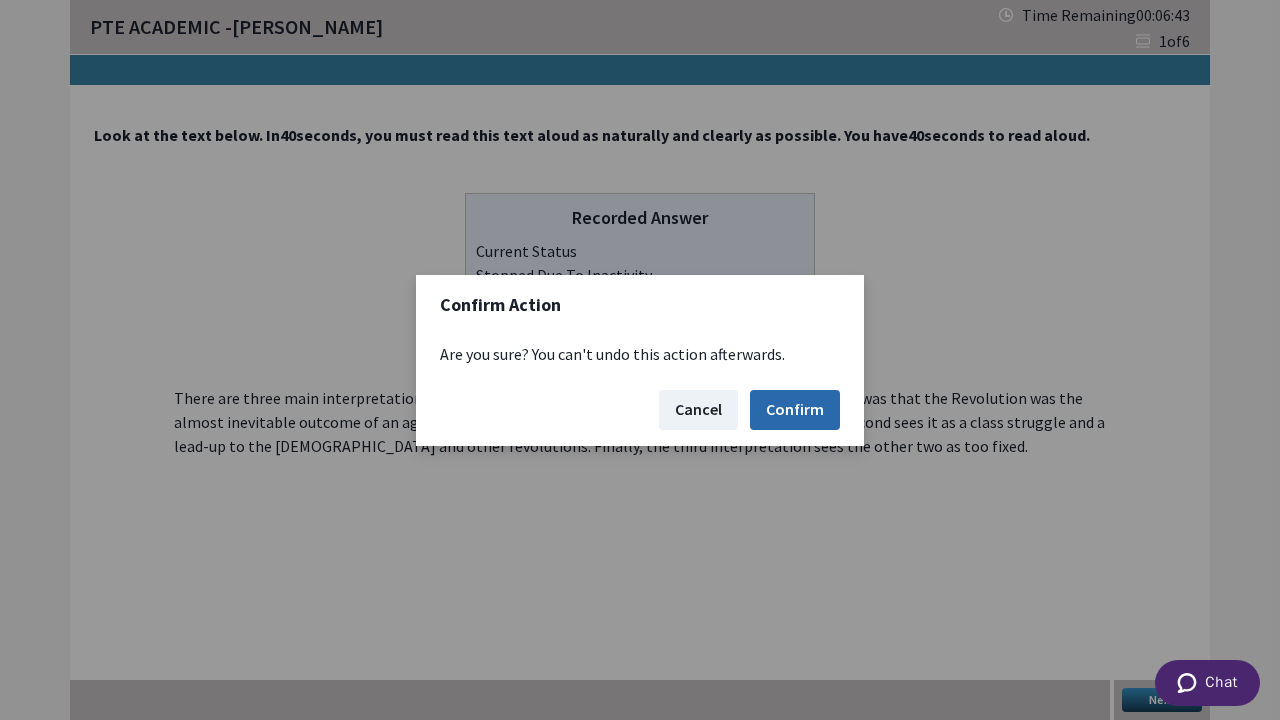 click on "Confirm" at bounding box center (795, 410) 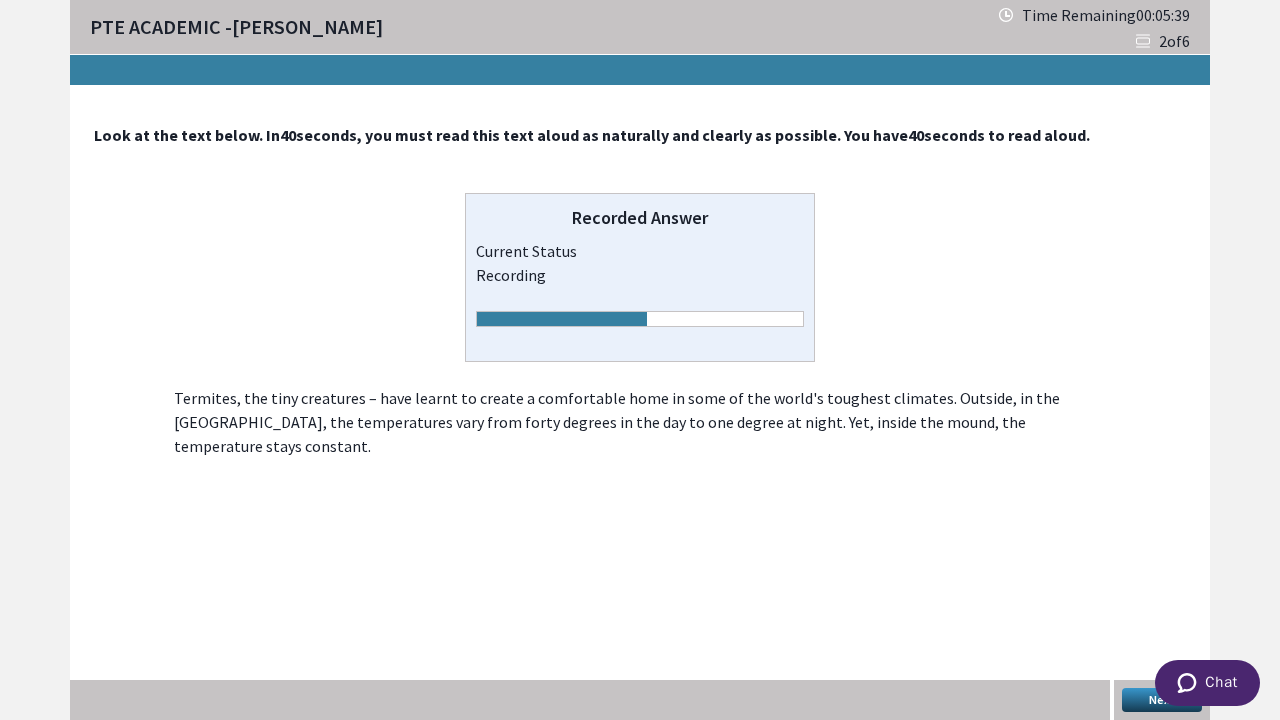 click on "Next" at bounding box center [1162, 700] 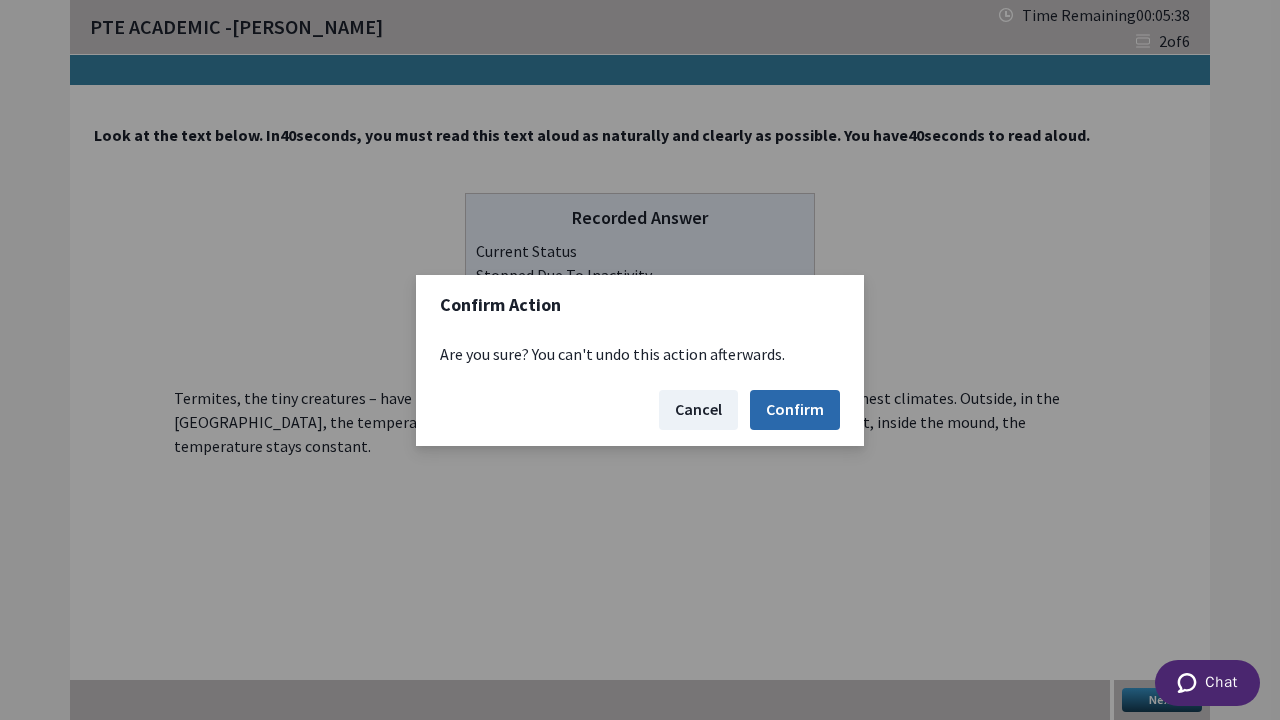 click on "Confirm" at bounding box center (795, 410) 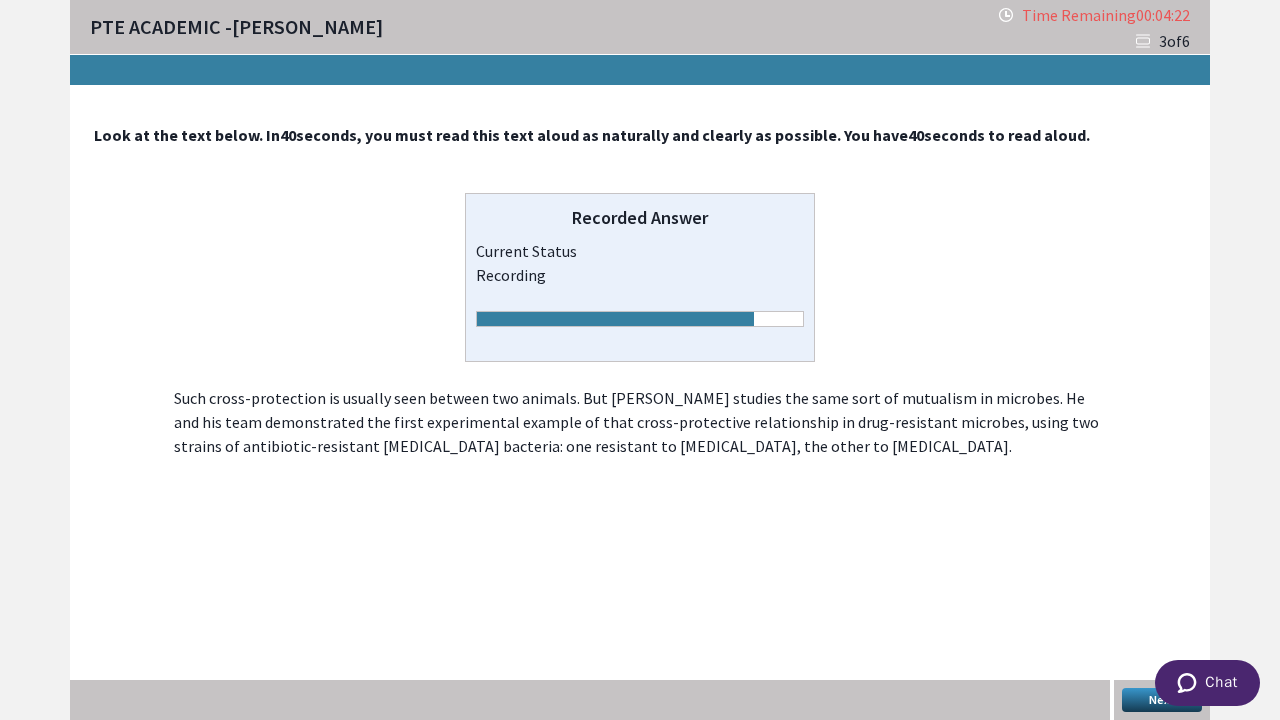 click on "Next" at bounding box center (1162, 700) 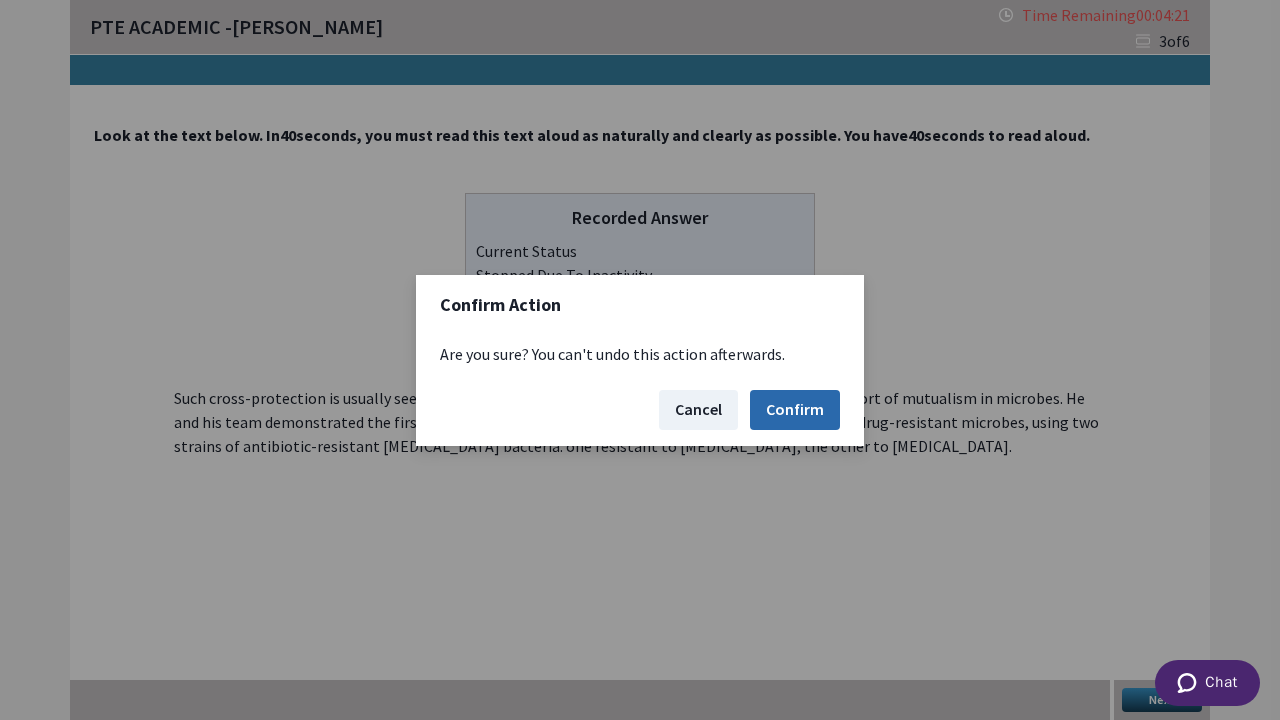 click on "Confirm" at bounding box center [795, 410] 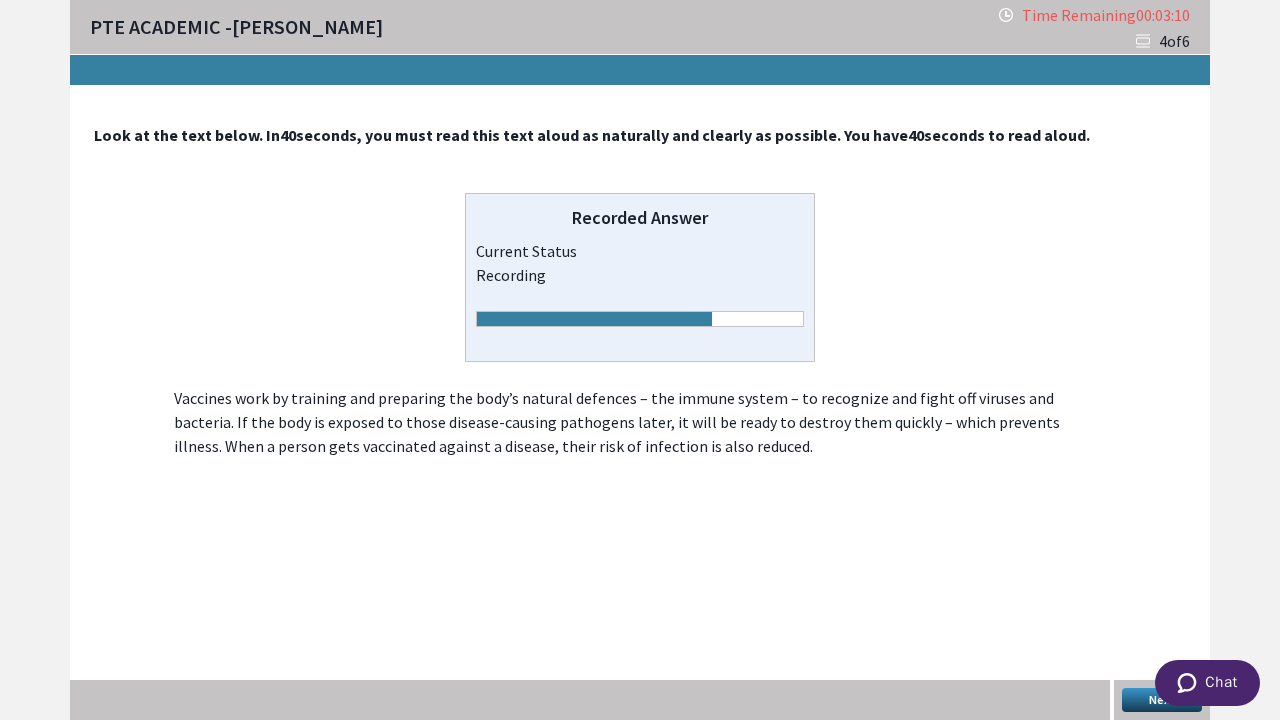 click on "Next" at bounding box center (1162, 700) 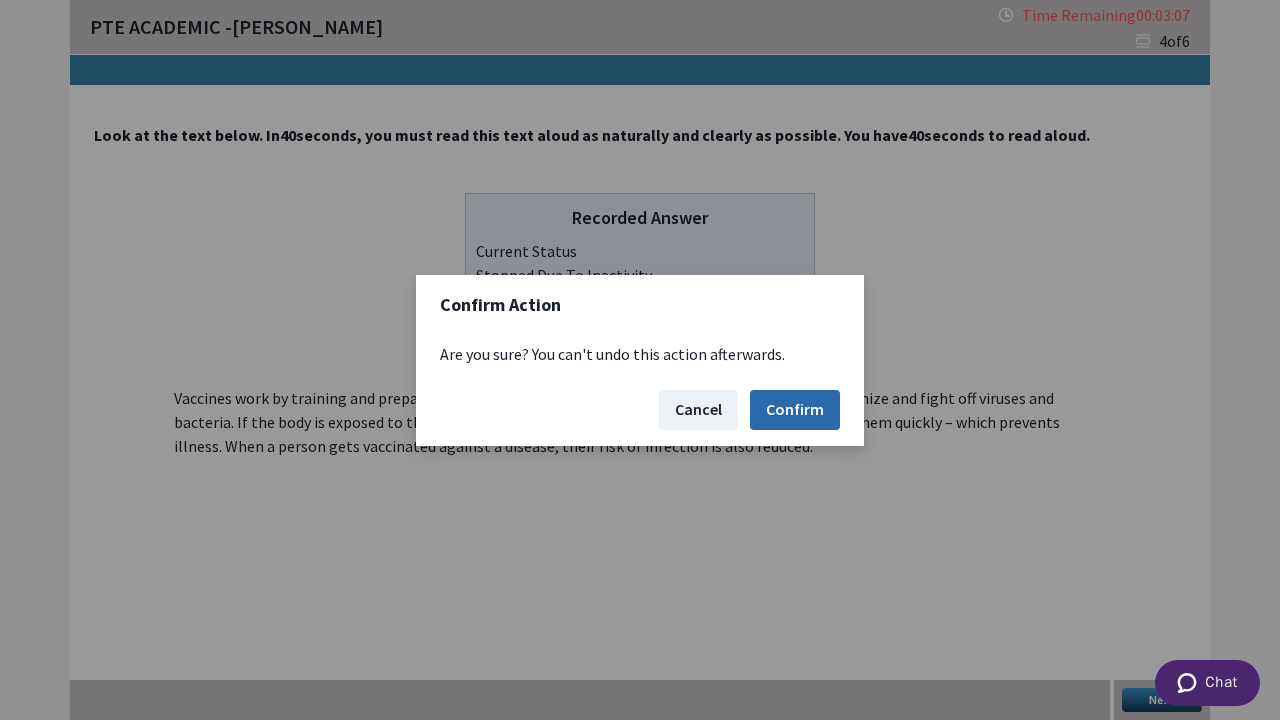 click on "Confirm" at bounding box center [795, 410] 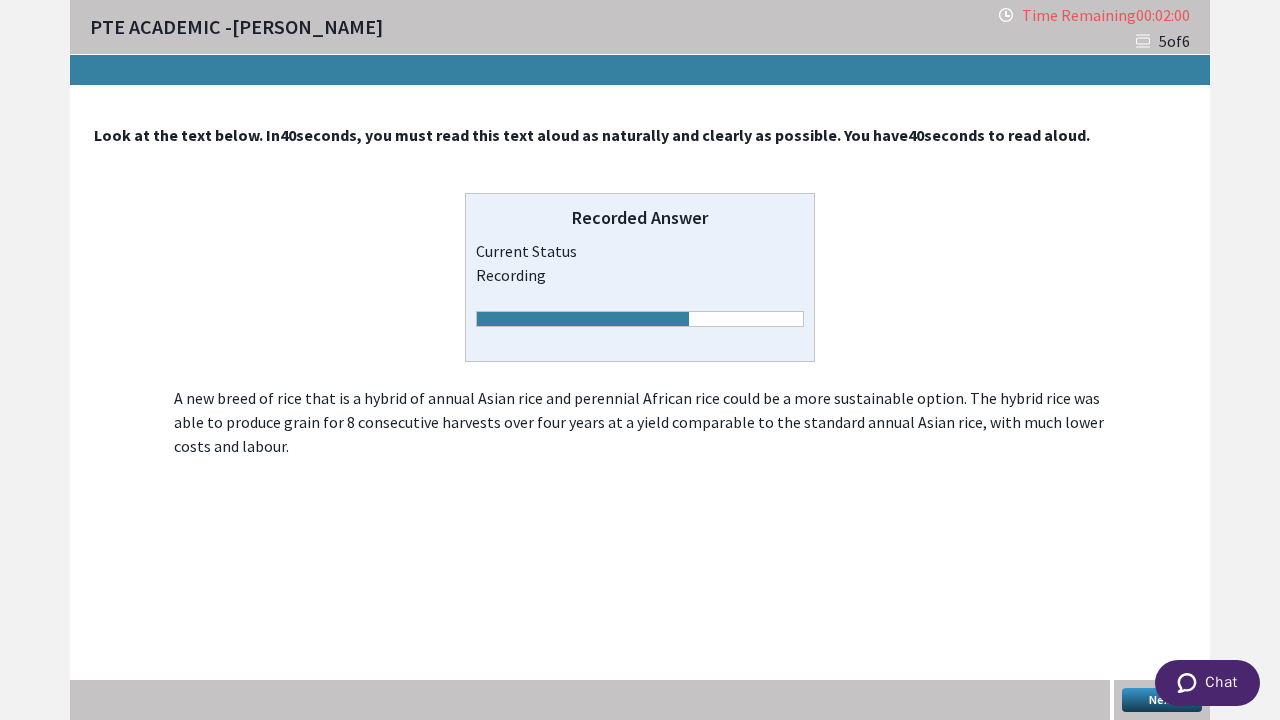 click on "Next" at bounding box center (1162, 700) 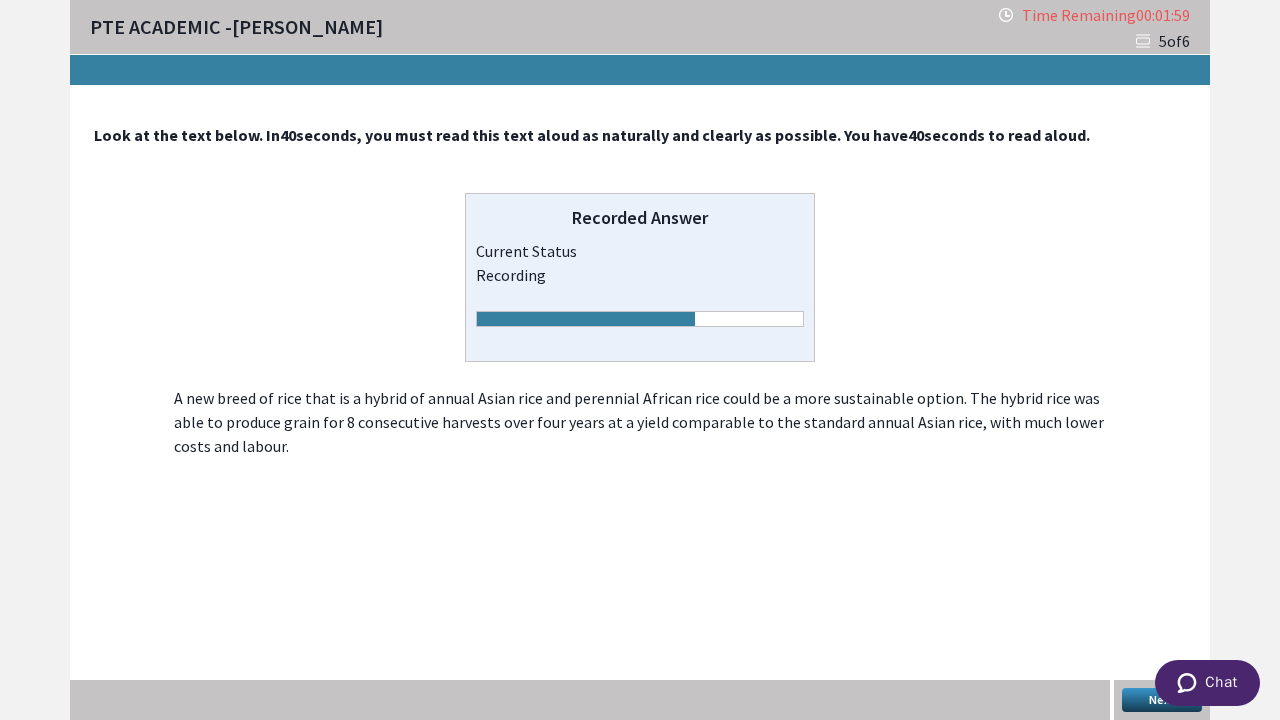 click on "Next" at bounding box center (1162, 700) 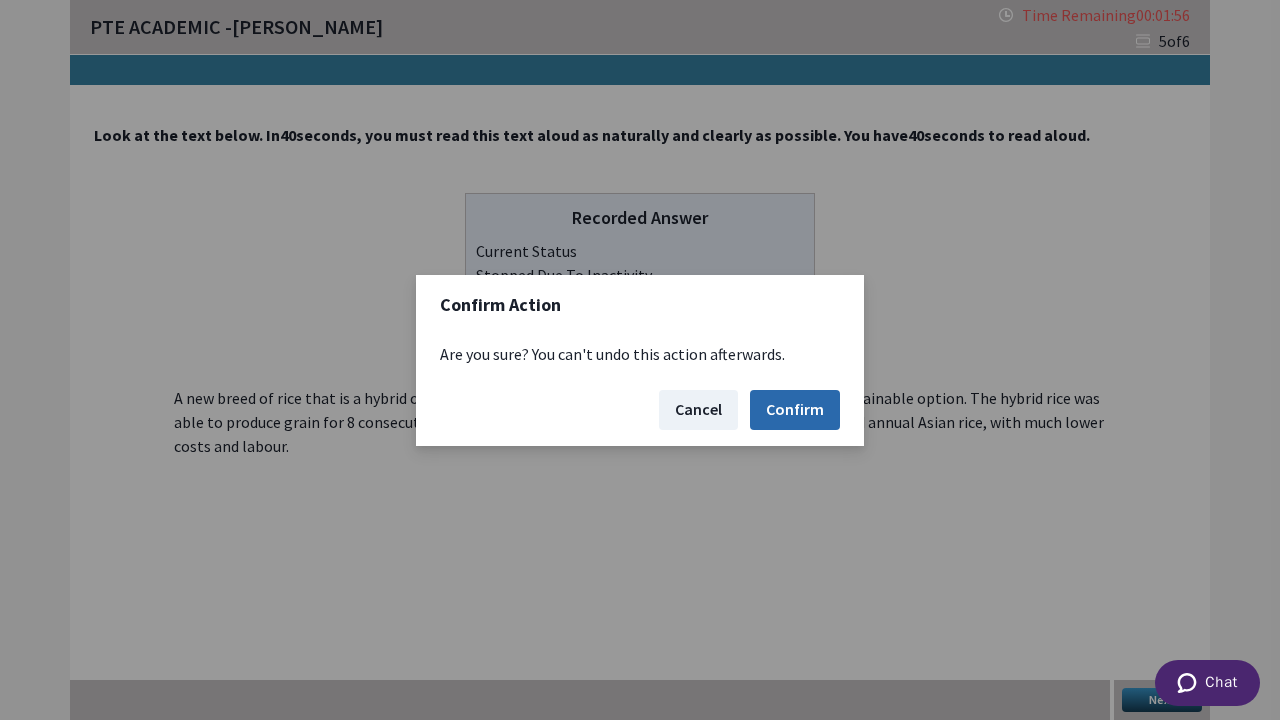click on "Confirm" at bounding box center [795, 410] 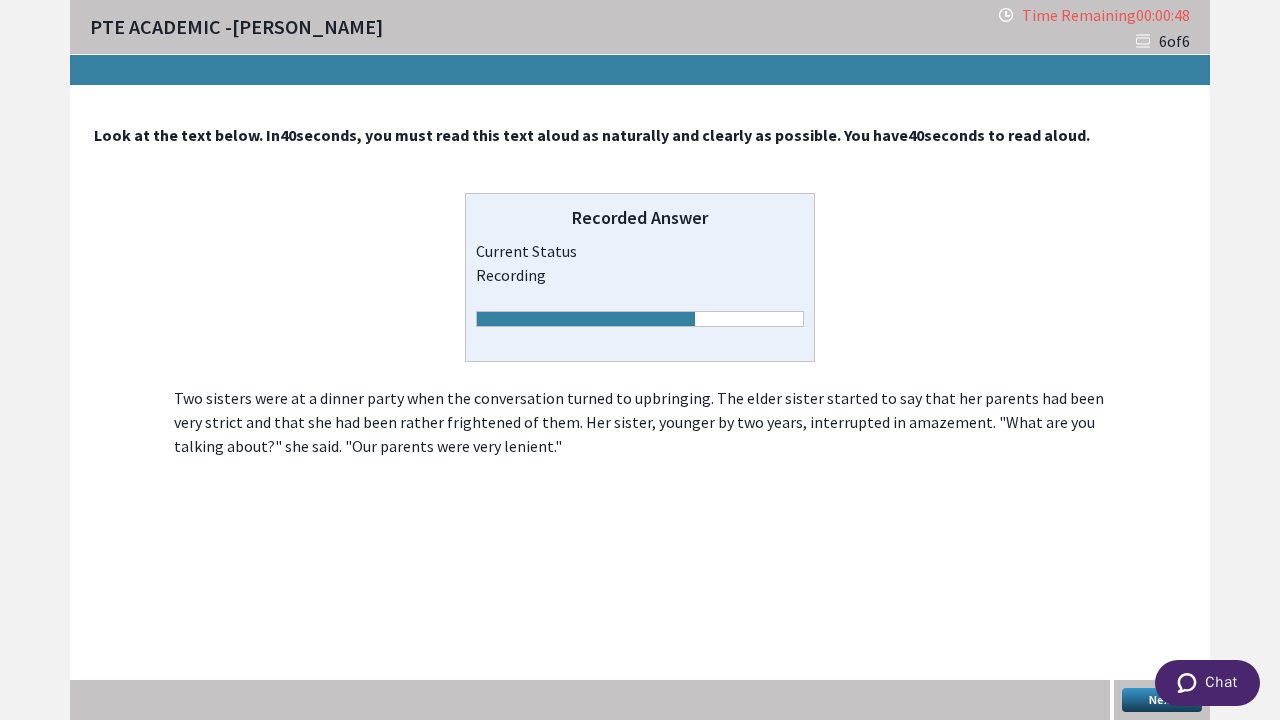 click on "Next" at bounding box center [1162, 700] 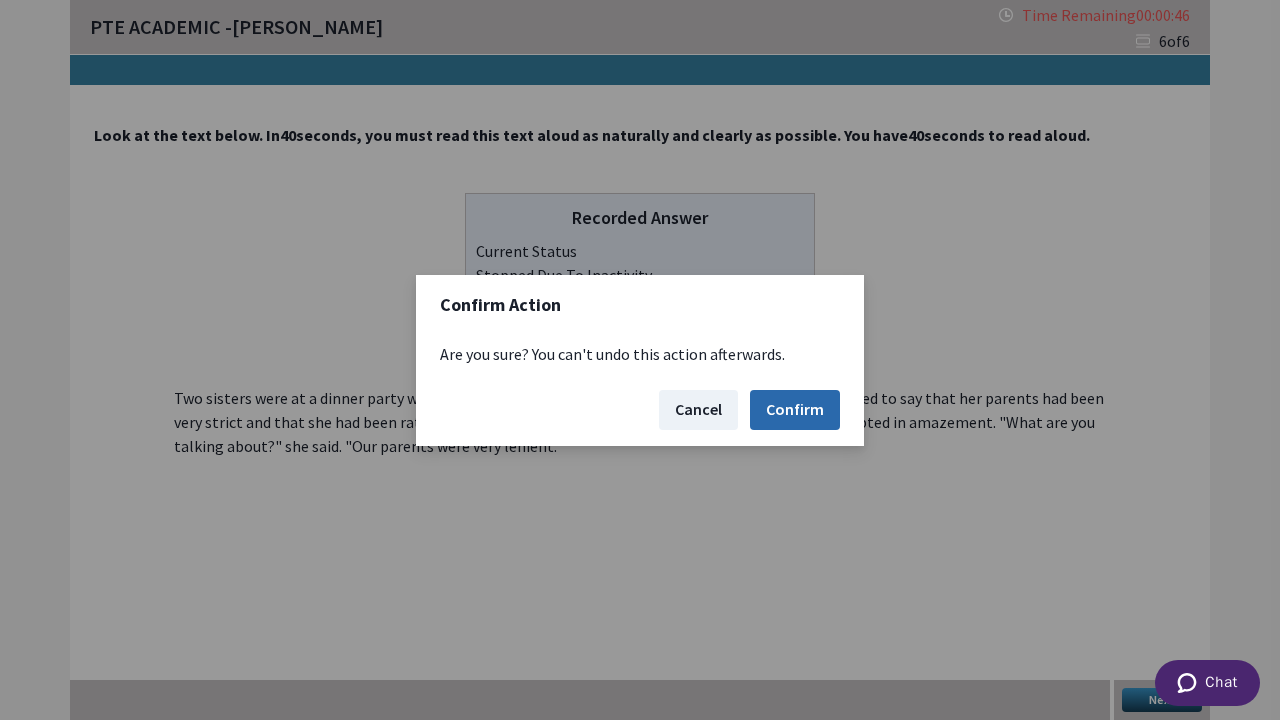click on "Confirm" at bounding box center [795, 410] 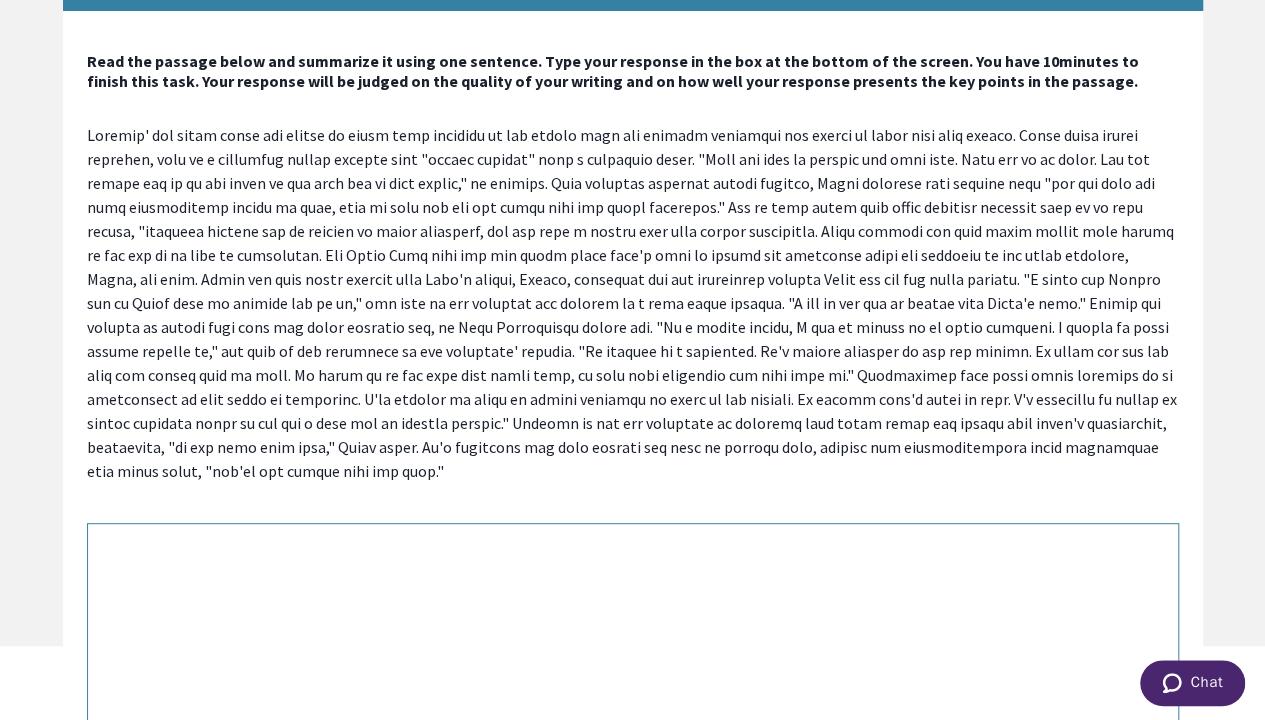 scroll, scrollTop: 73, scrollLeft: 0, axis: vertical 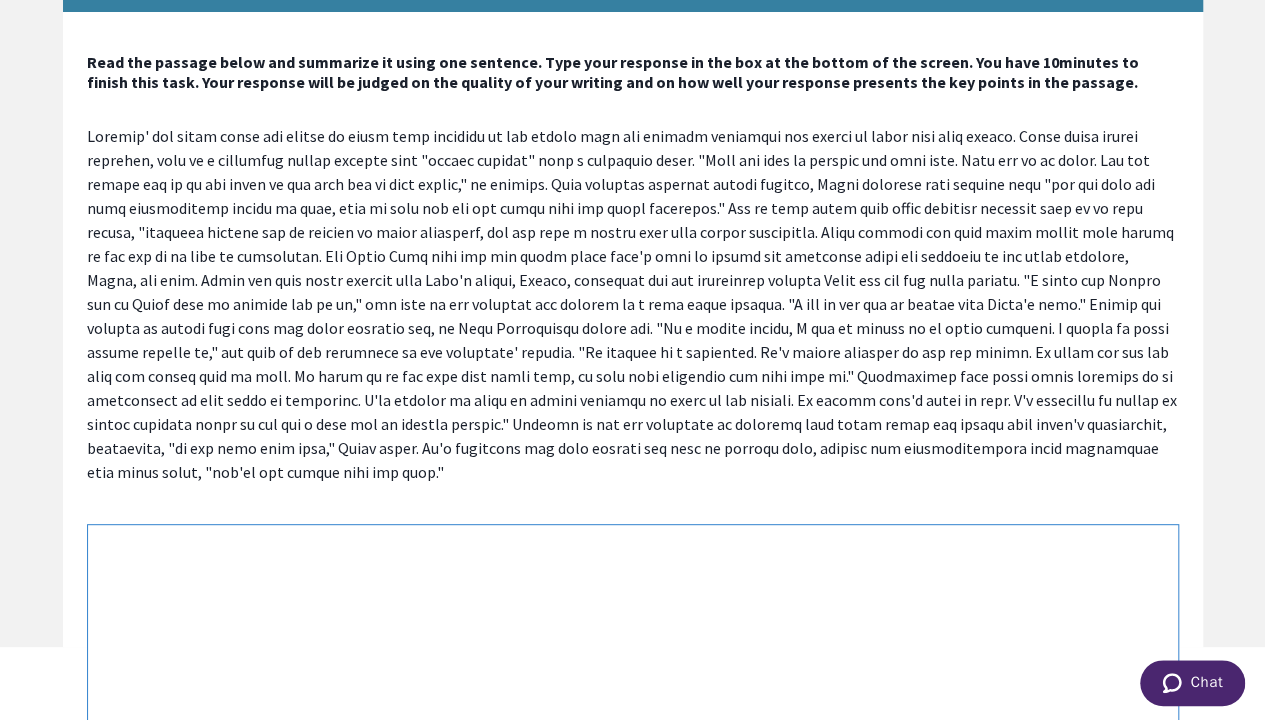 click at bounding box center [633, 634] 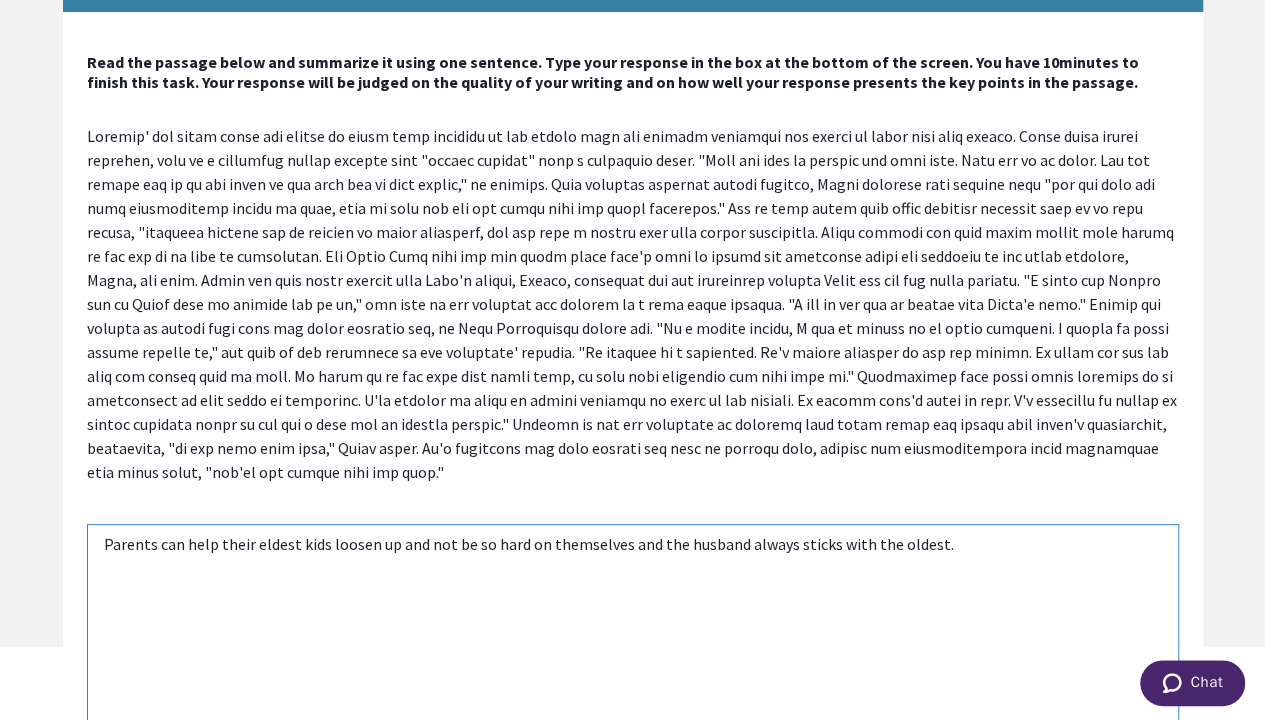 click on "Parents can help their eldest kids loosen up and not be so hard on themselves and the husband always sticks with the oldest." at bounding box center (633, 634) 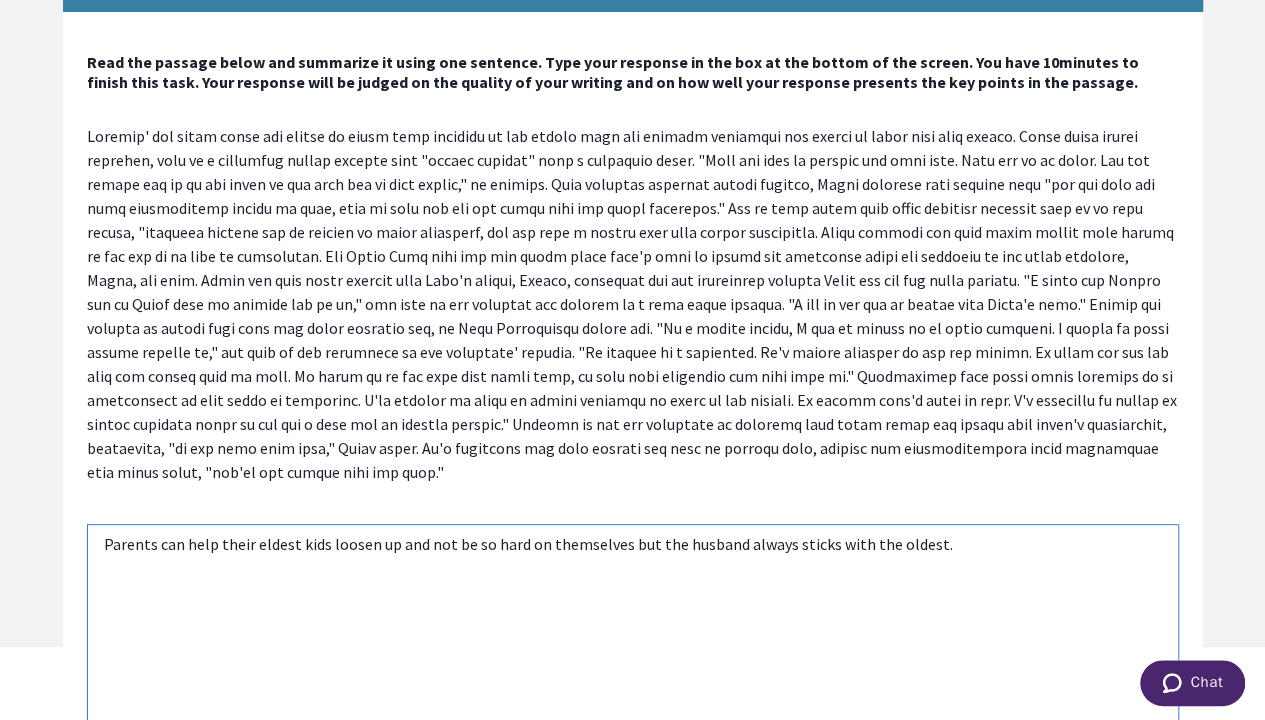 click on "Parents can help their eldest kids loosen up and not be so hard on themselves but the husband always sticks with the oldest." at bounding box center (633, 634) 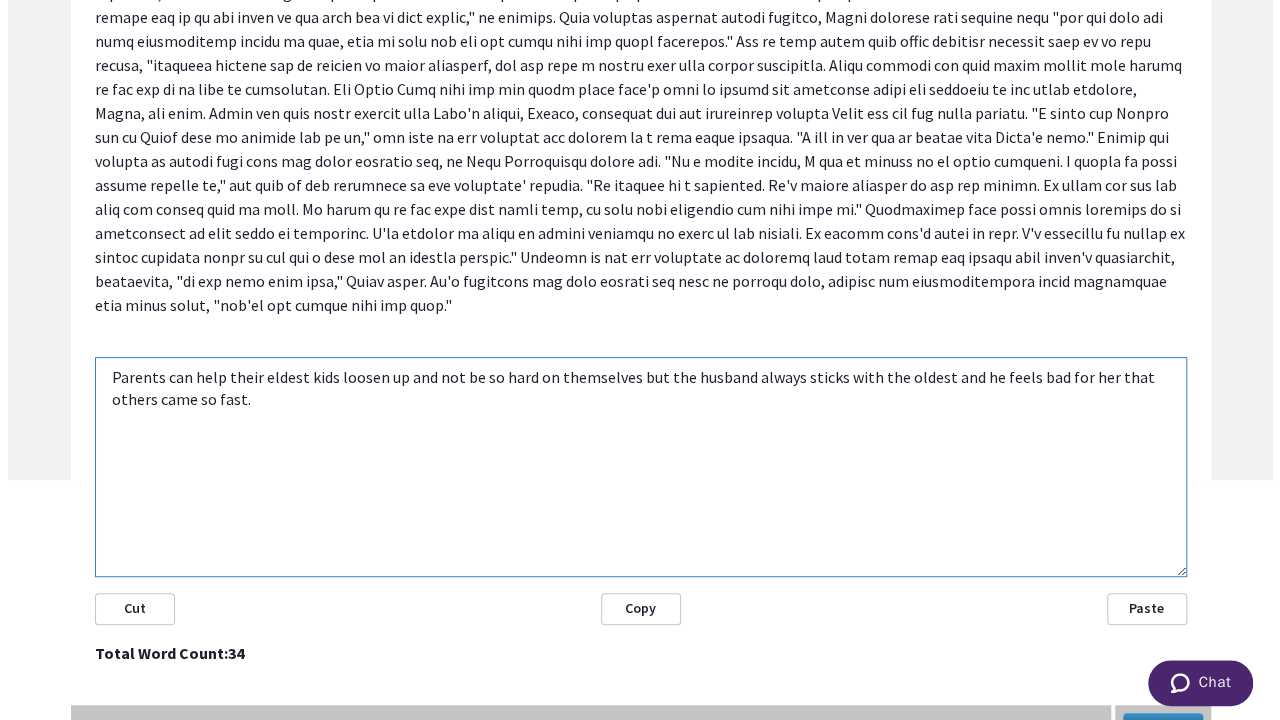 scroll, scrollTop: 240, scrollLeft: 0, axis: vertical 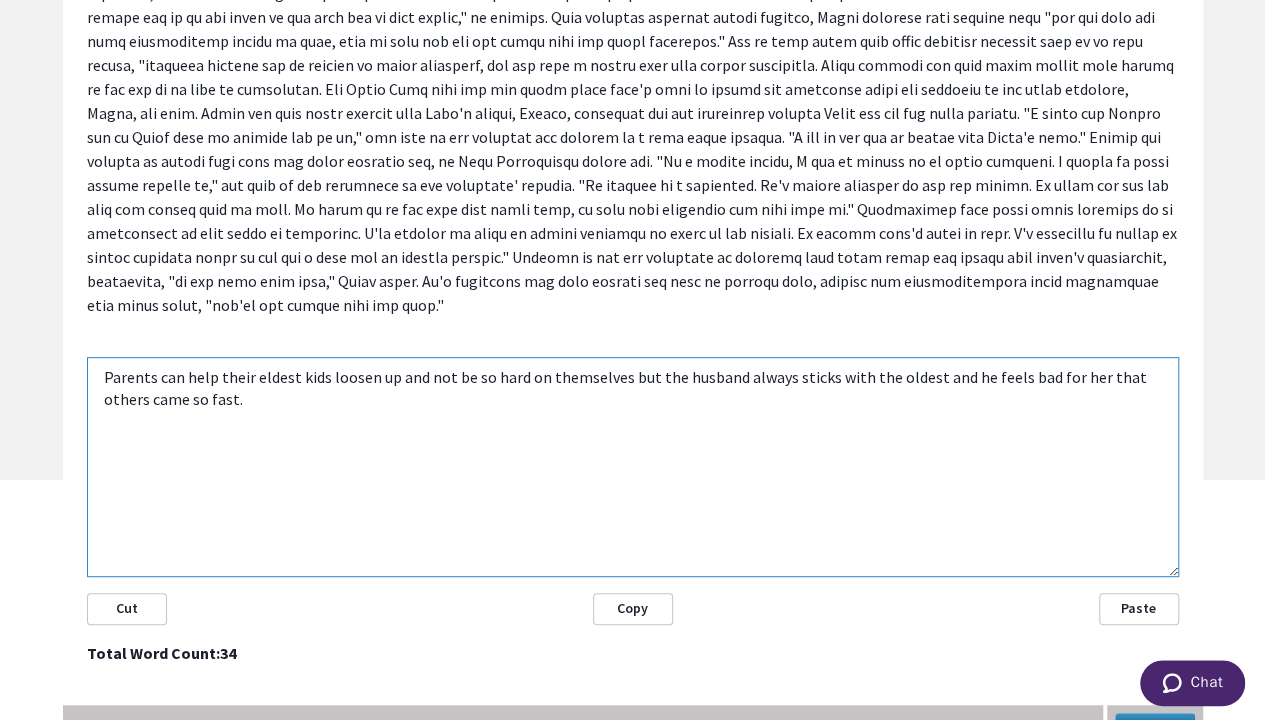 type on "Parents can help their eldest kids loosen up and not be so hard on themselves but the husband always sticks with the oldest and he feels bad for her that others came so fast." 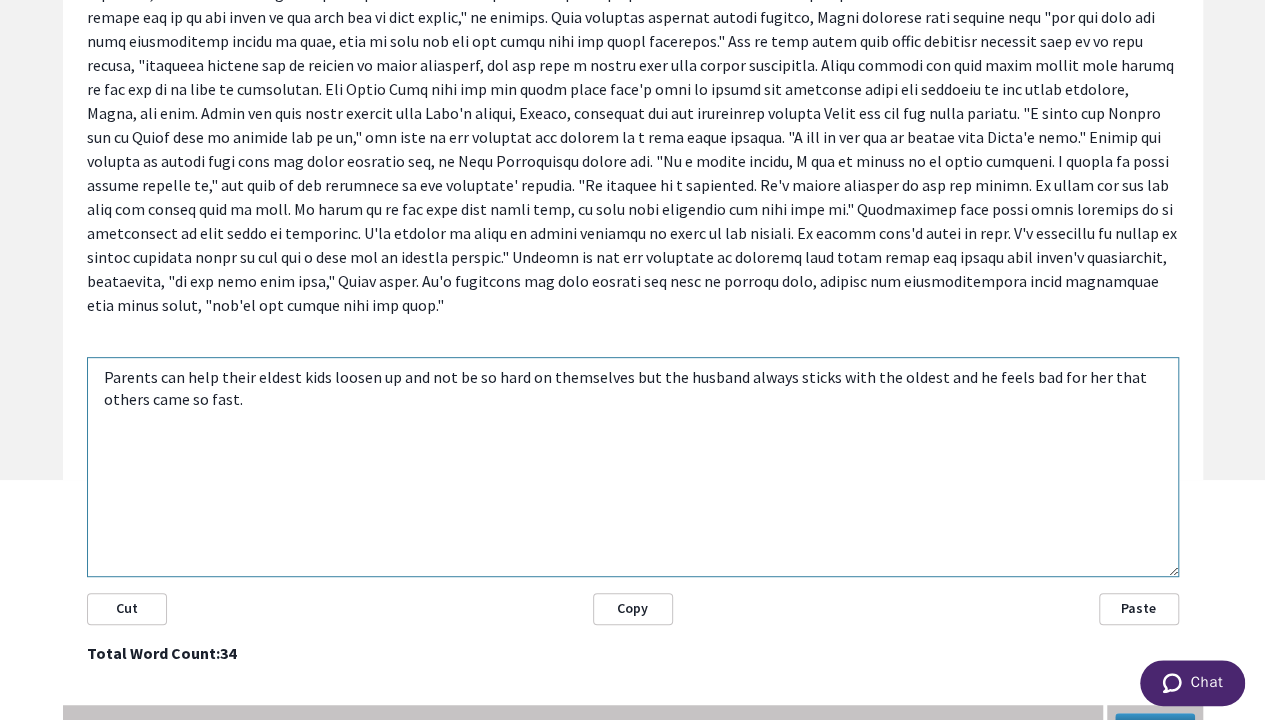 click on "Next" at bounding box center (1155, 725) 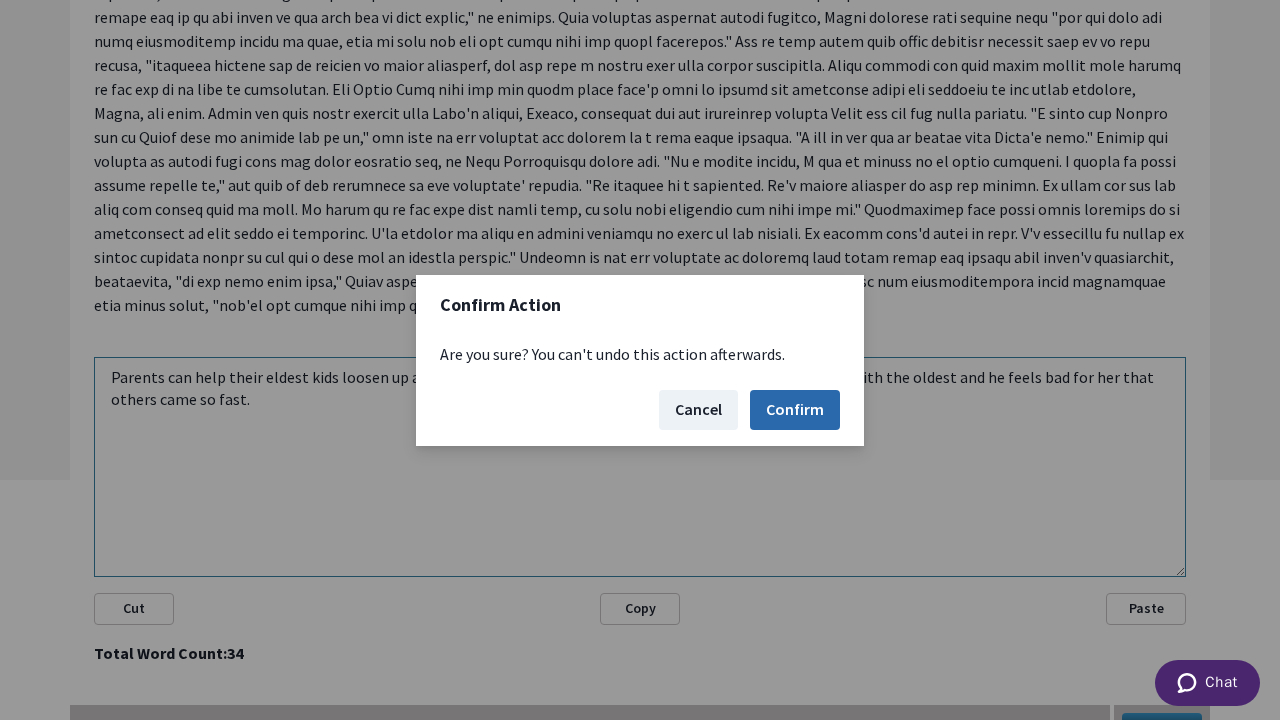 click on "Confirm" at bounding box center [795, 410] 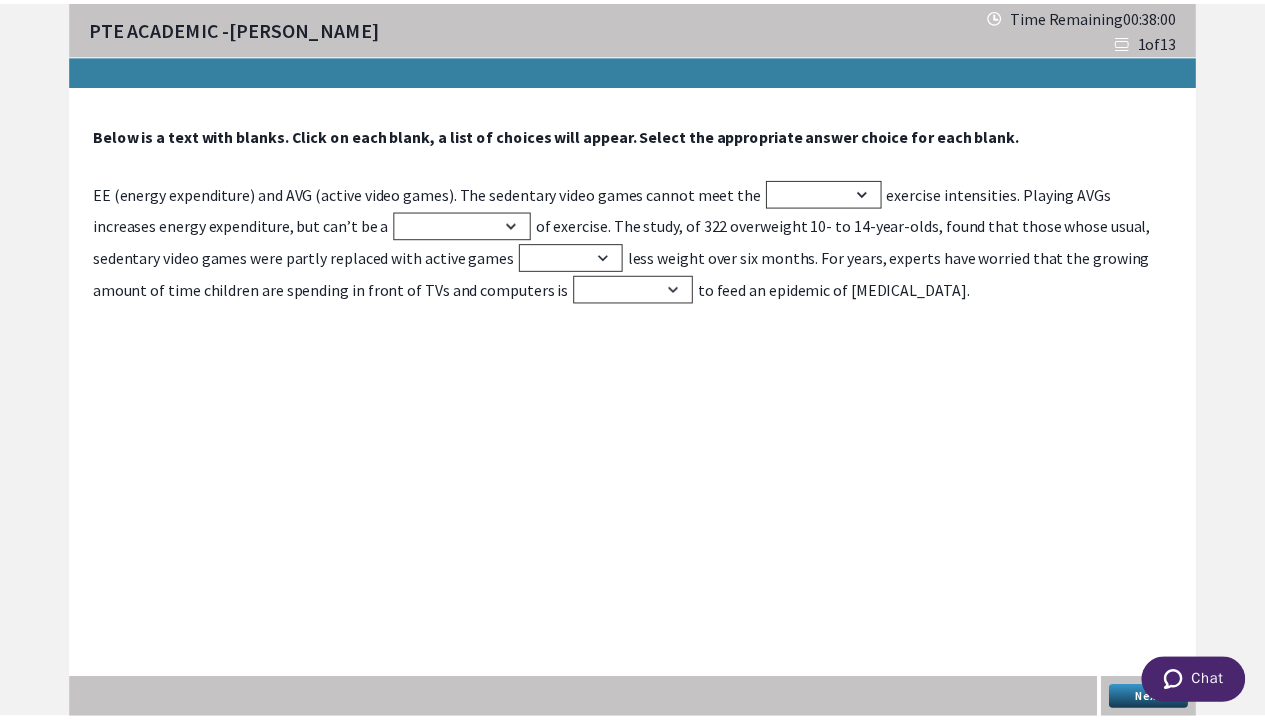 scroll, scrollTop: 0, scrollLeft: 0, axis: both 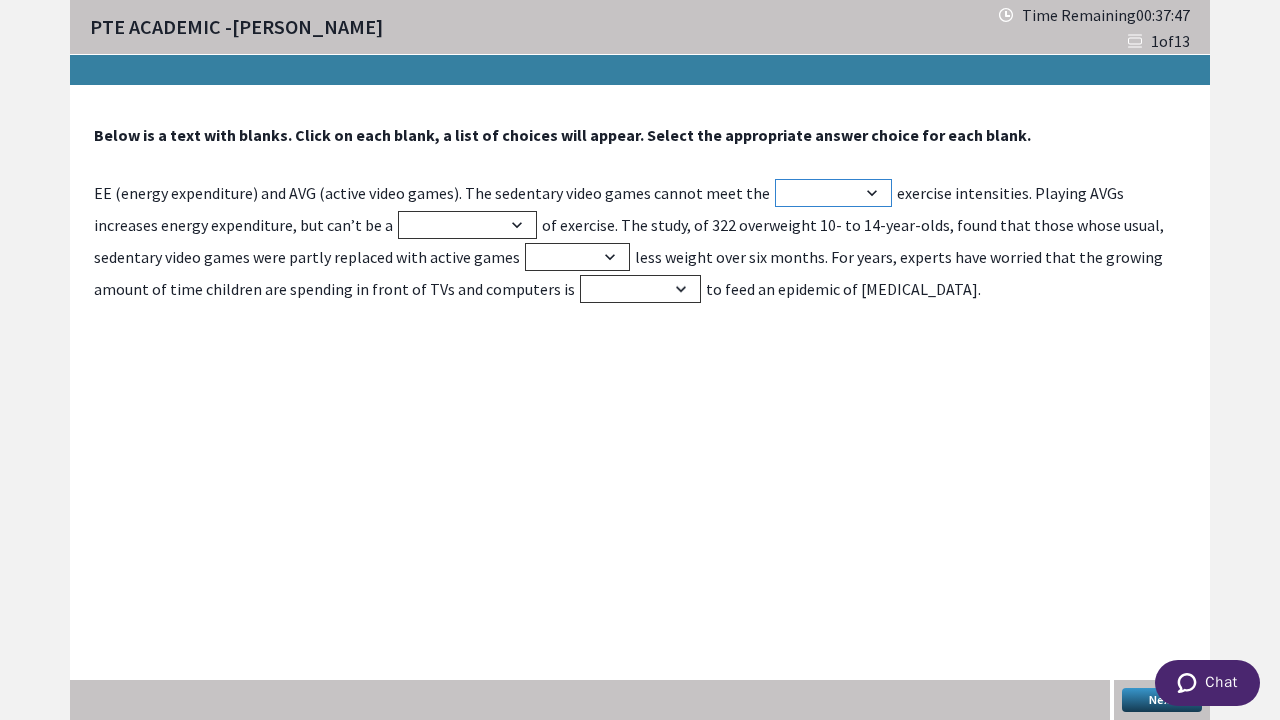 click on "minimum depth little flat" at bounding box center (833, 193) 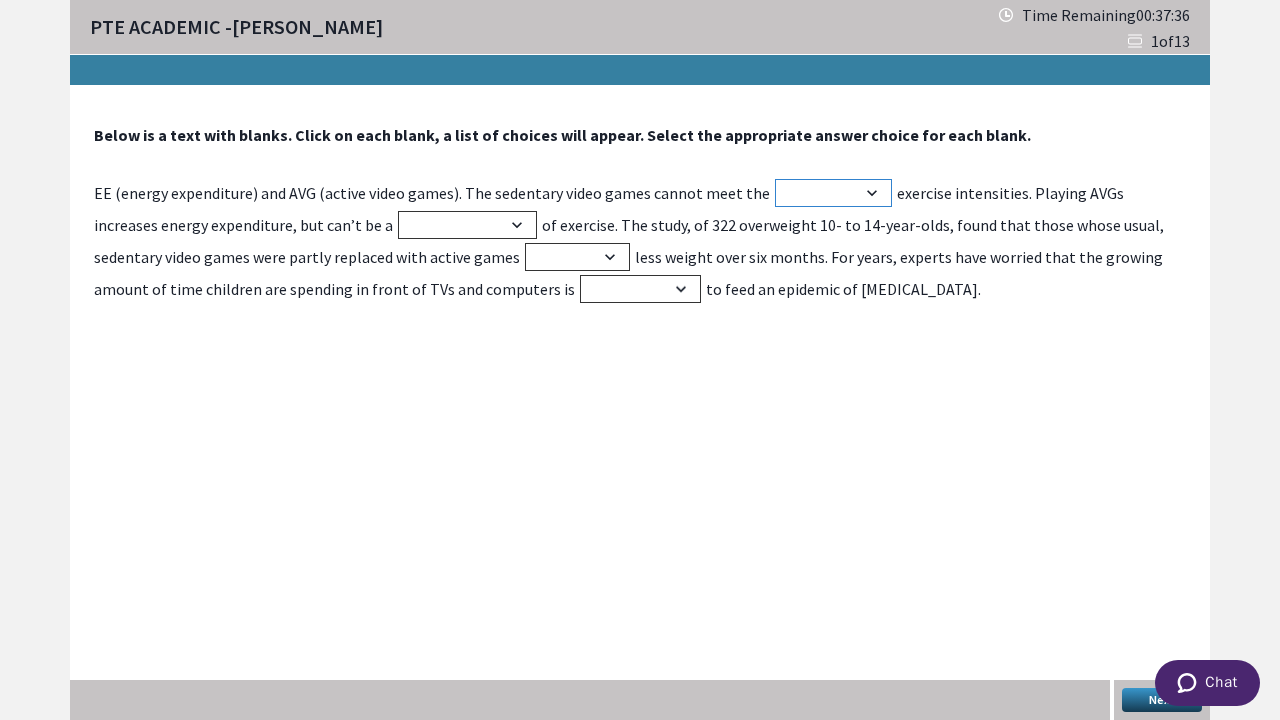 select on "minimum" 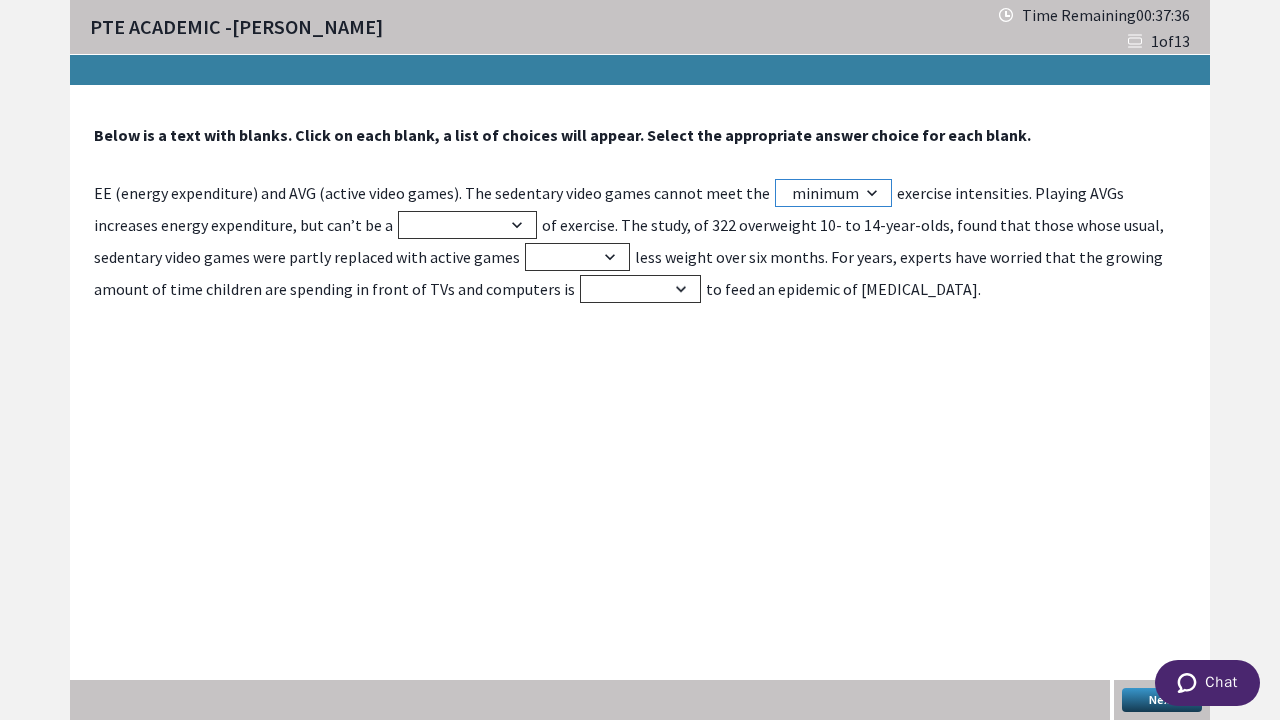 click on "minimum depth little flat" at bounding box center (833, 193) 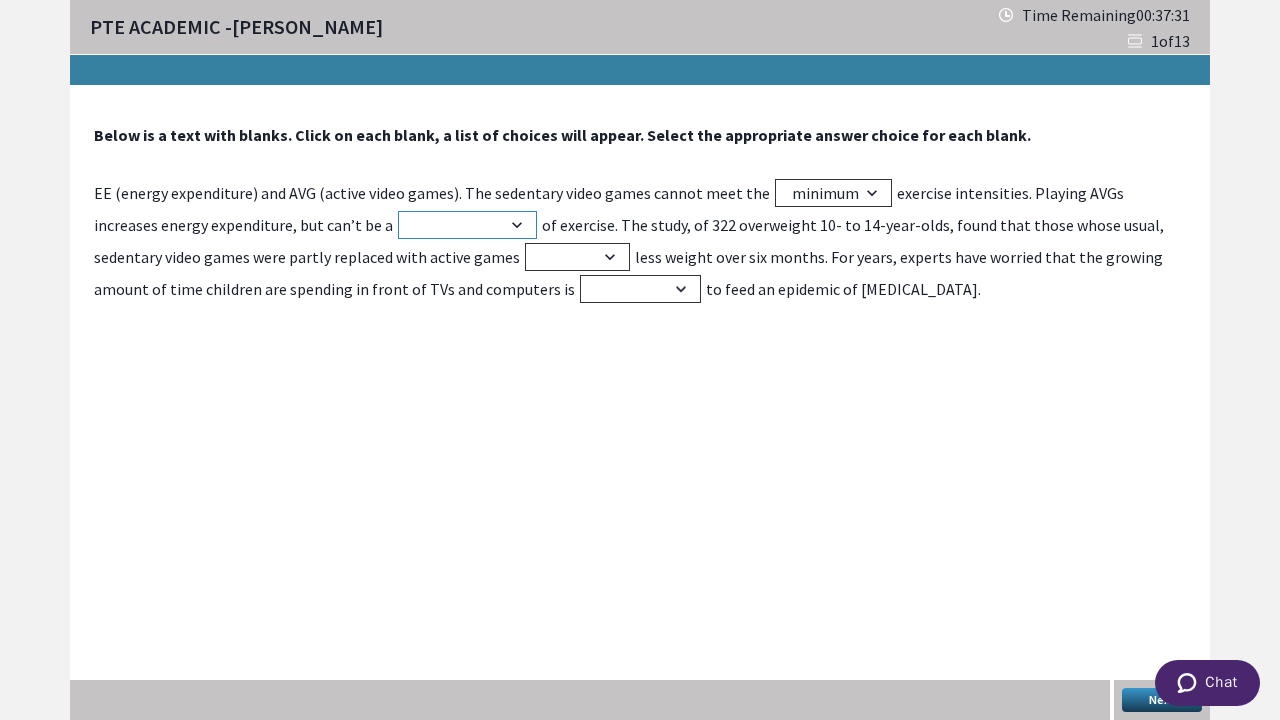 click on "comfort relief replacement art" at bounding box center (467, 225) 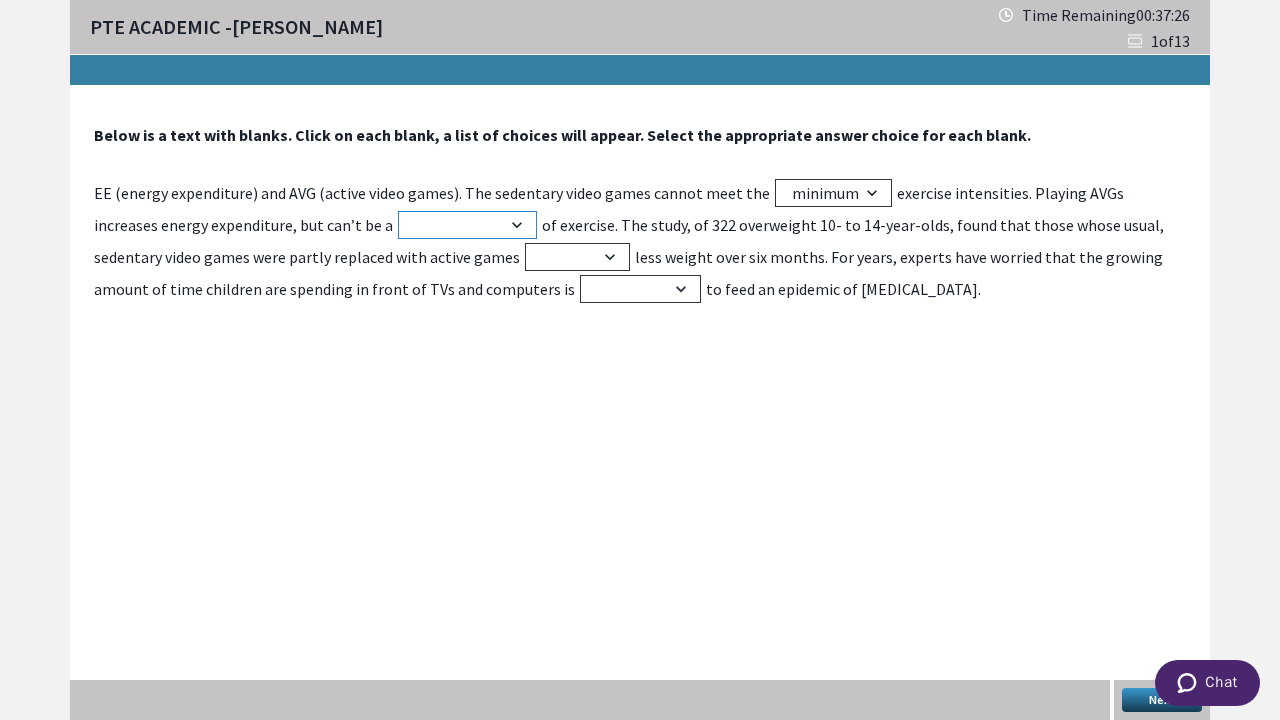 select on "replacement" 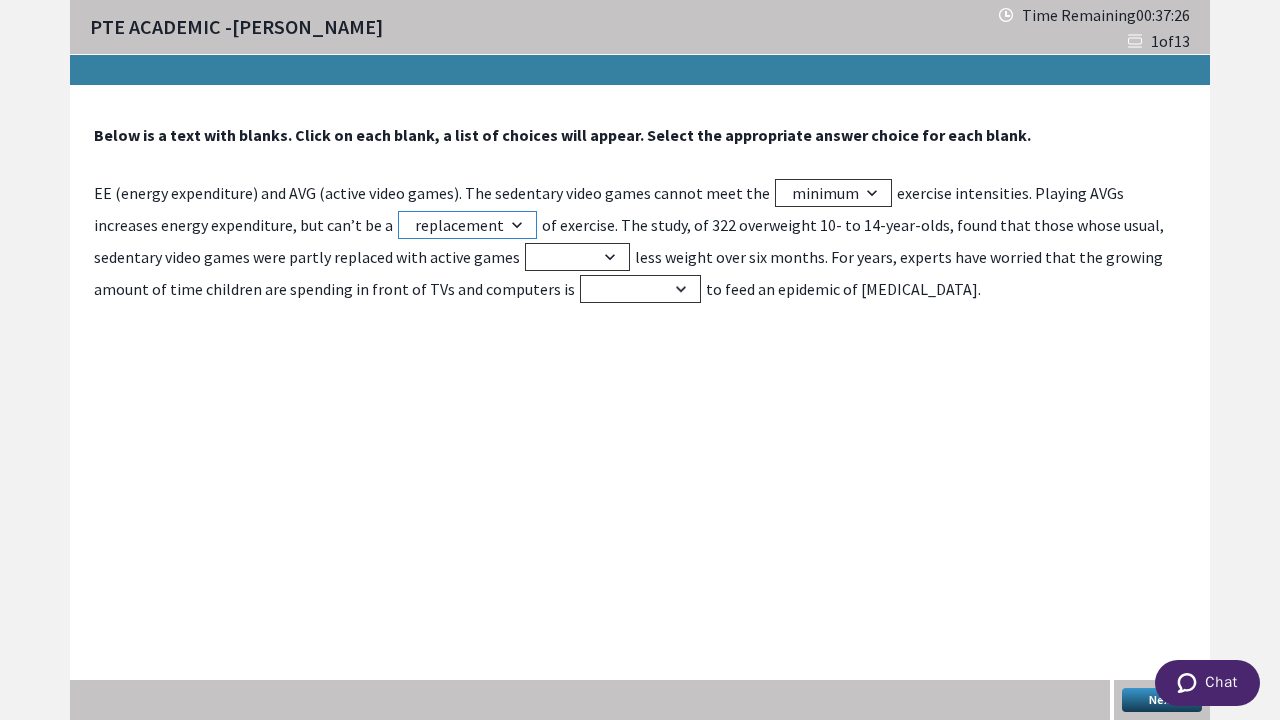 click on "comfort relief replacement art" at bounding box center [467, 225] 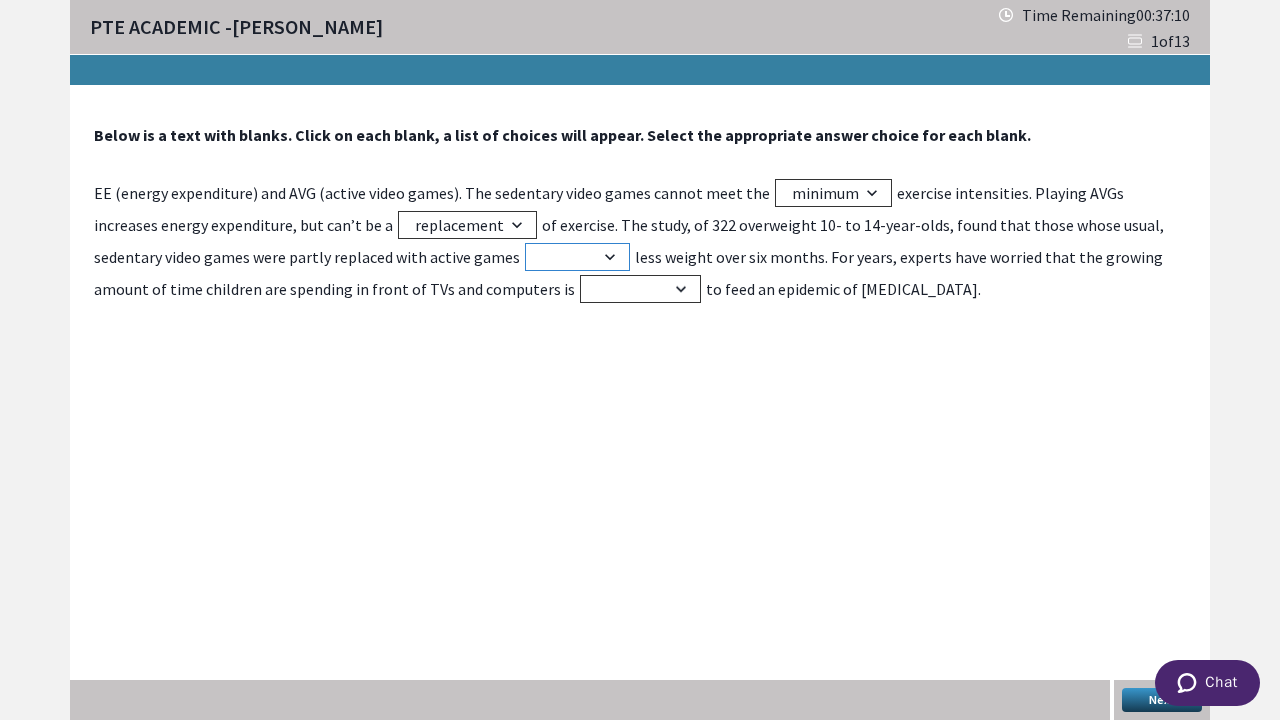 click on "ranged cleared gained realized" at bounding box center (577, 257) 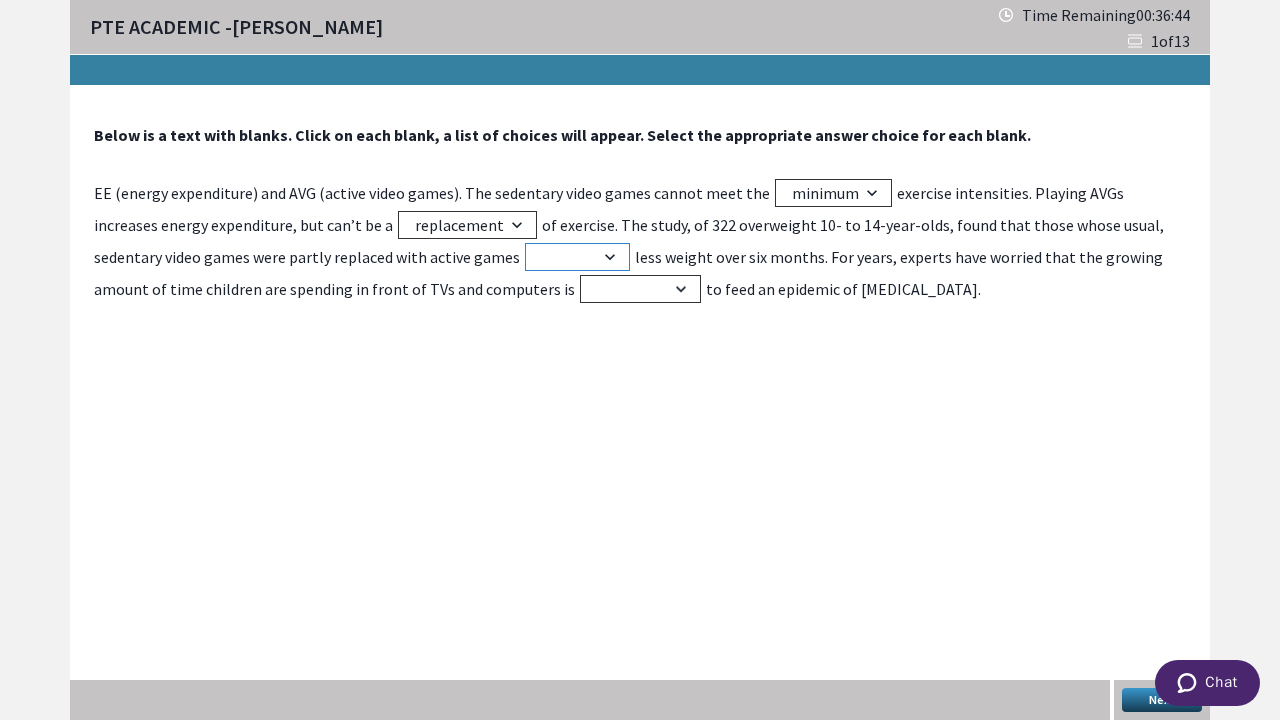 select on "ranged" 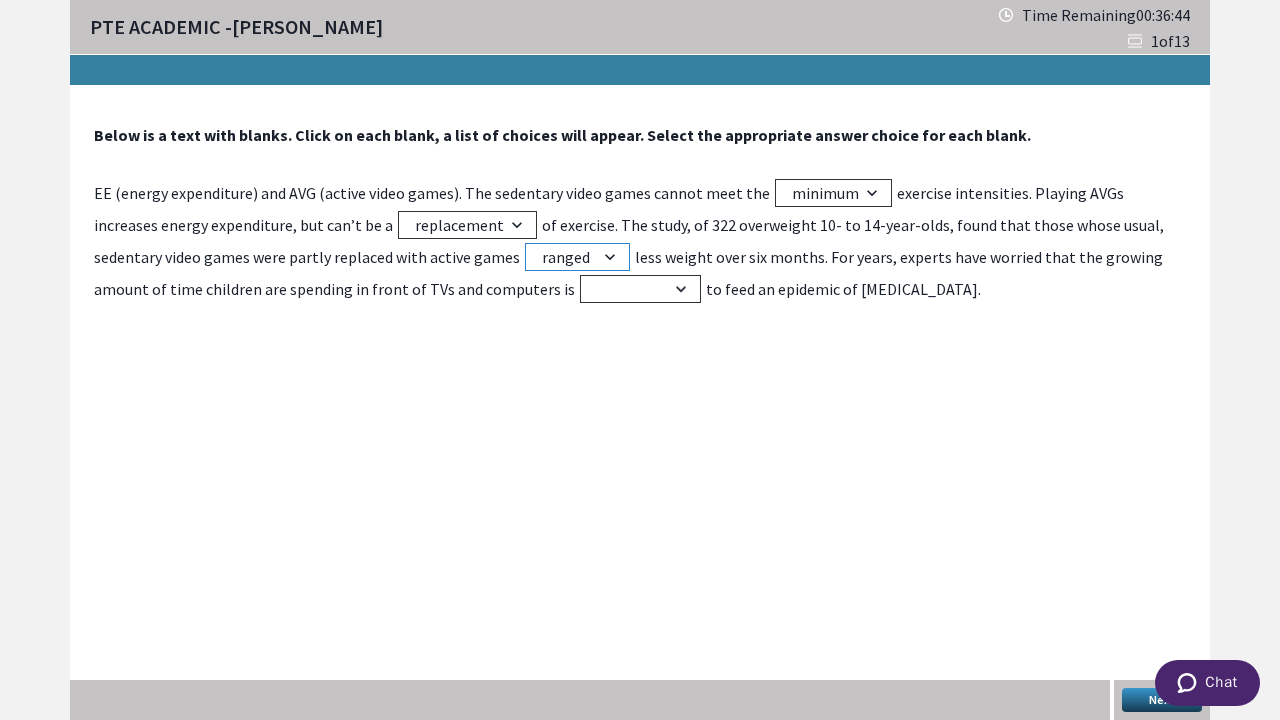 click on "ranged cleared gained realized" at bounding box center (577, 257) 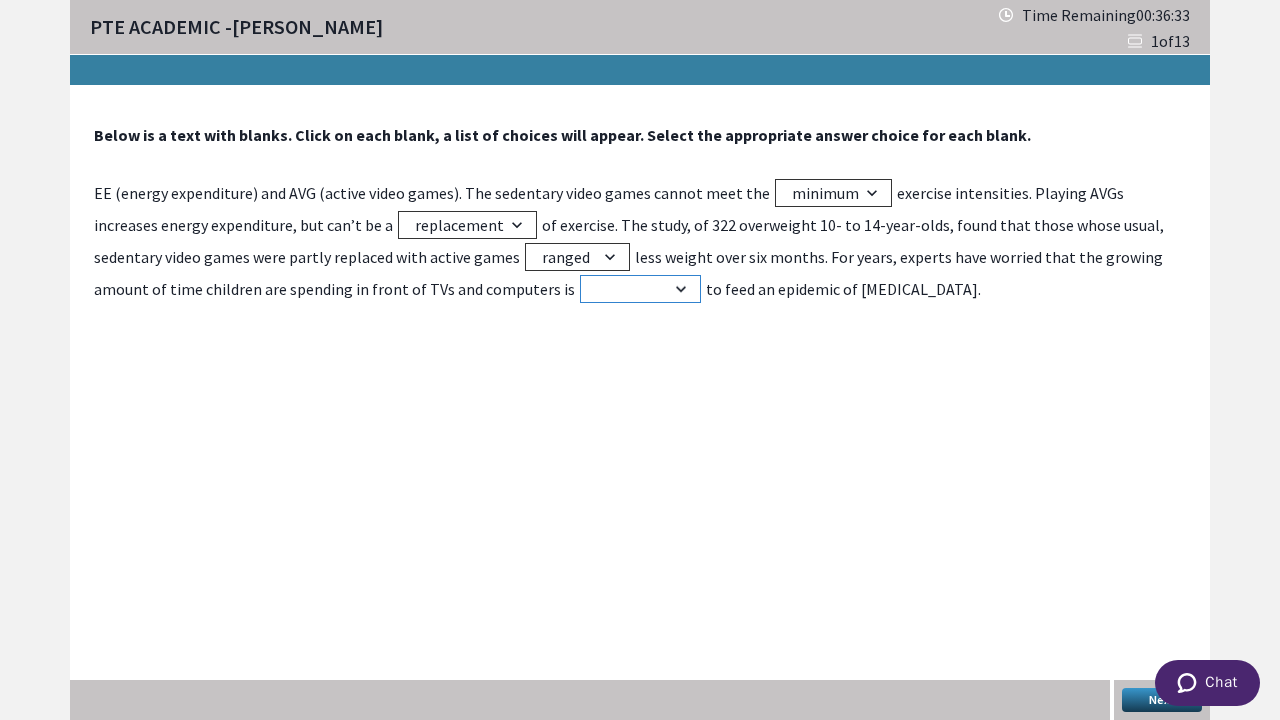 click on "helping restoring relieving improving" at bounding box center [640, 289] 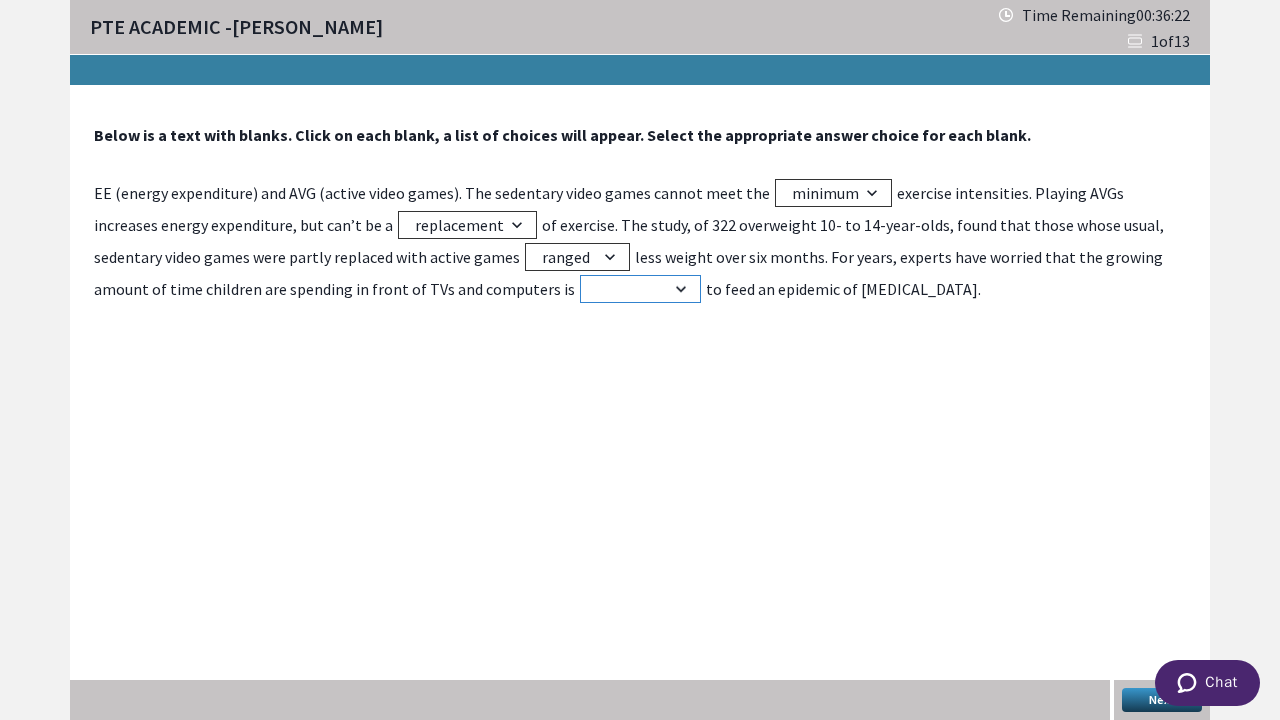 select on "helping" 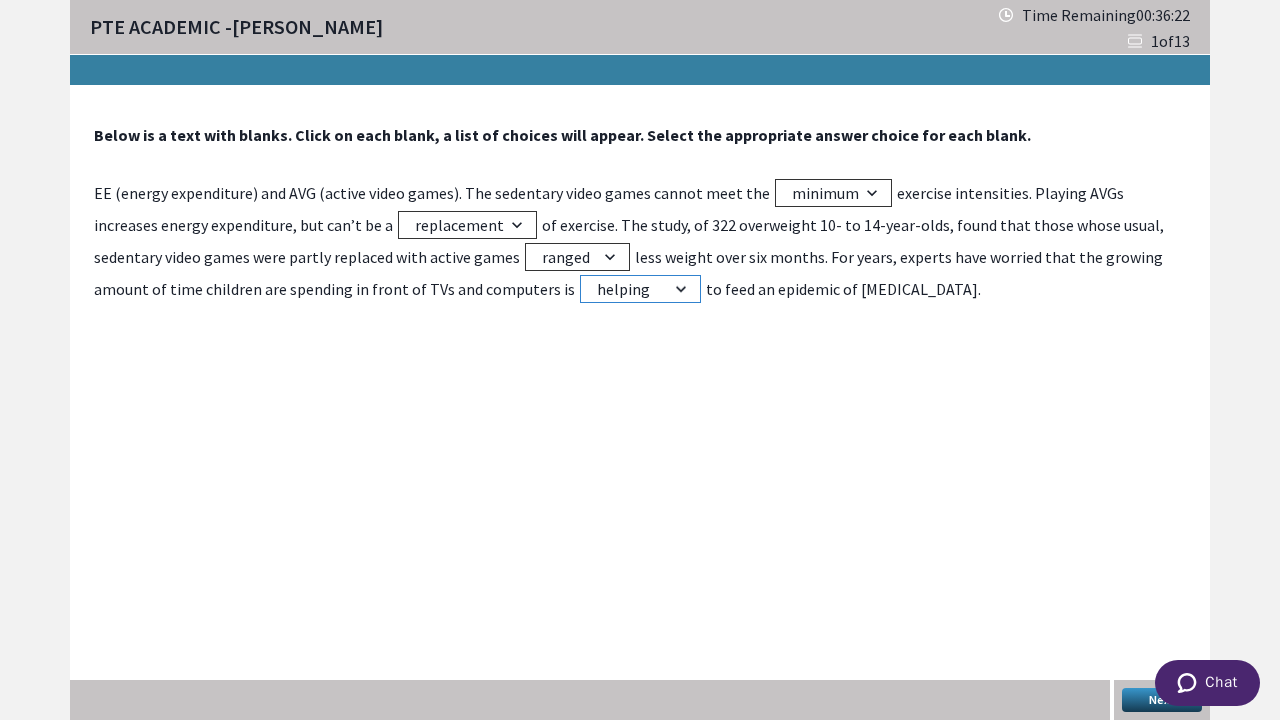 click on "helping restoring relieving improving" at bounding box center (640, 289) 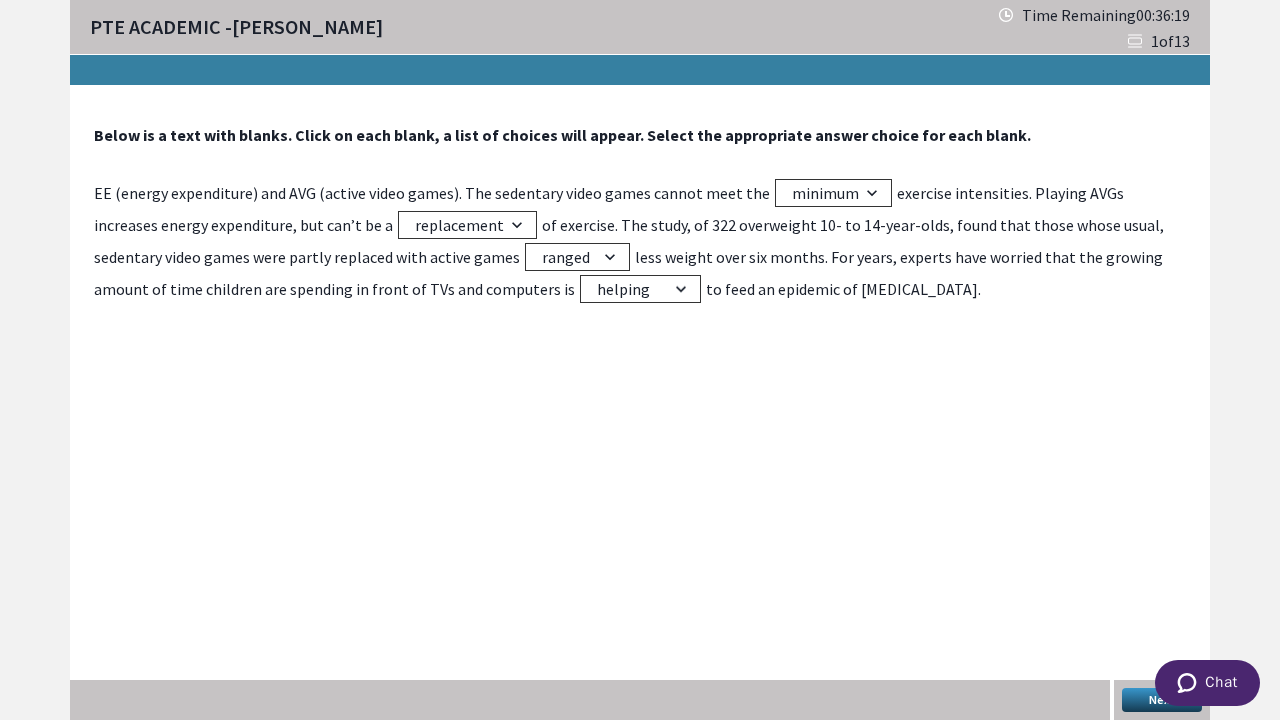 click on "Next" at bounding box center (1162, 700) 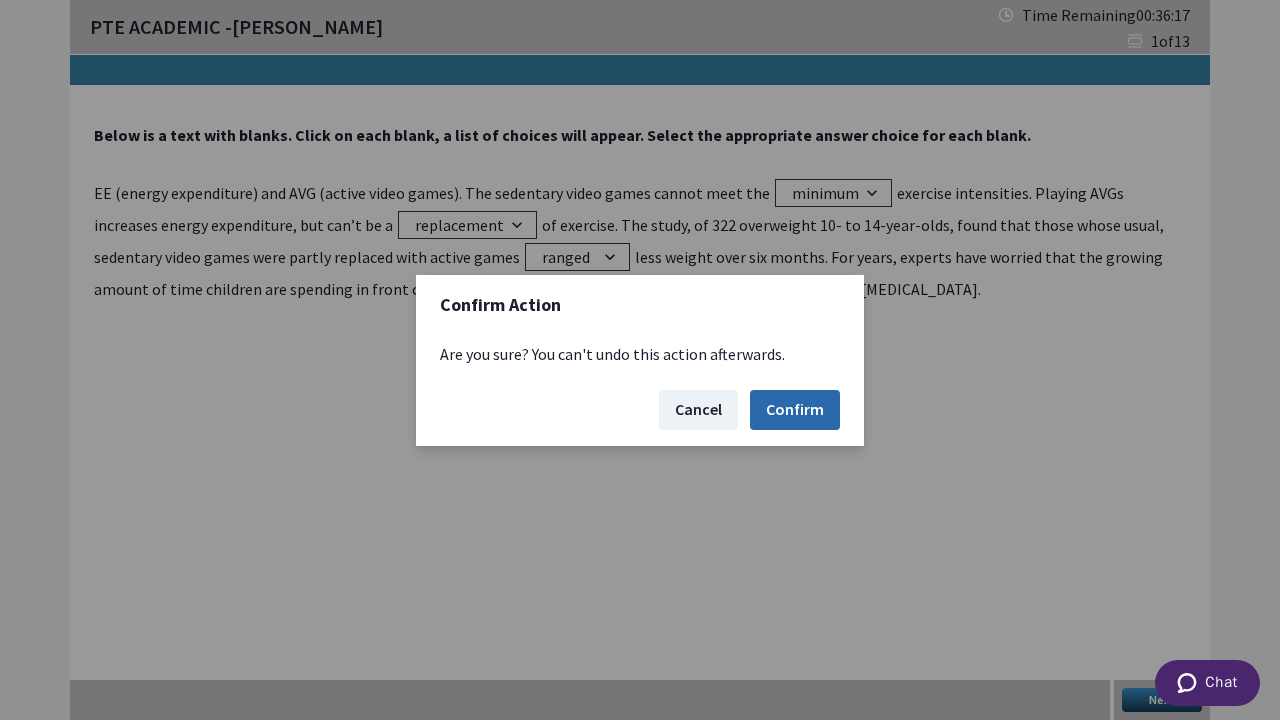 click on "Confirm" at bounding box center (795, 410) 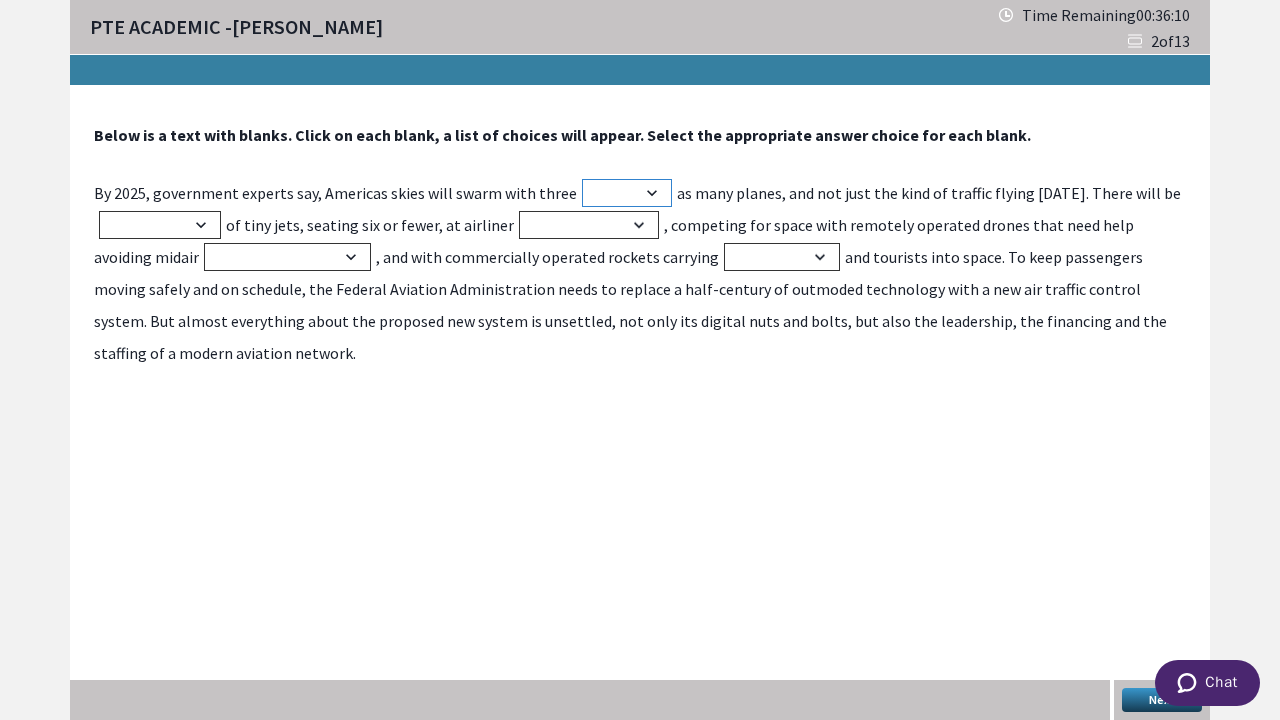 click on "long old times piled" at bounding box center [627, 193] 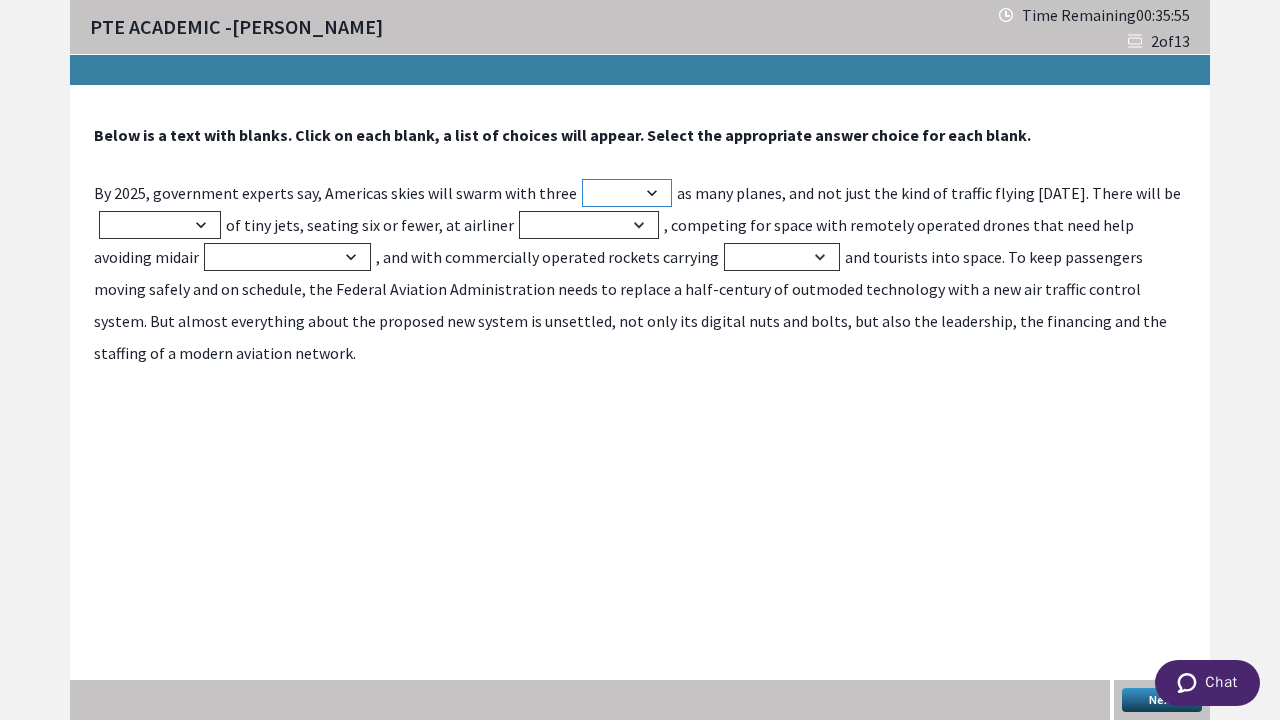 select on "piled" 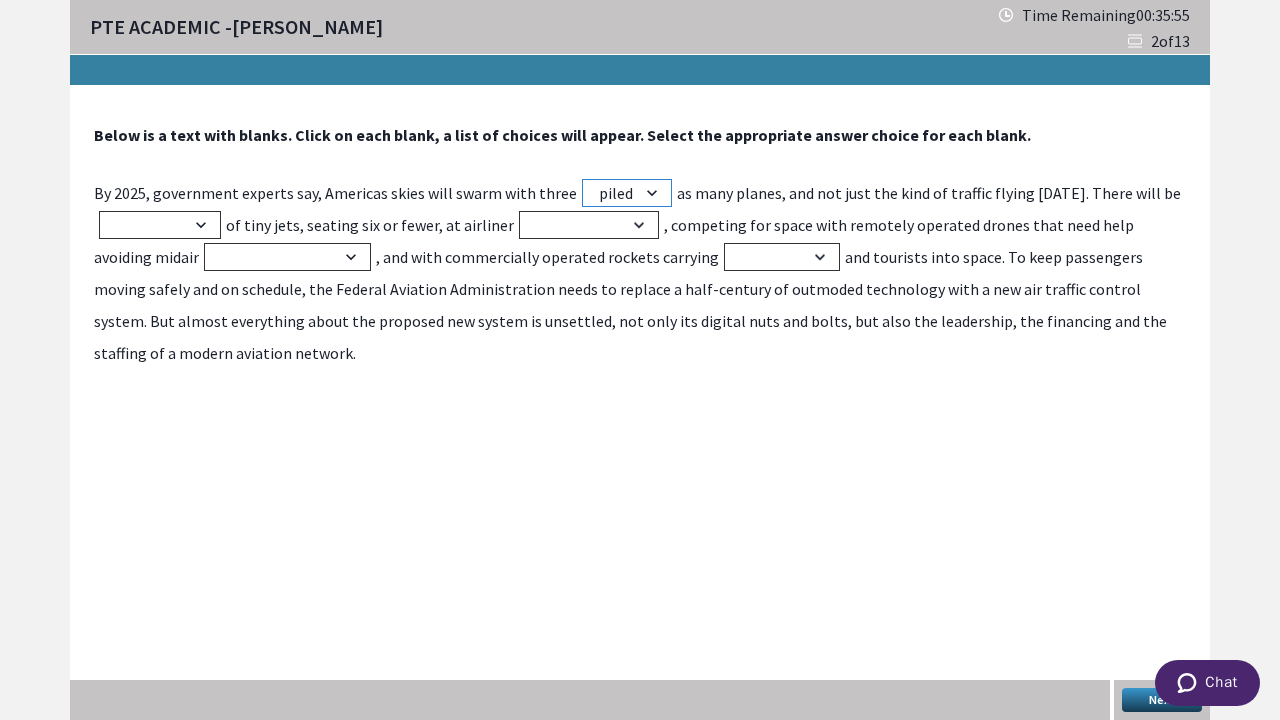 click on "long old times piled" at bounding box center [627, 193] 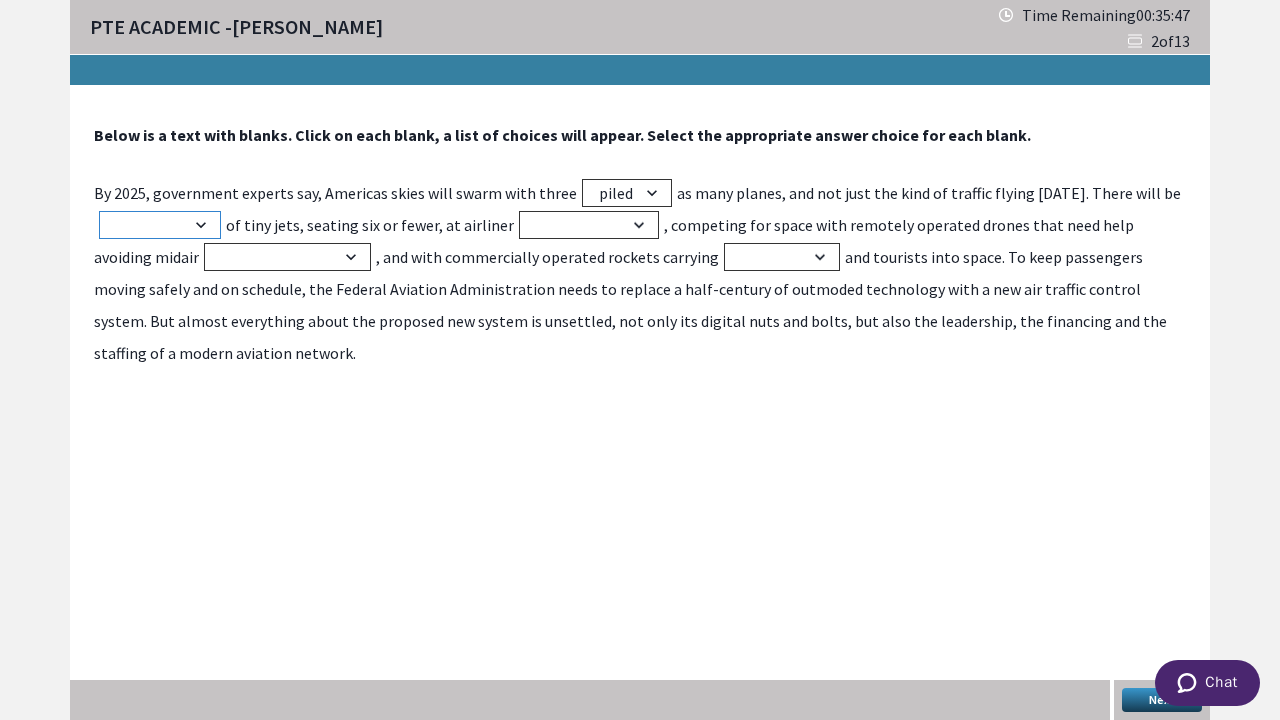 click on "thousands much few many" at bounding box center (160, 225) 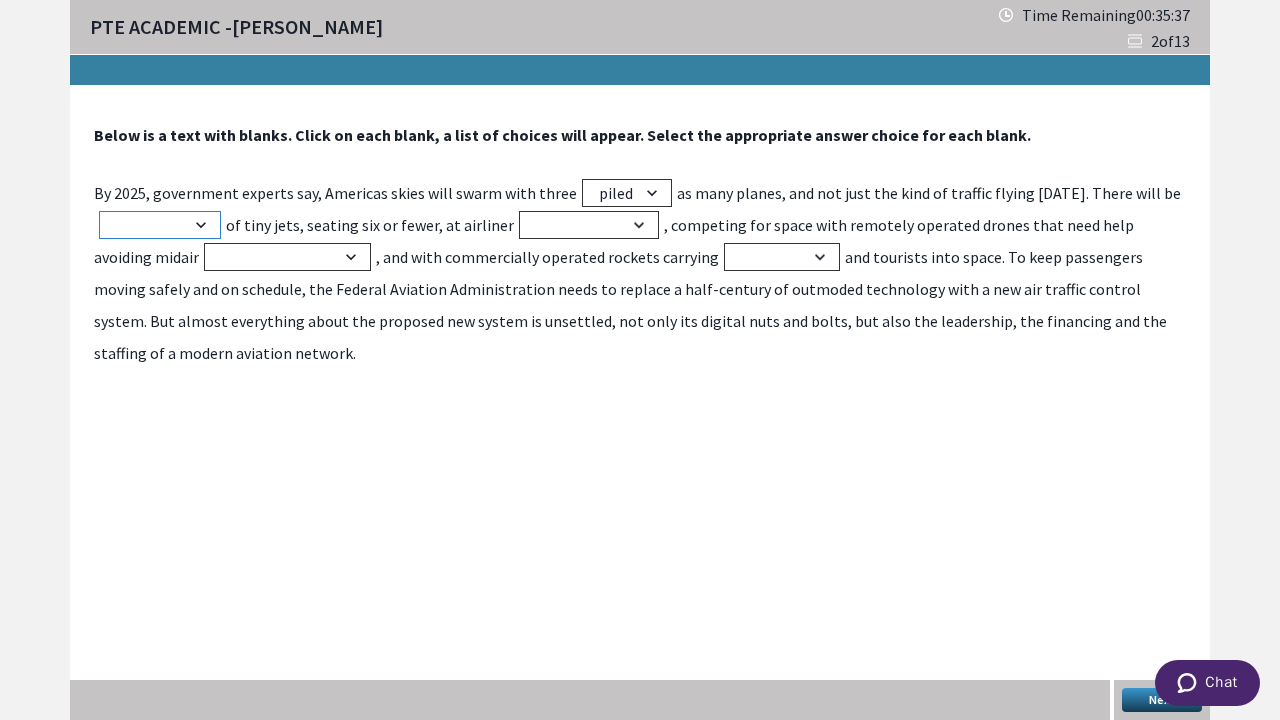 select on "thousands" 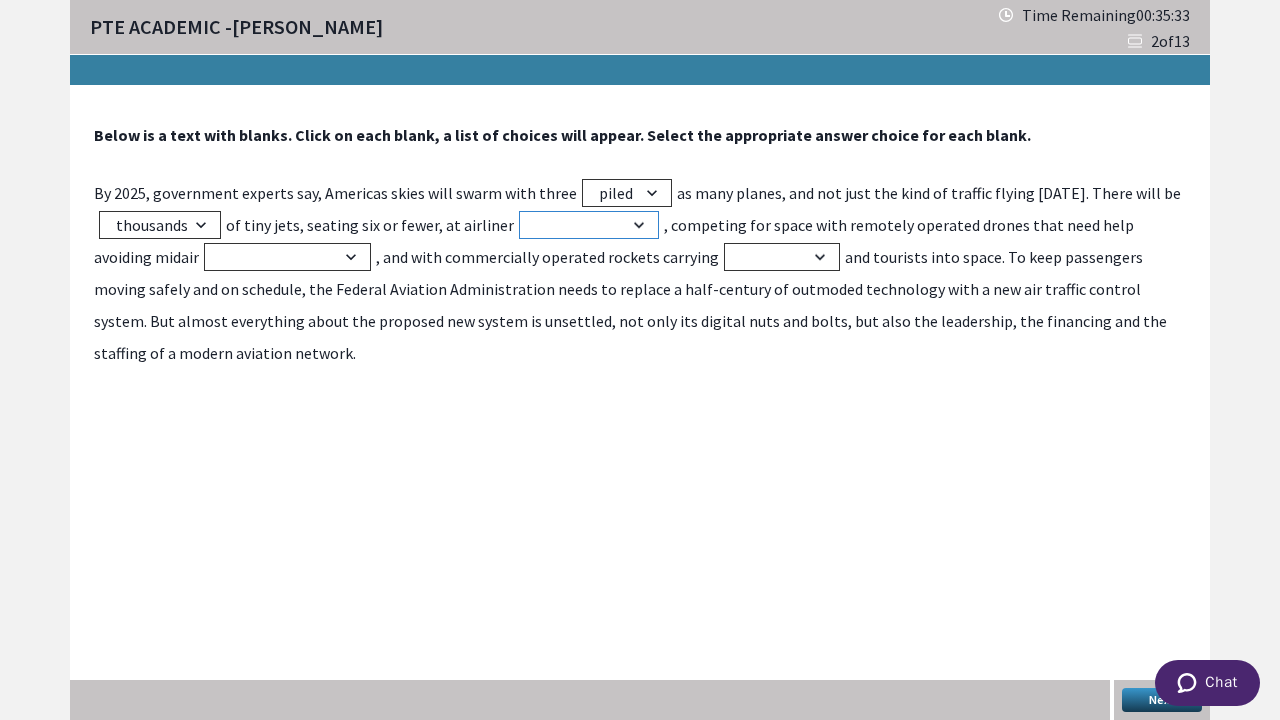 click on "fruit fundamental altitudes function" at bounding box center [589, 225] 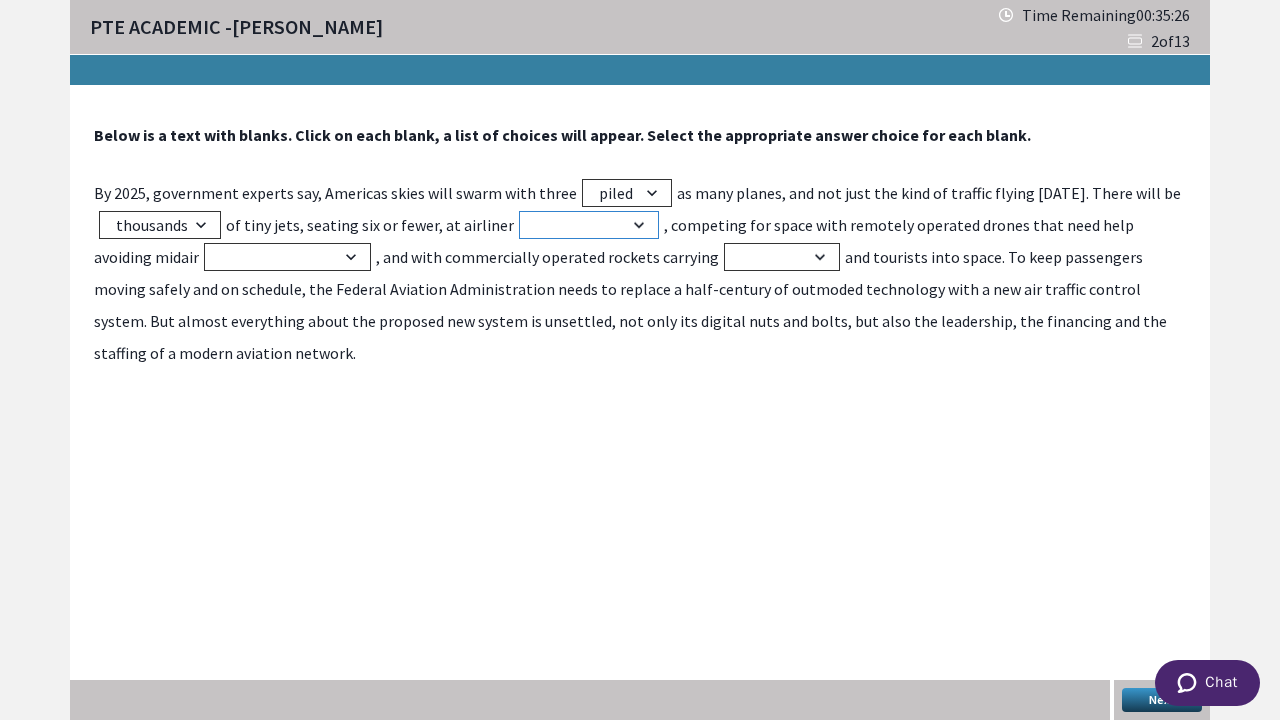 select on "fundamental" 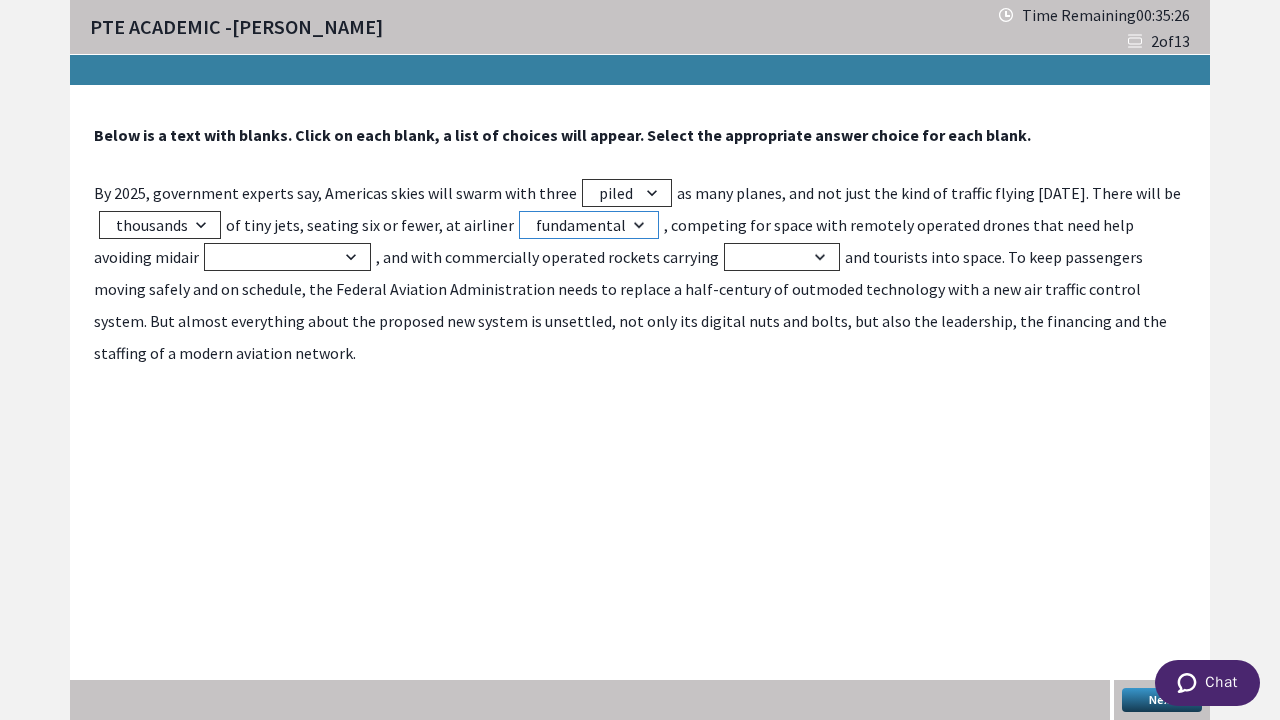click on "fruit fundamental altitudes function" at bounding box center [589, 225] 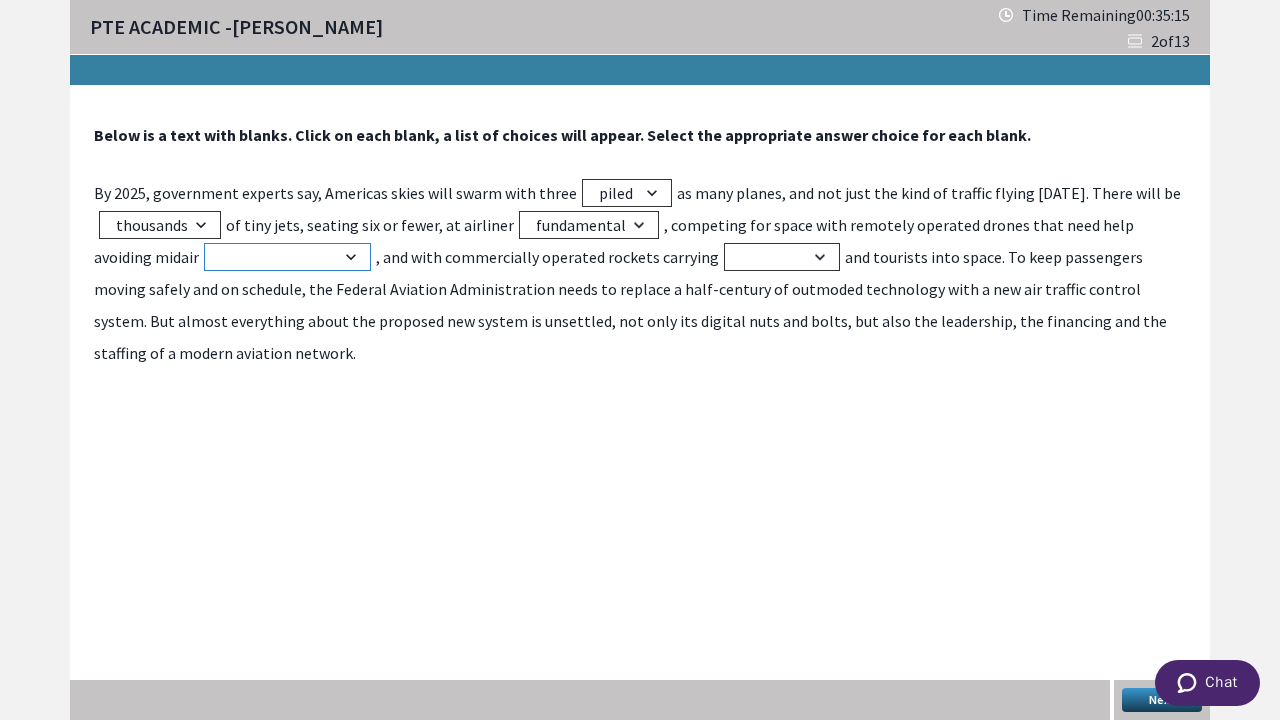 click on "topple relapse collisions connecting" at bounding box center [287, 257] 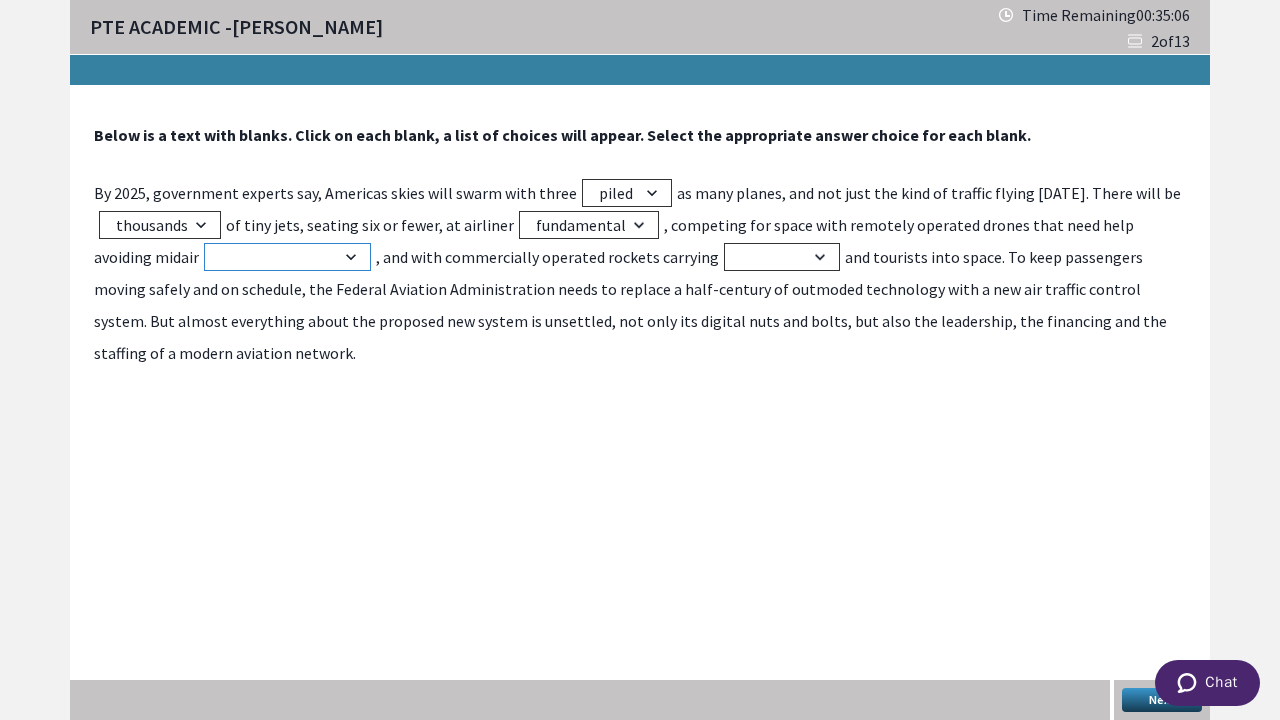 select on "collisions" 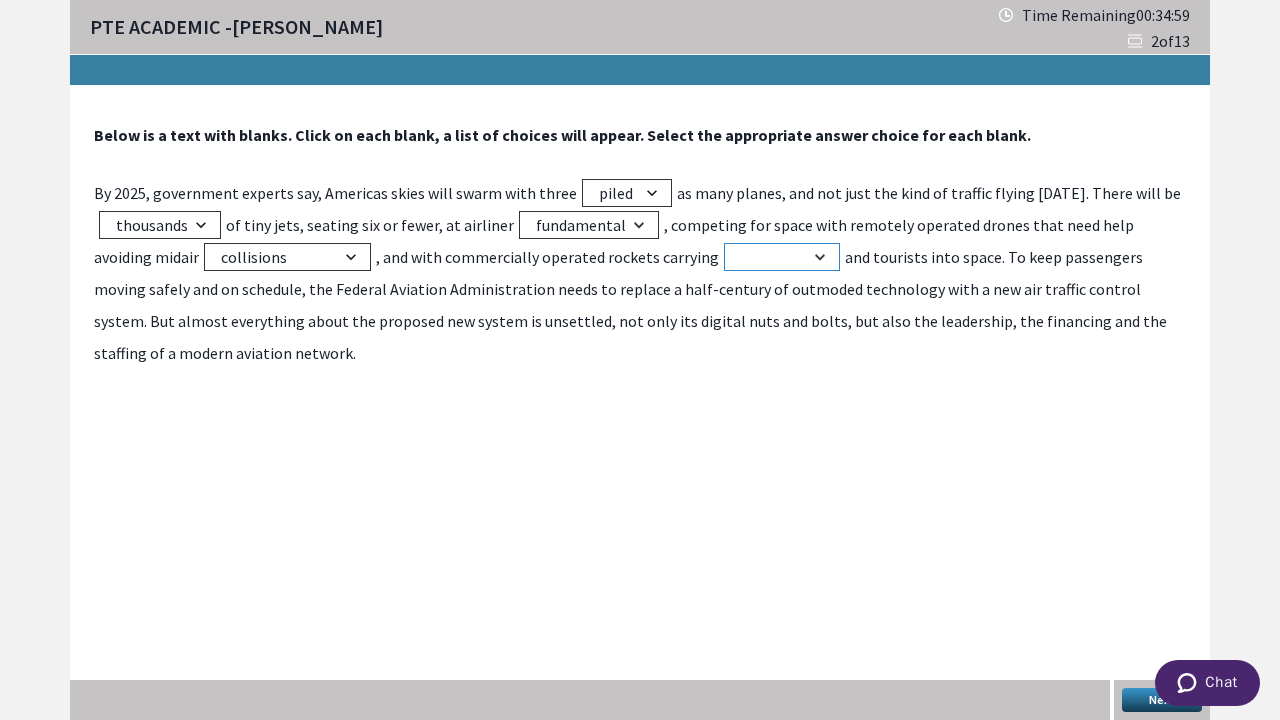 click on "ships satellites hooked resume" at bounding box center [782, 257] 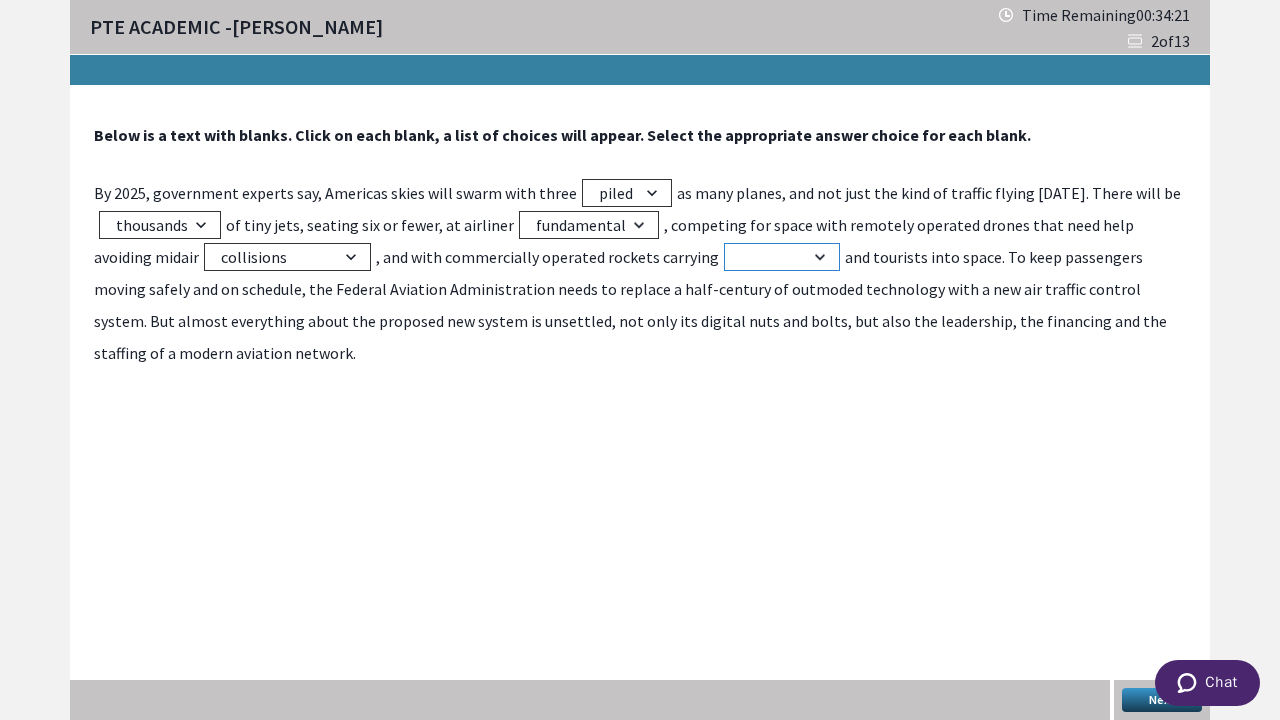 select on "satellites" 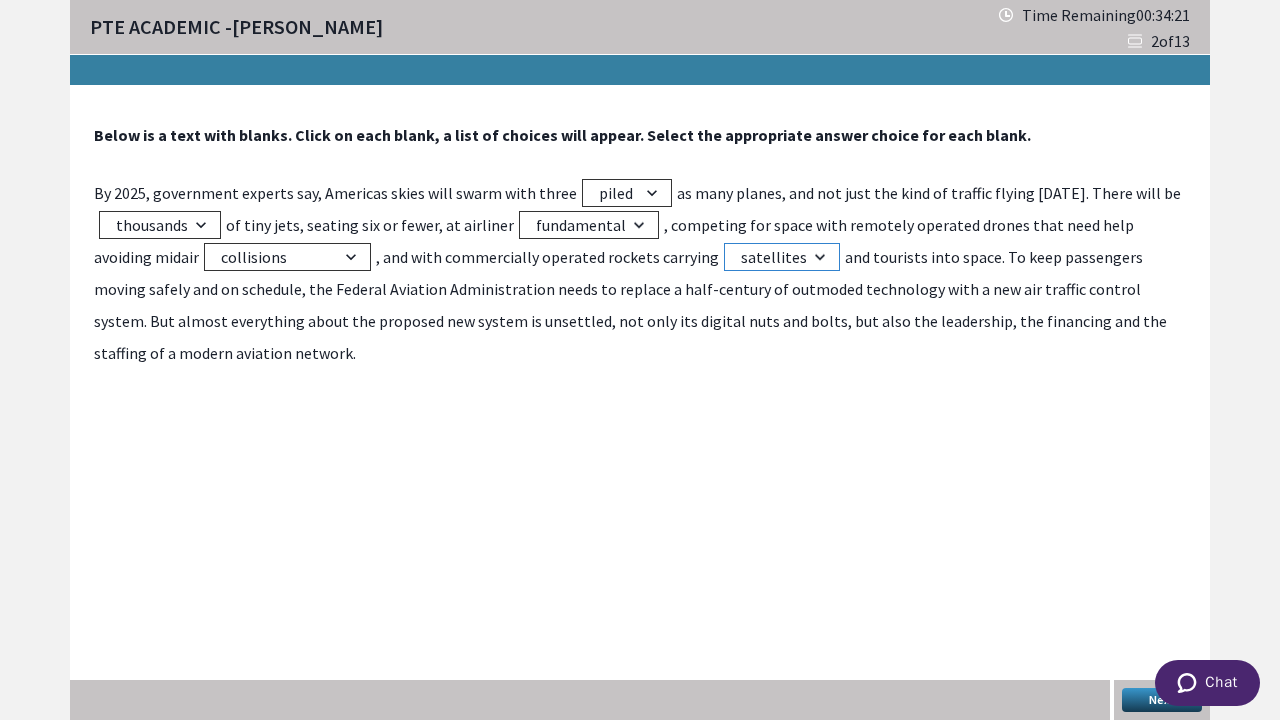 click on "ships satellites hooked resume" at bounding box center [782, 257] 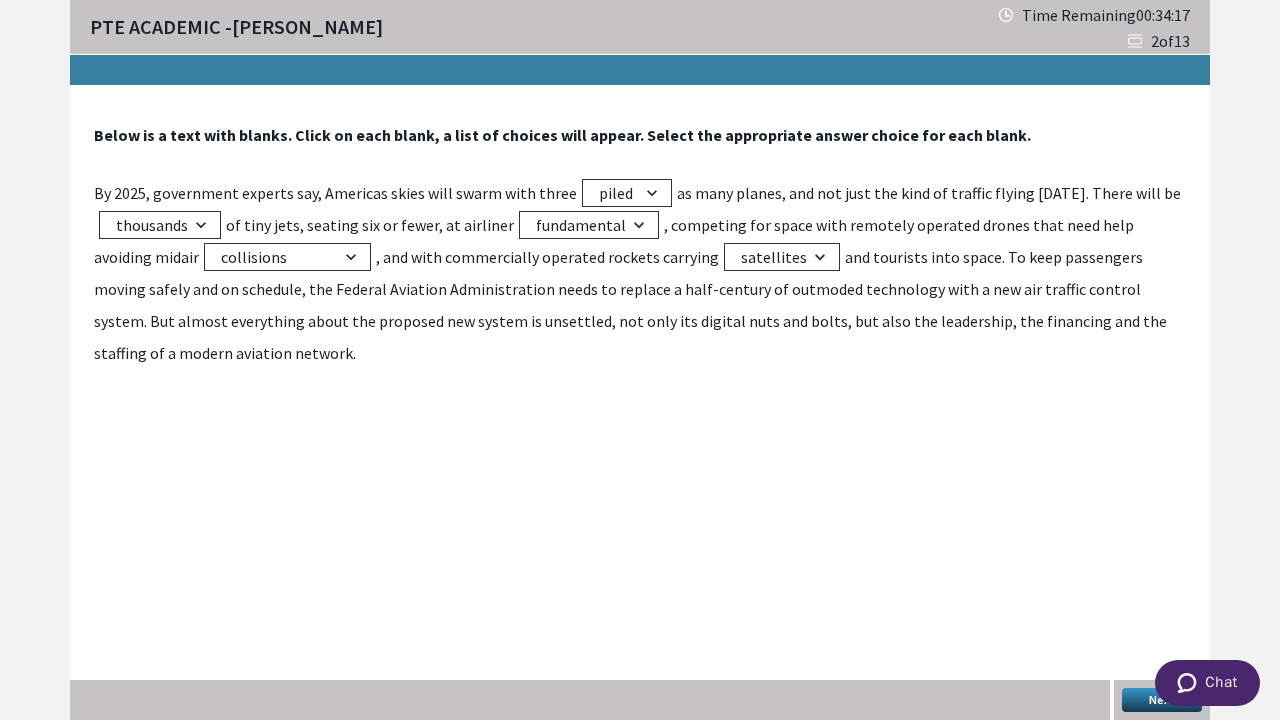click on "Next" at bounding box center [1162, 700] 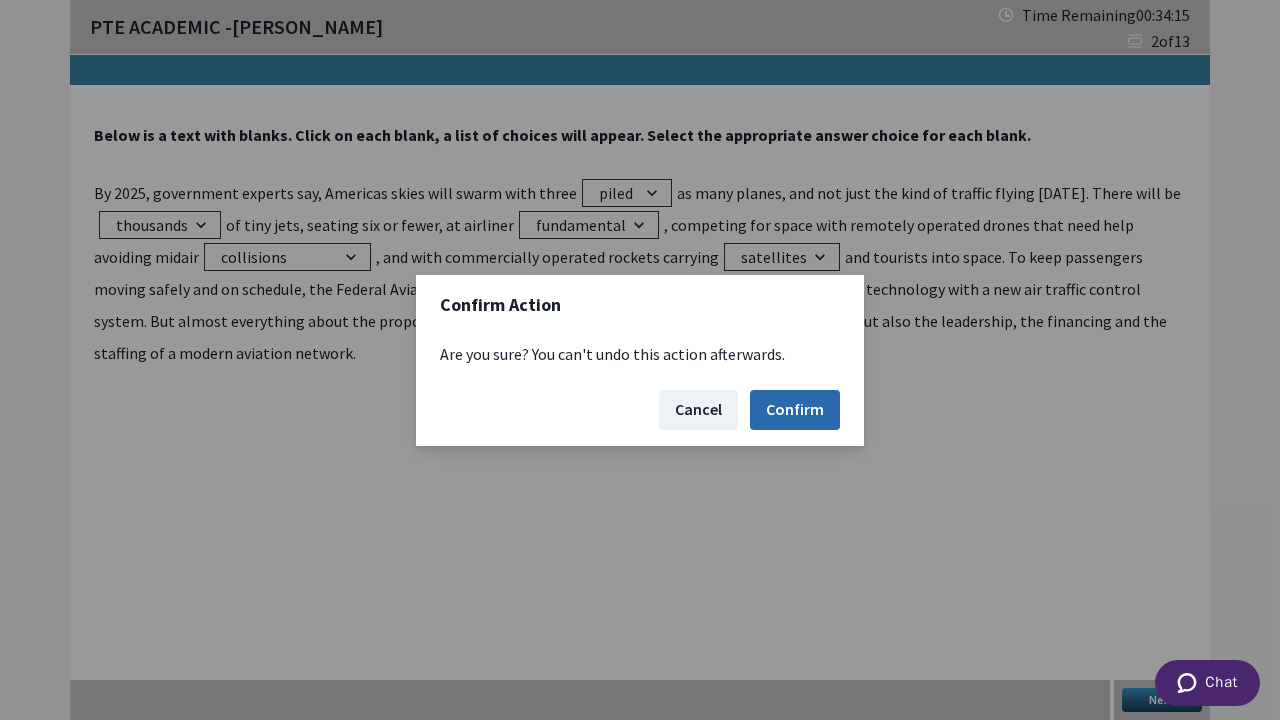 click on "Confirm" at bounding box center [795, 410] 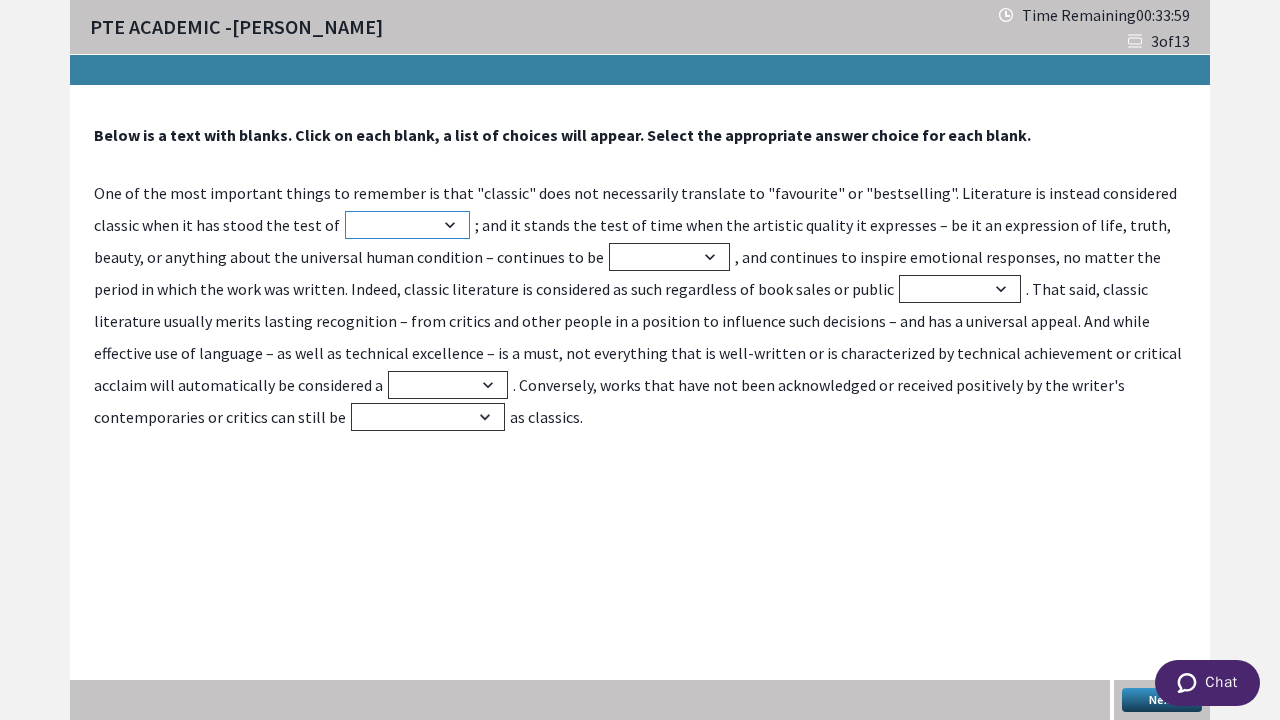 click on "preference time popularity profit" at bounding box center [407, 225] 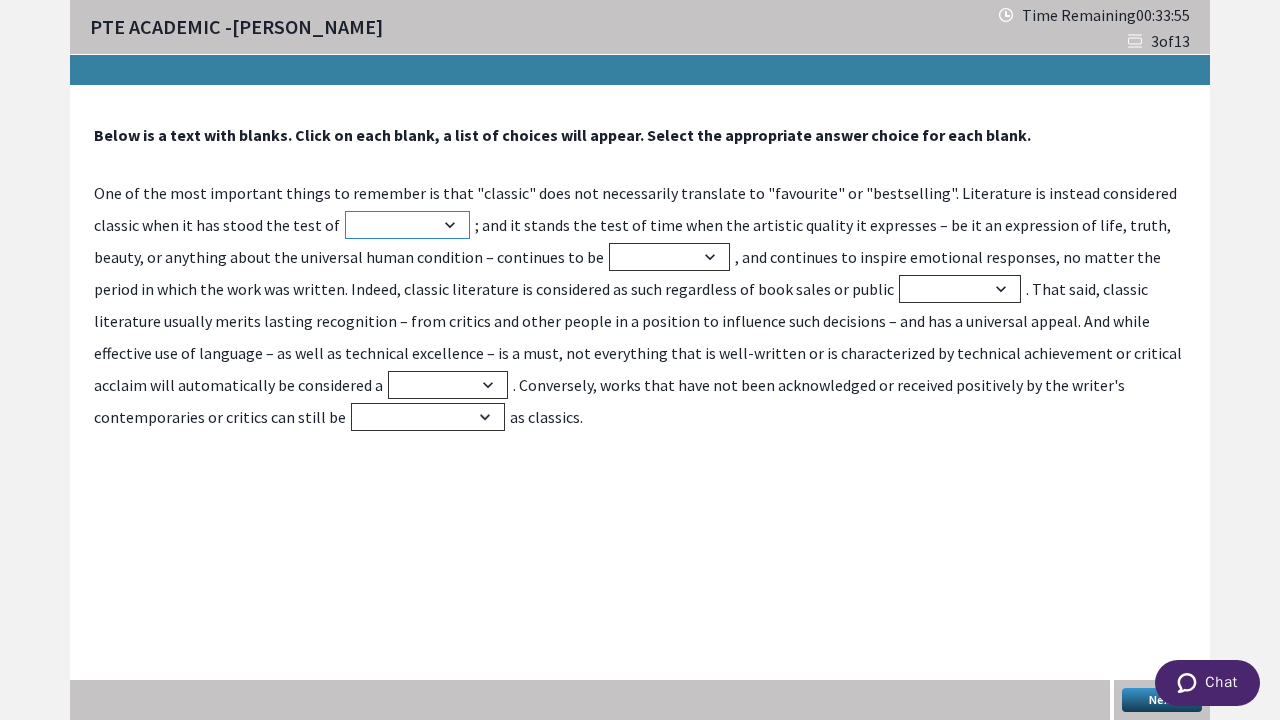 select on "preference" 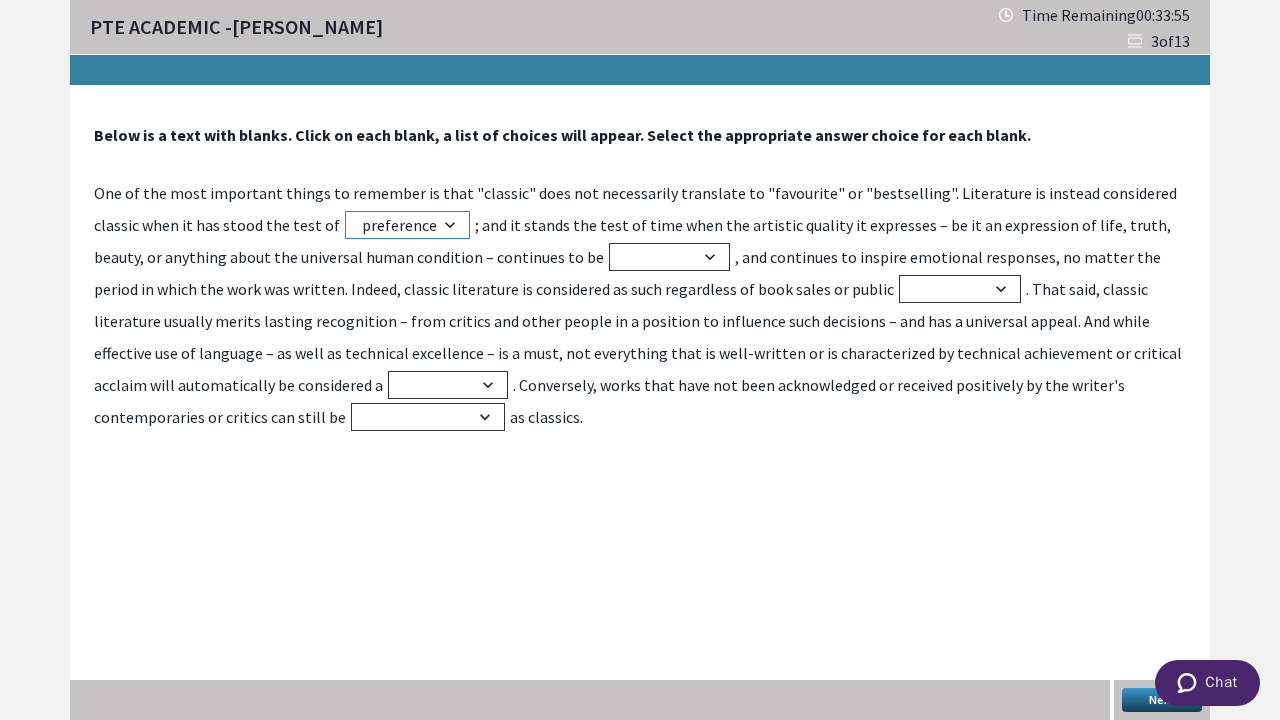 click on "preference time popularity profit" at bounding box center (407, 225) 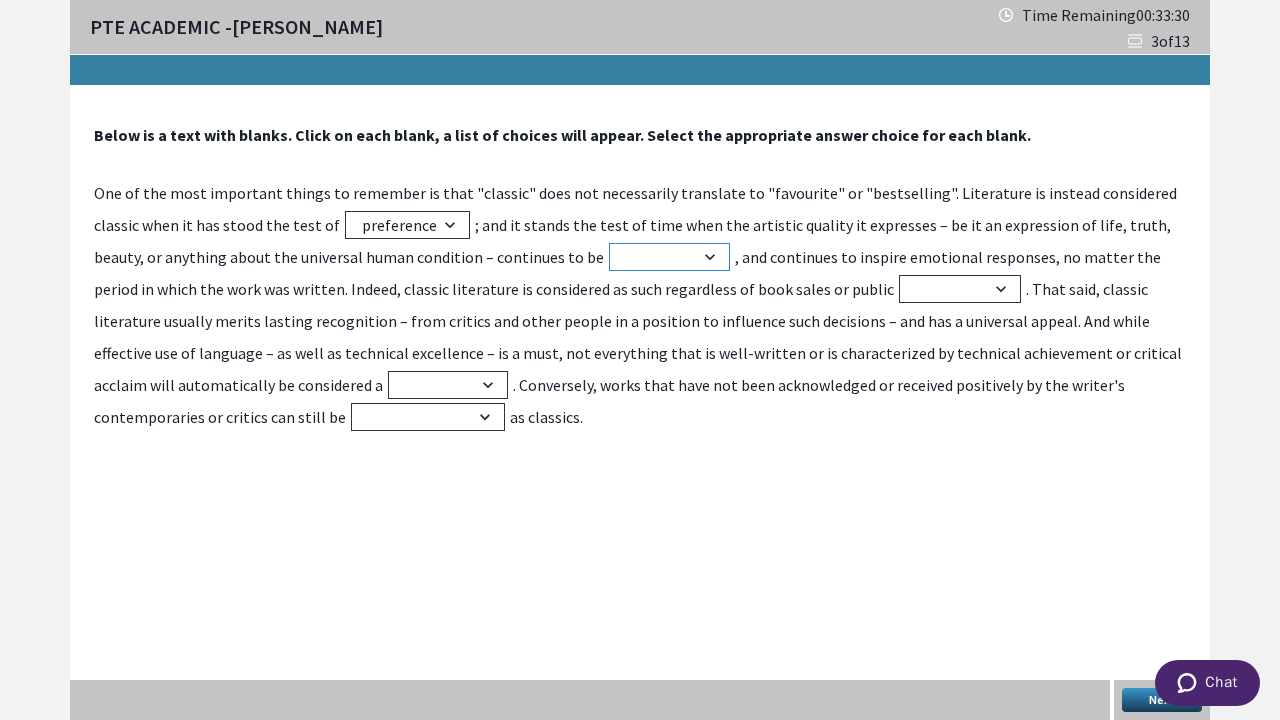 click on "forgotten profitable relevant mundane" at bounding box center [669, 257] 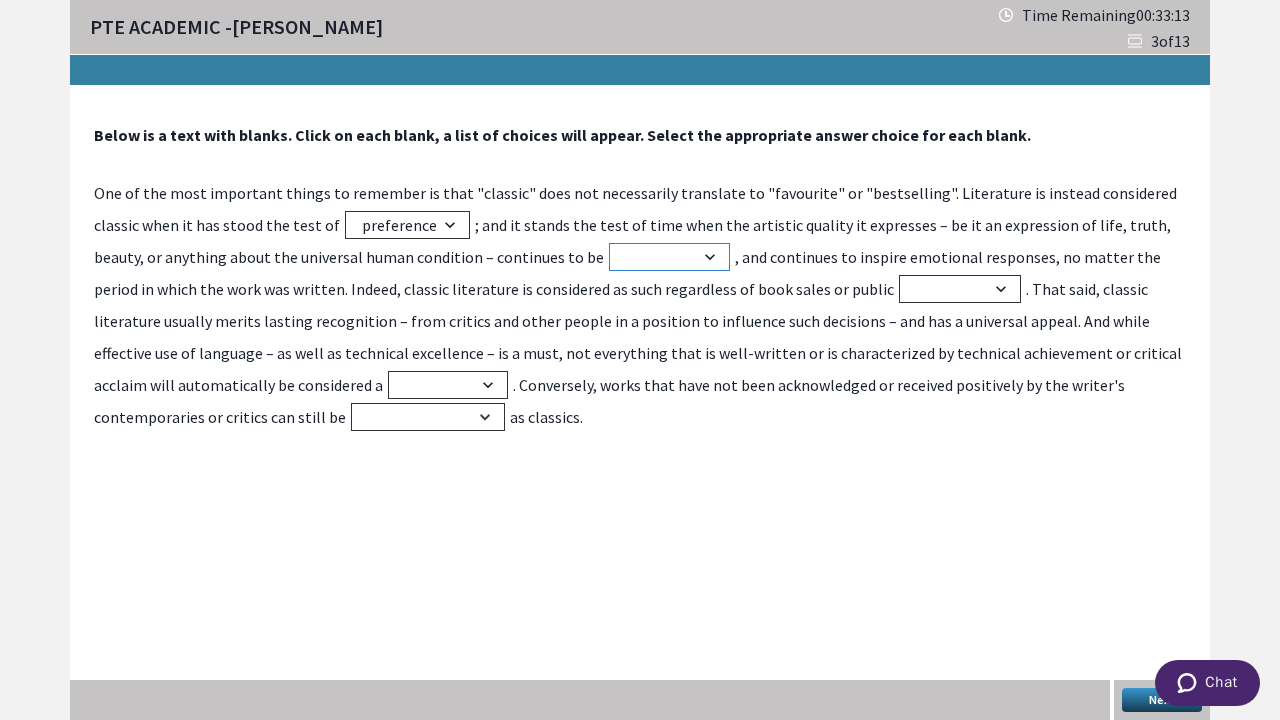 select on "relevant" 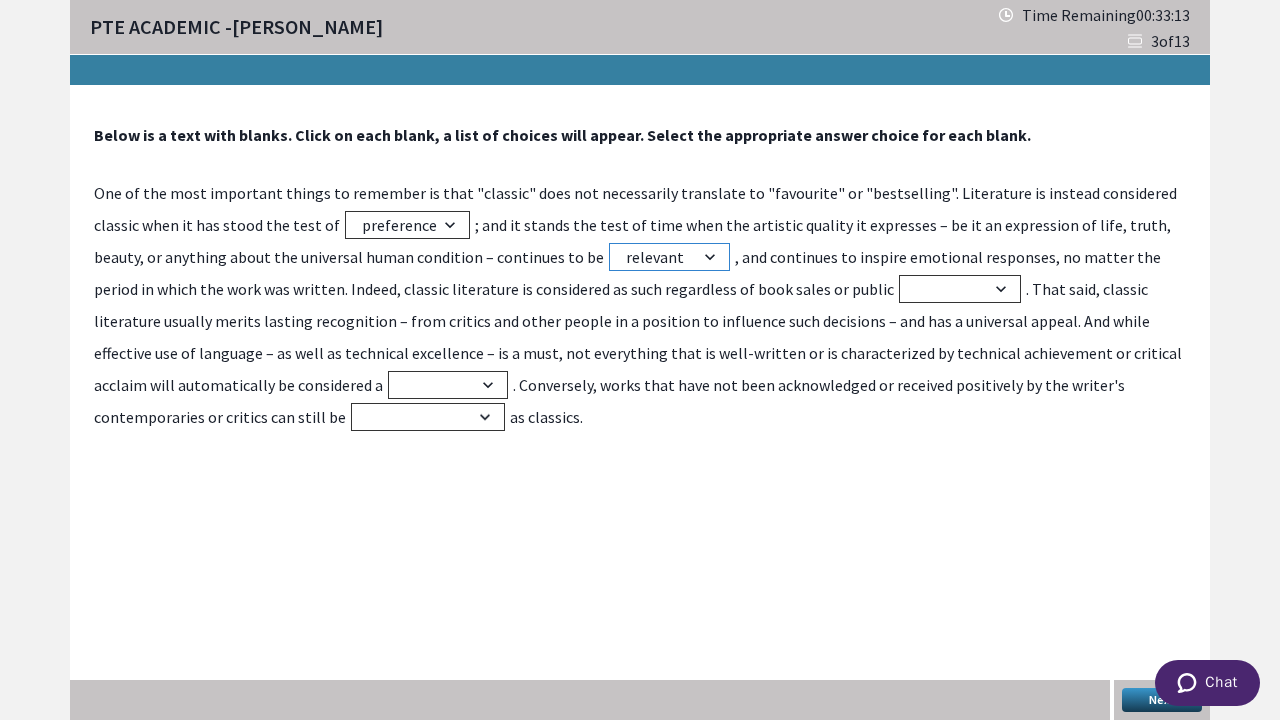click on "forgotten profitable relevant mundane" at bounding box center (669, 257) 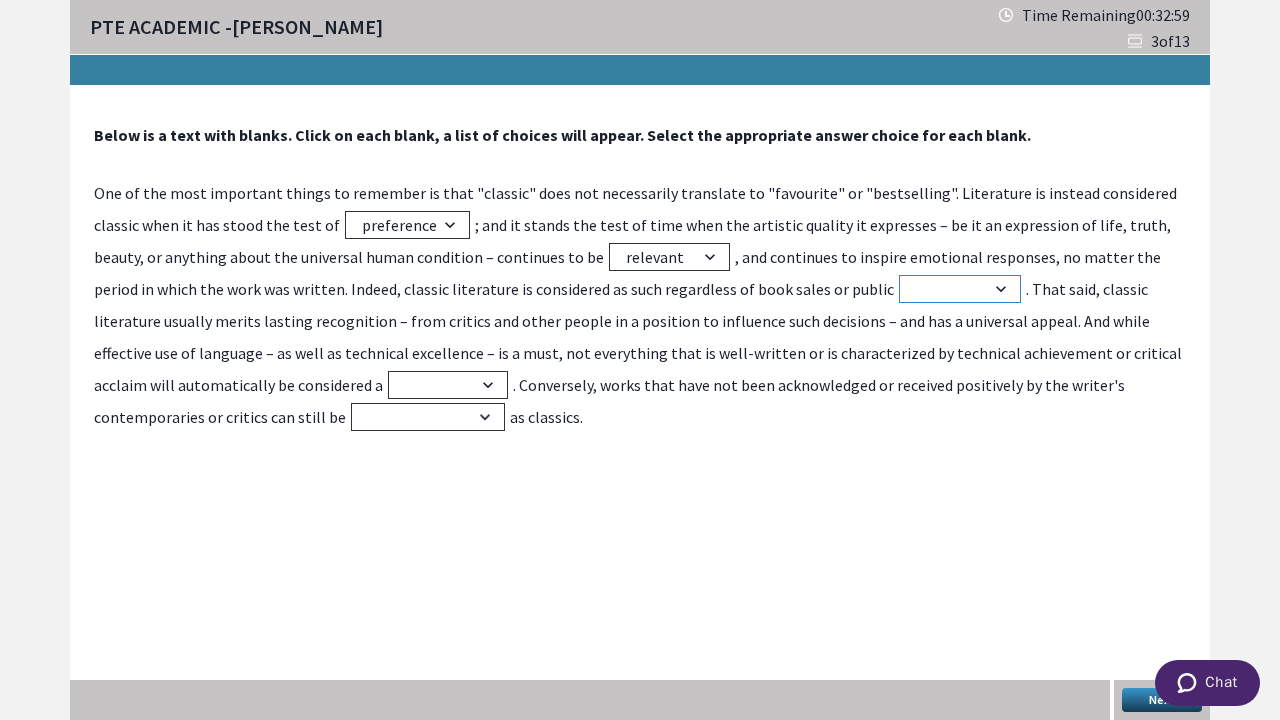 click on "ignorance popularity ambiguity criticism" at bounding box center (960, 289) 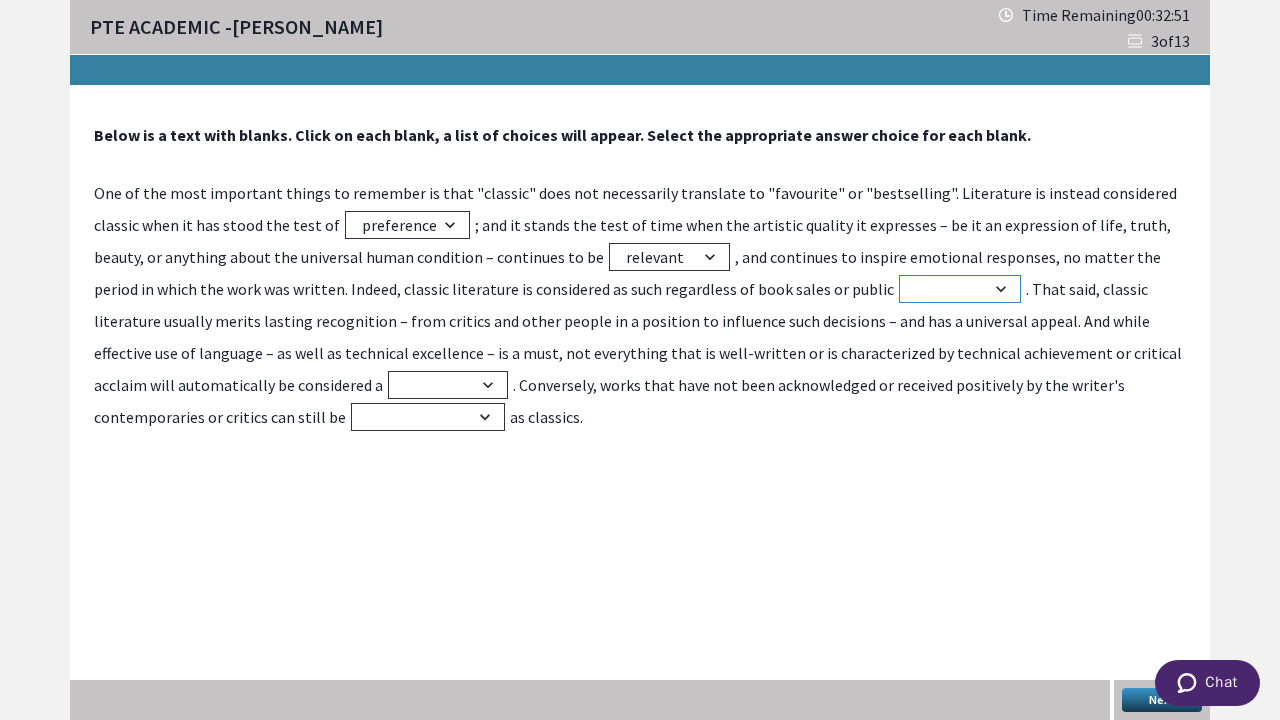 select on "popularity" 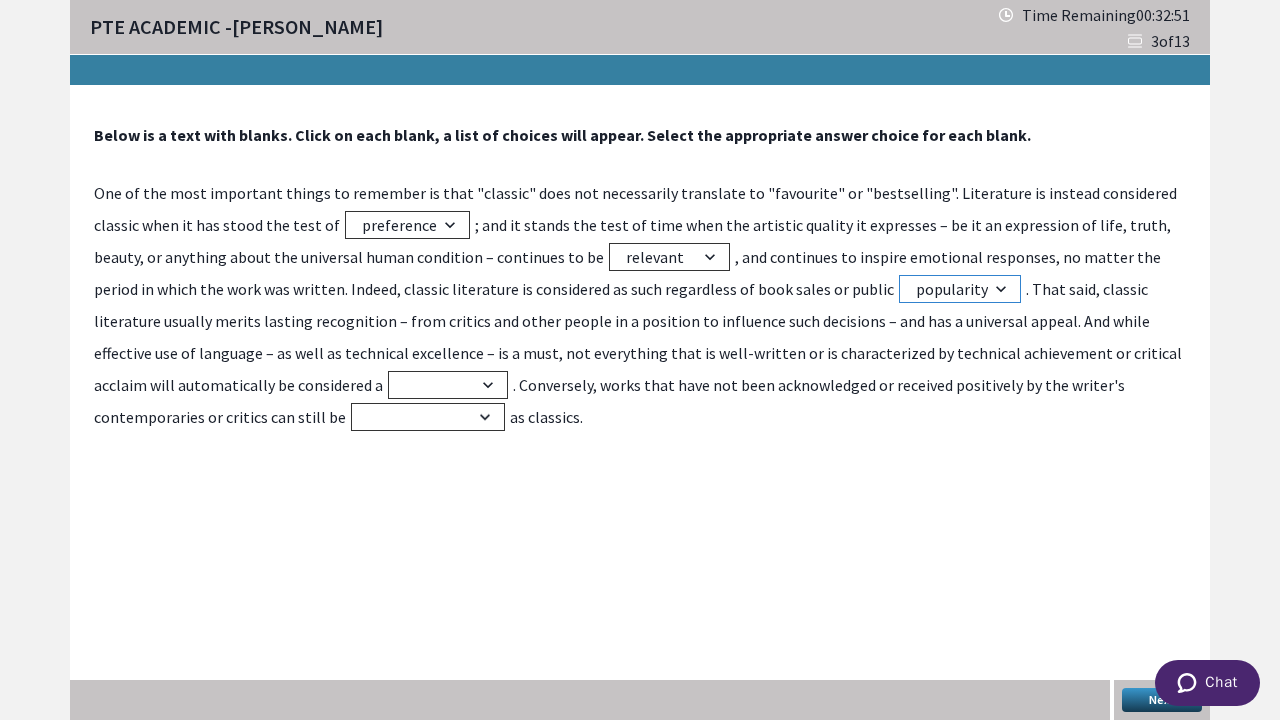 click on "ignorance popularity ambiguity criticism" at bounding box center [960, 289] 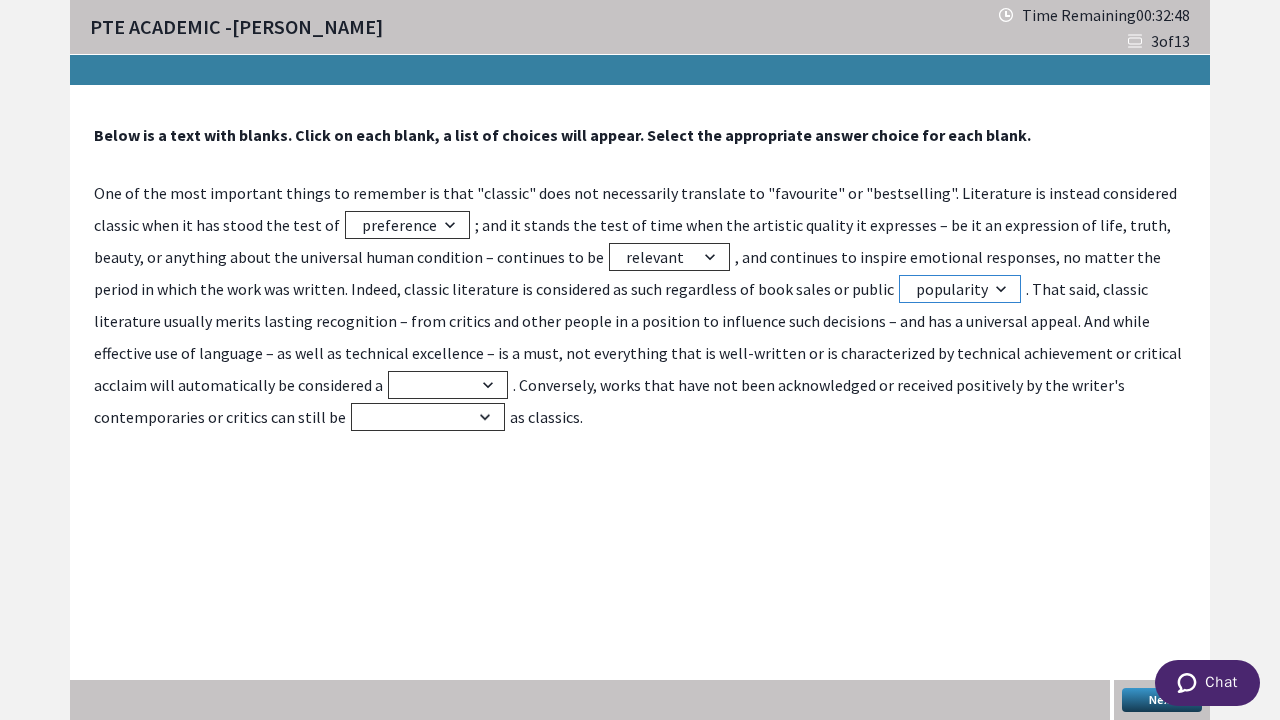 click on "ignorance popularity ambiguity criticism" at bounding box center [960, 289] 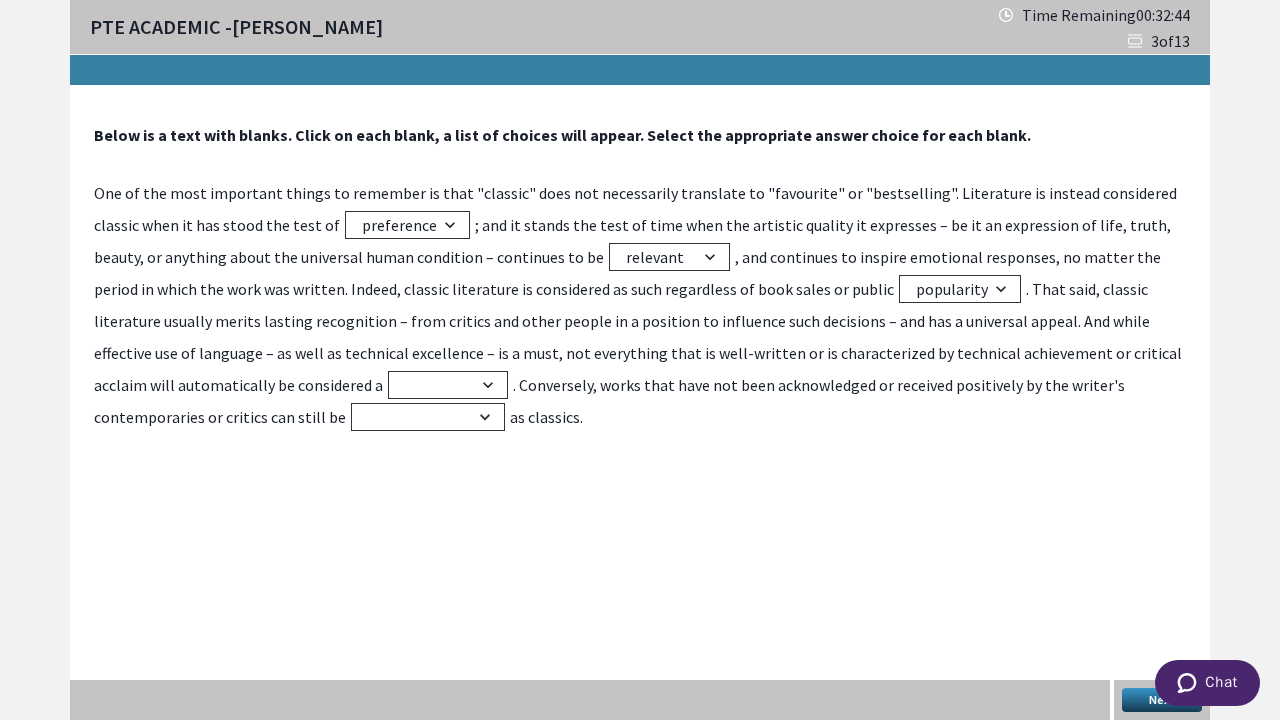 click on "One of the most important things to remember is that "classic" does not necessarily translate to "favourite" or "bestselling". Literature is instead considered classic when it has stood the test of  preference time popularity profit ; and it stands the test of time when the artistic quality it expresses – be it an expression of life, truth, beauty, or anything about the universal human condition – continues to be  forgotten profitable relevant mundane , and continues to inspire emotional responses, no matter the period in which the work was written. Indeed, classic literature is considered as such regardless of book sales or public  ignorance popularity ambiguity criticism essay novel bestseller classic . Conversely, works that have not been acknowledged or received positively by the writer's contemporaries or critics can still be  misunderstood rejected overlooked recognized  as classics." at bounding box center (640, 305) 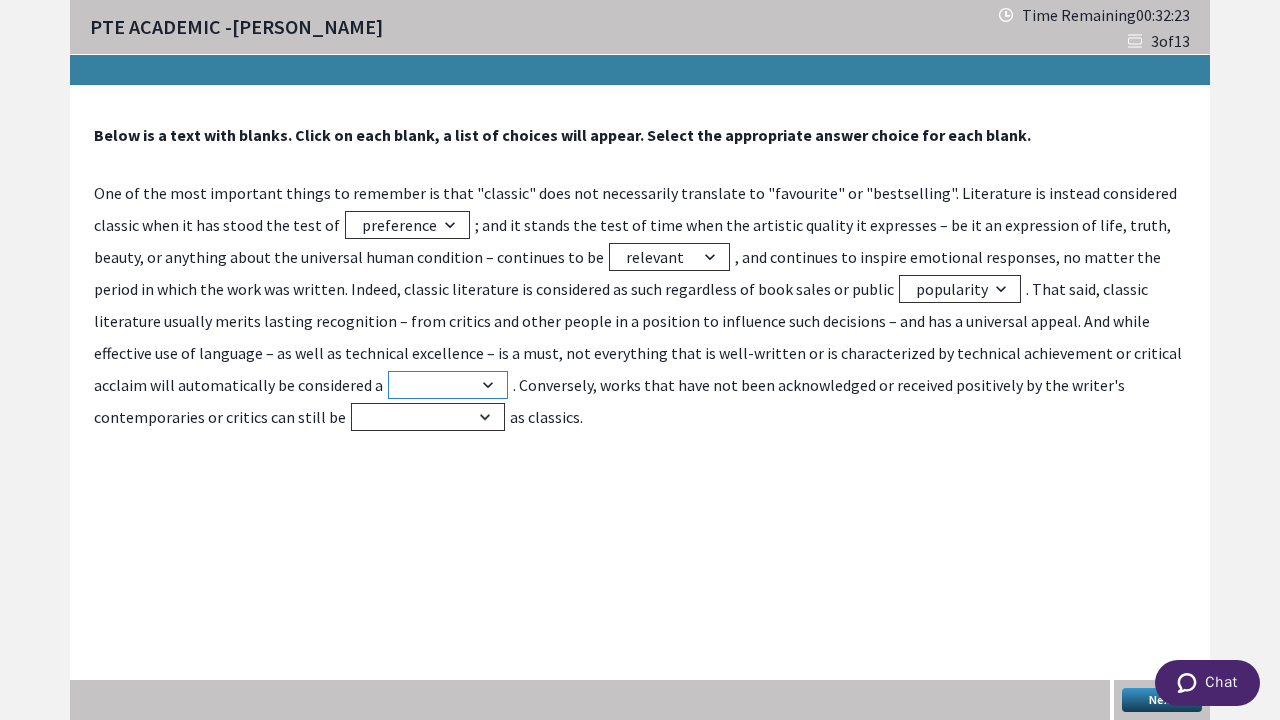 click on "essay novel bestseller classic" at bounding box center (448, 385) 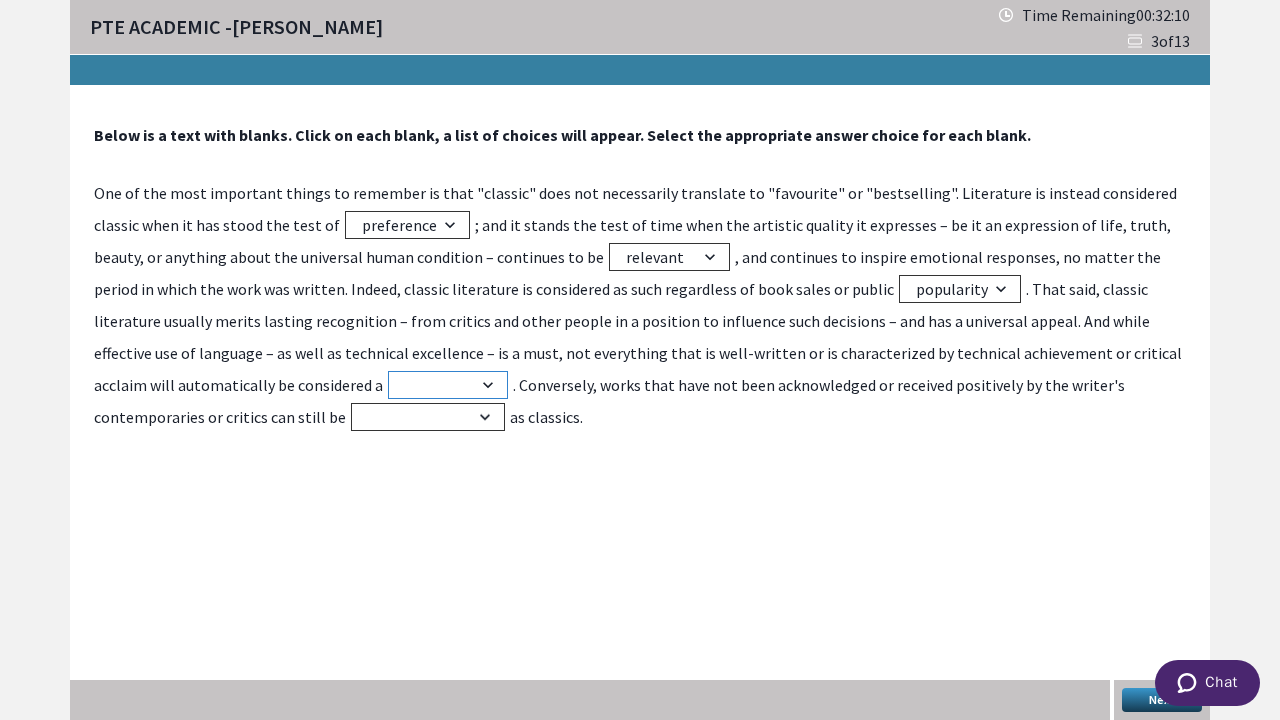 select on "classic" 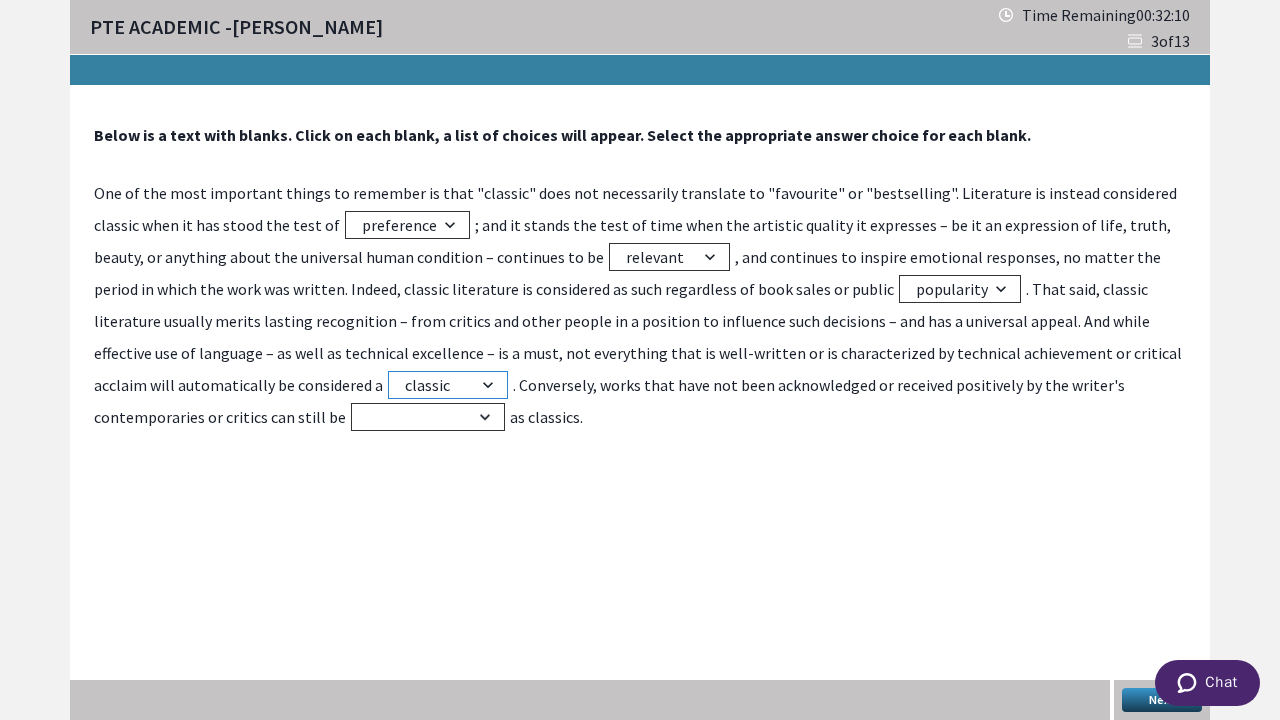 click on "essay novel bestseller classic" at bounding box center (448, 385) 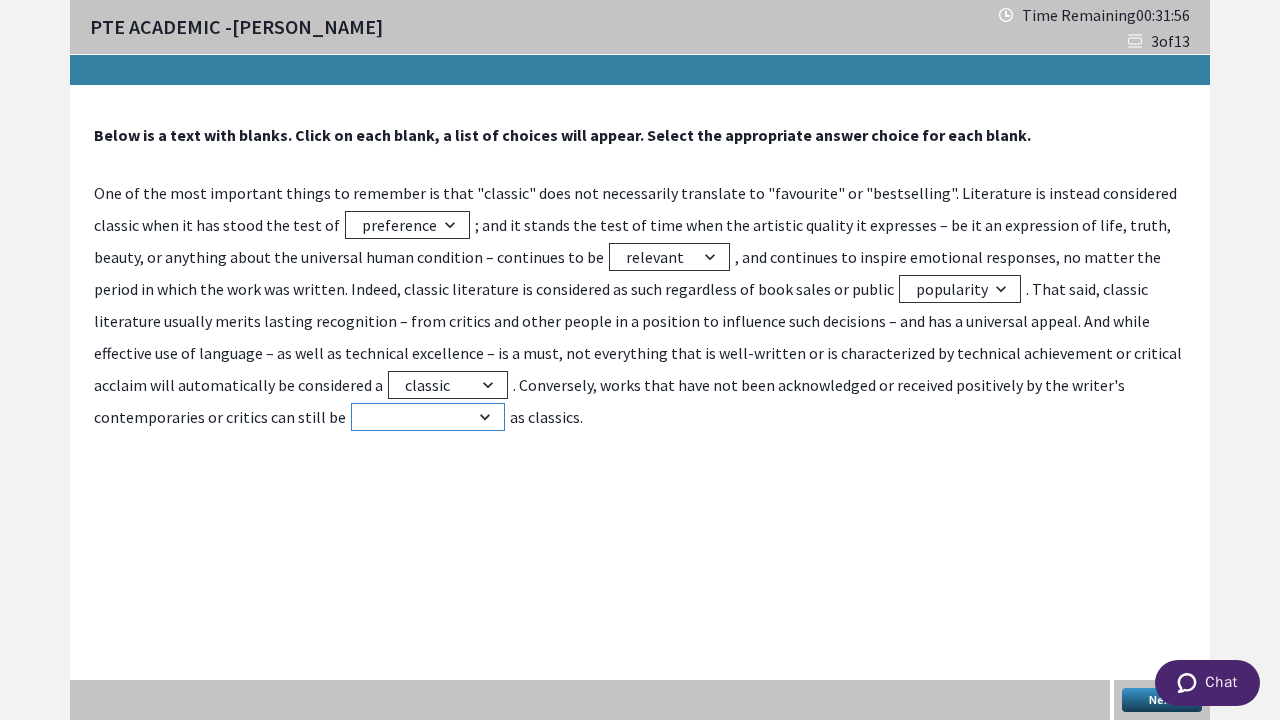 click on "misunderstood rejected overlooked recognized" at bounding box center [428, 417] 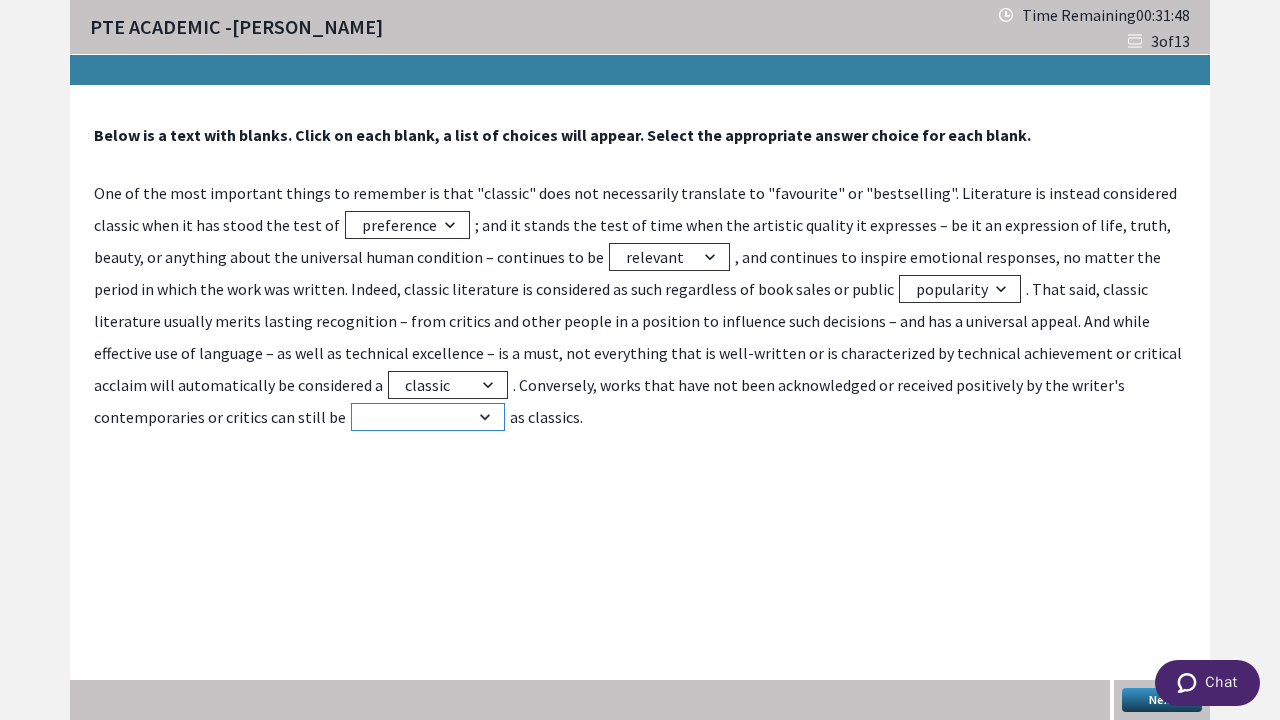 select on "recognized" 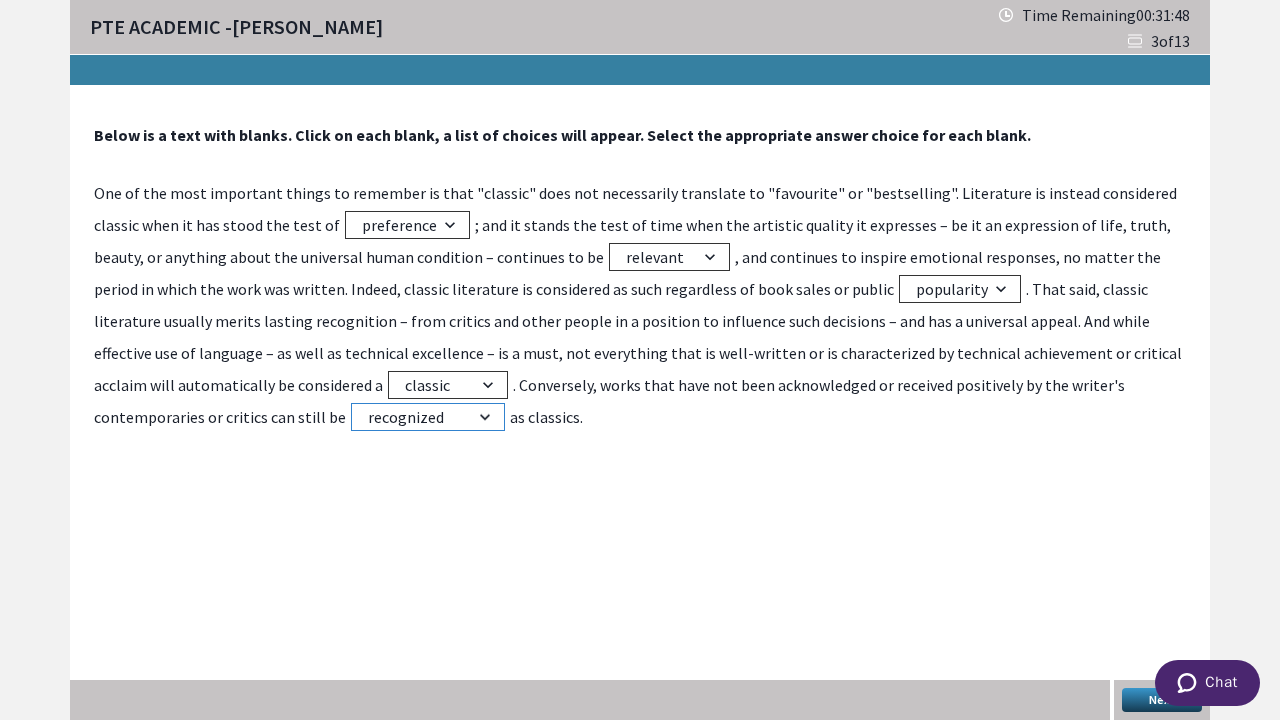 click on "misunderstood rejected overlooked recognized" at bounding box center (428, 417) 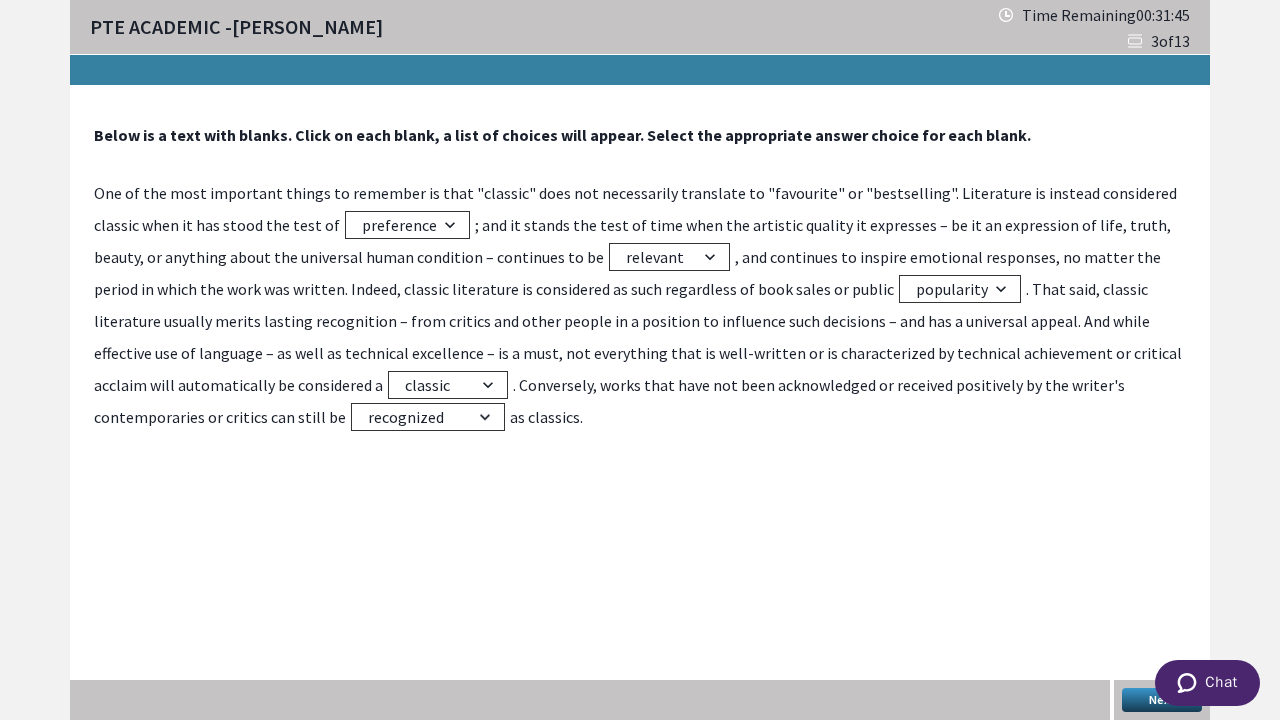 click on "Next" at bounding box center [1162, 700] 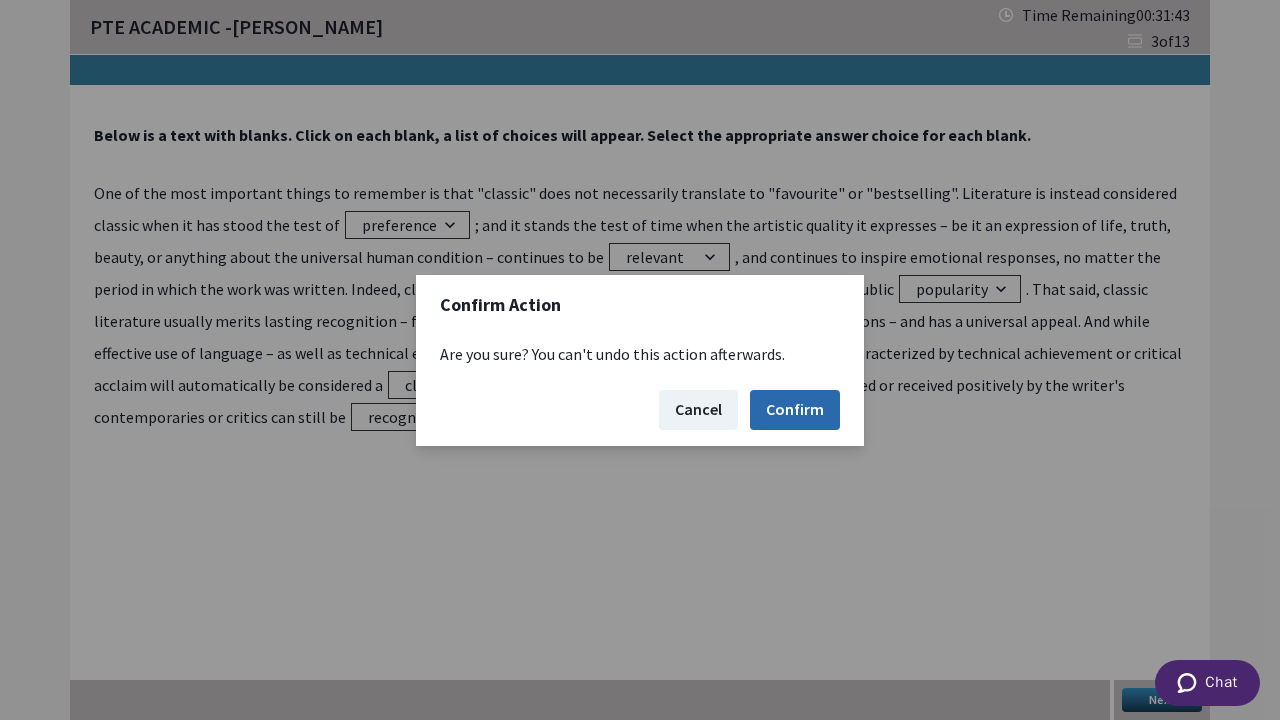 click on "Confirm" at bounding box center (795, 410) 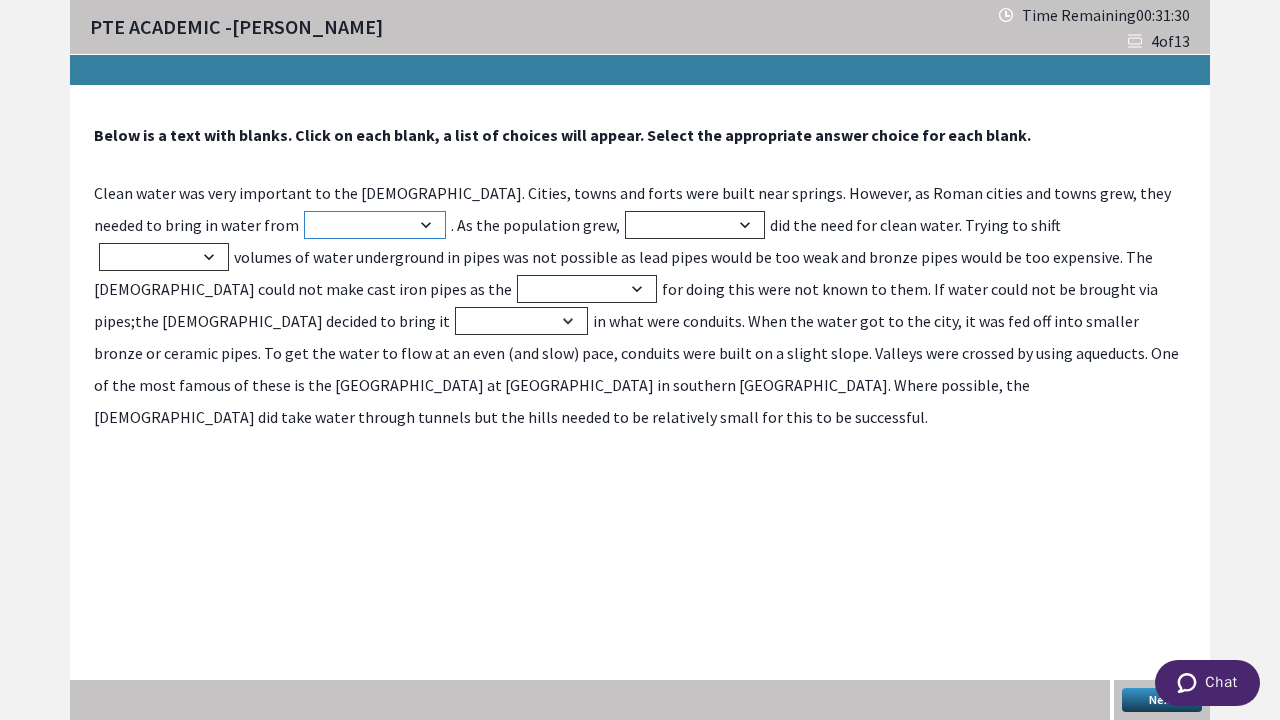 click on "these origins further afield source parts" at bounding box center (375, 225) 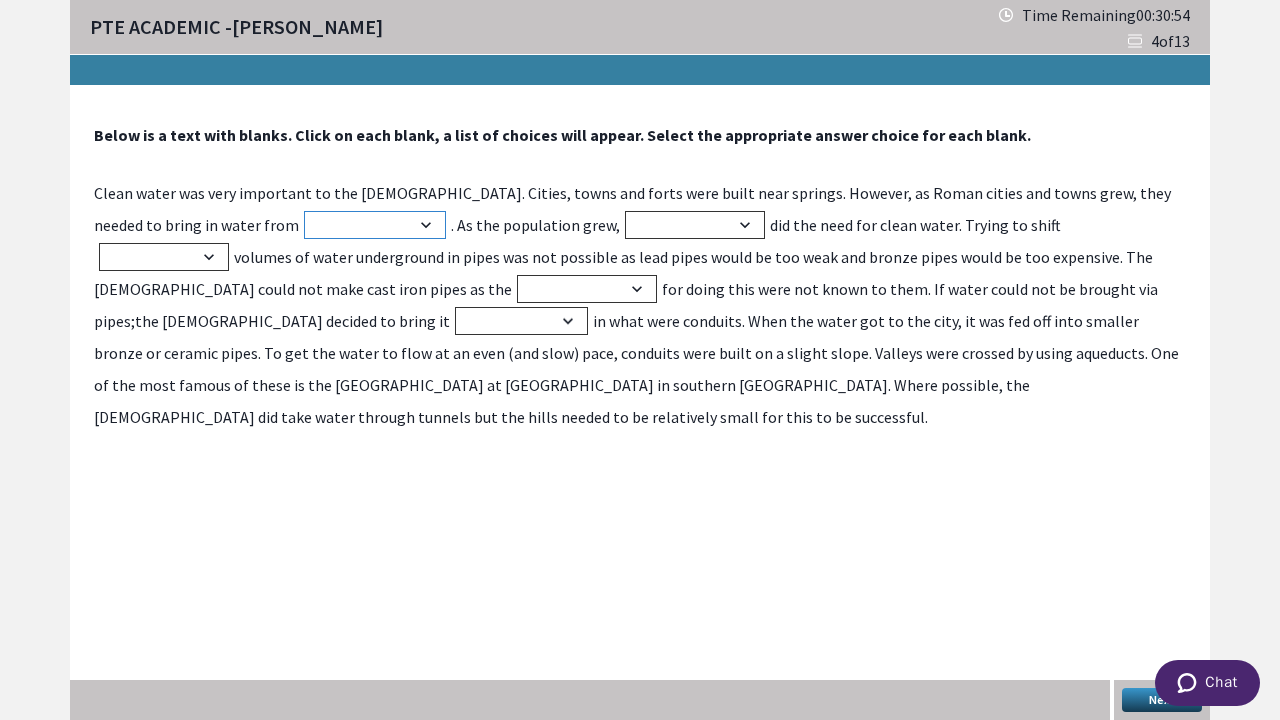 select on "these origins" 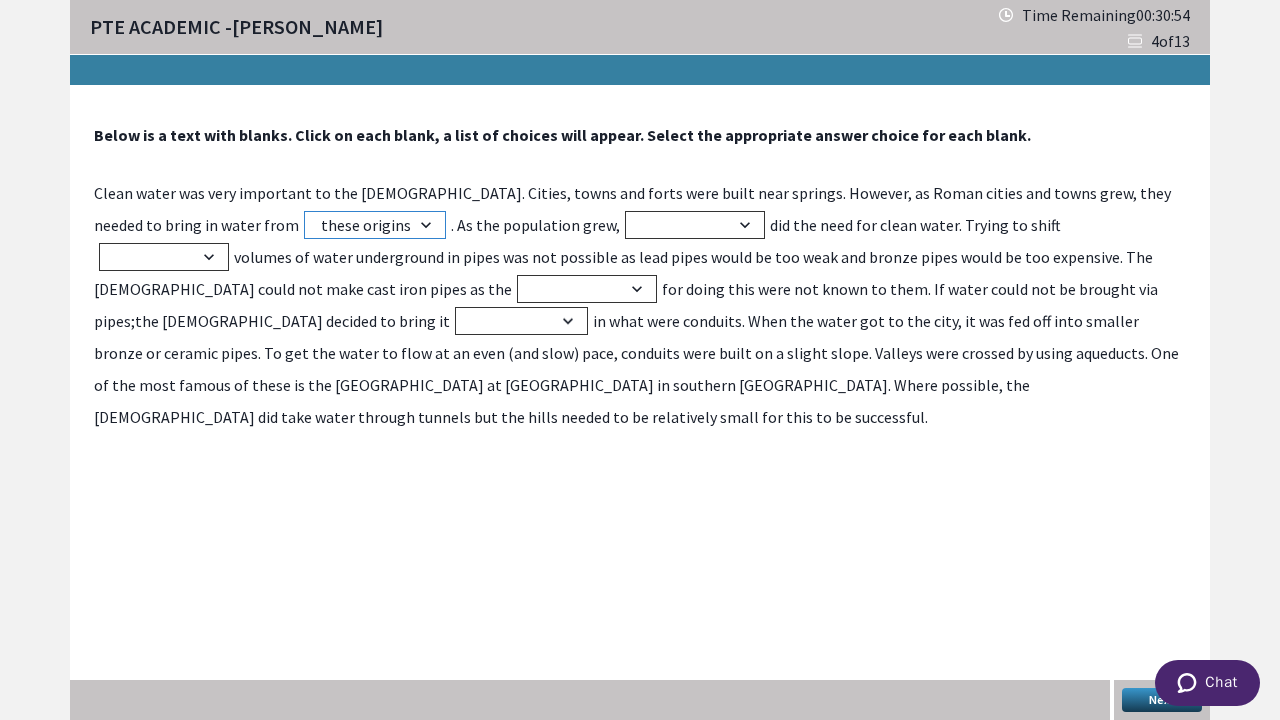 click on "these origins further afield source parts" at bounding box center [375, 225] 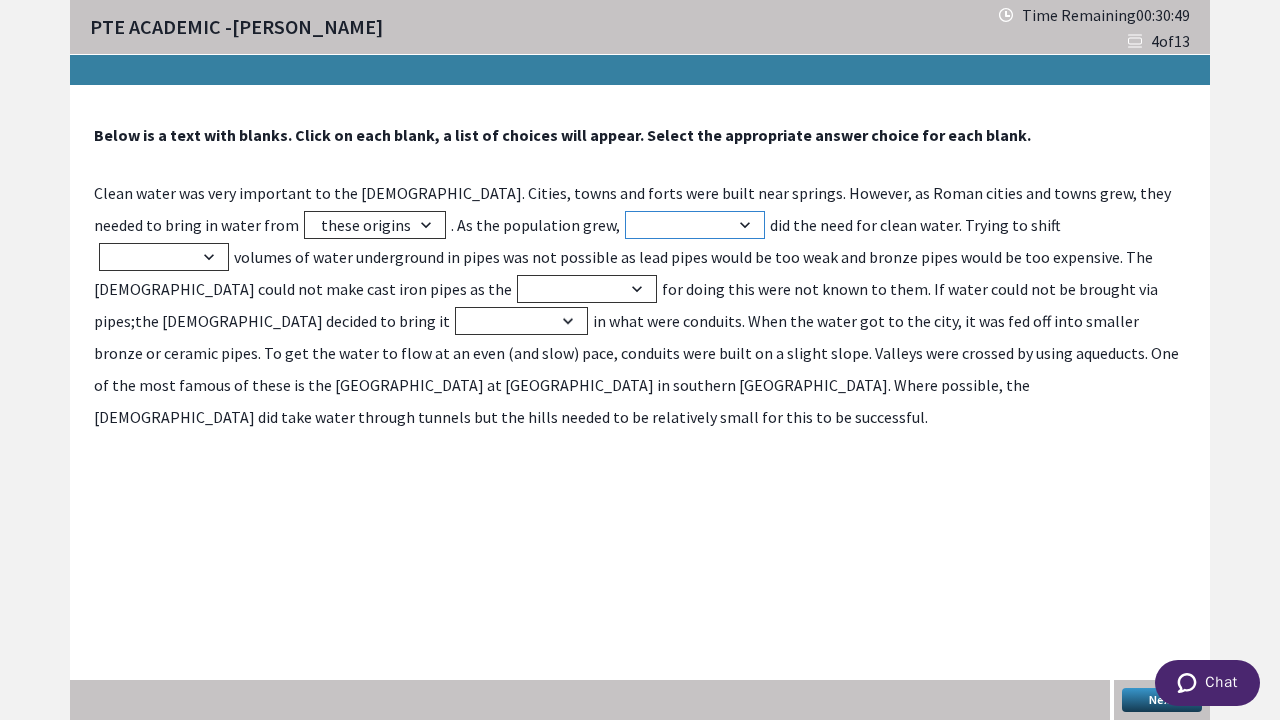 click on "these origins source parts so" at bounding box center [695, 225] 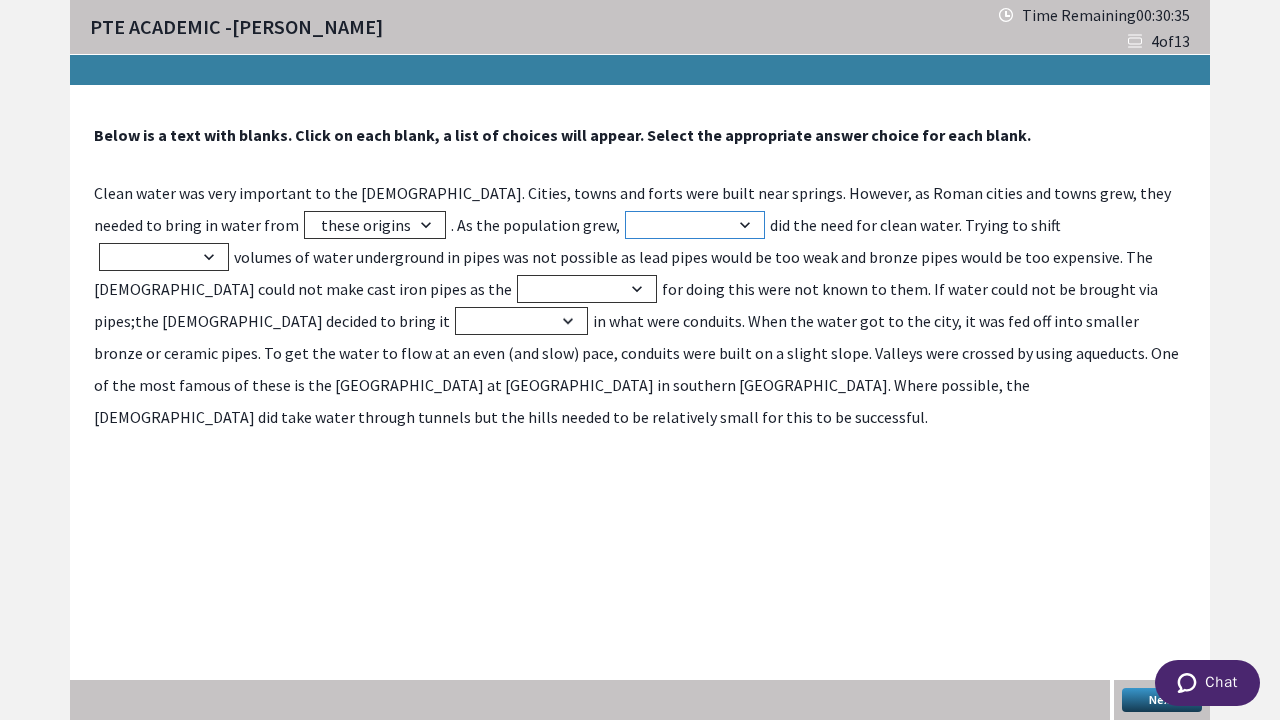 select on "these origins" 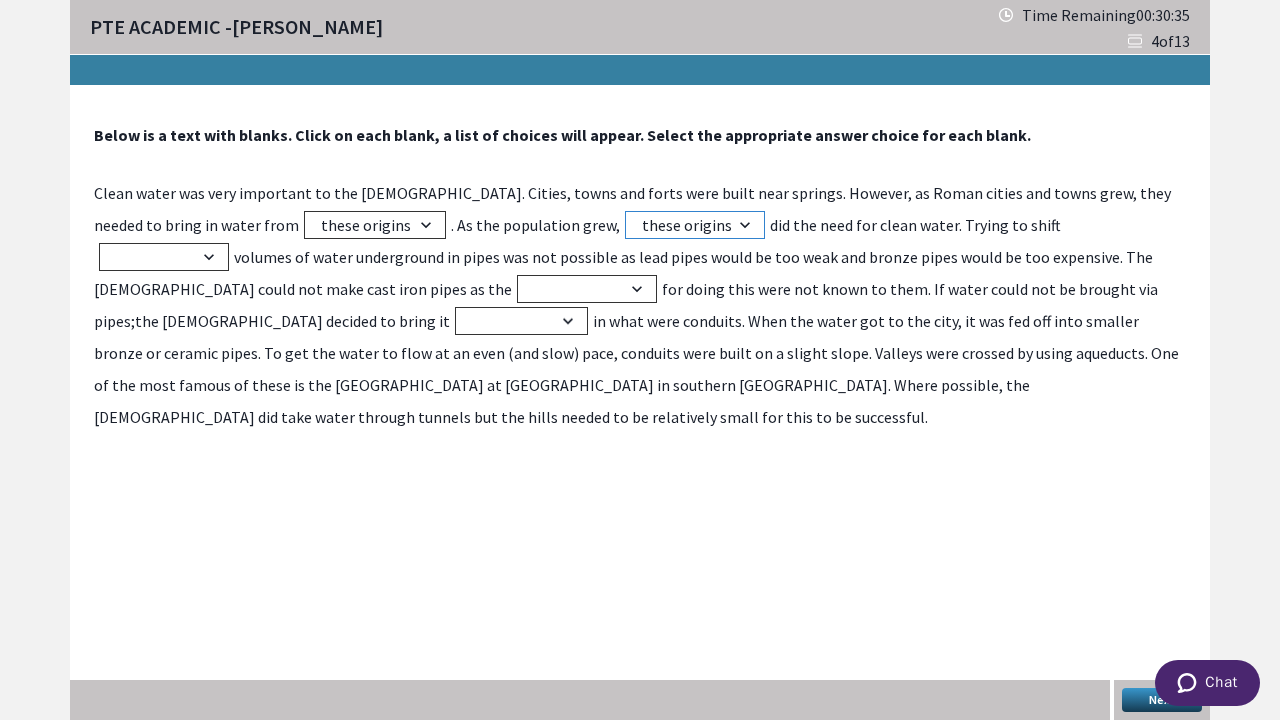 click on "these origins source parts so" at bounding box center [695, 225] 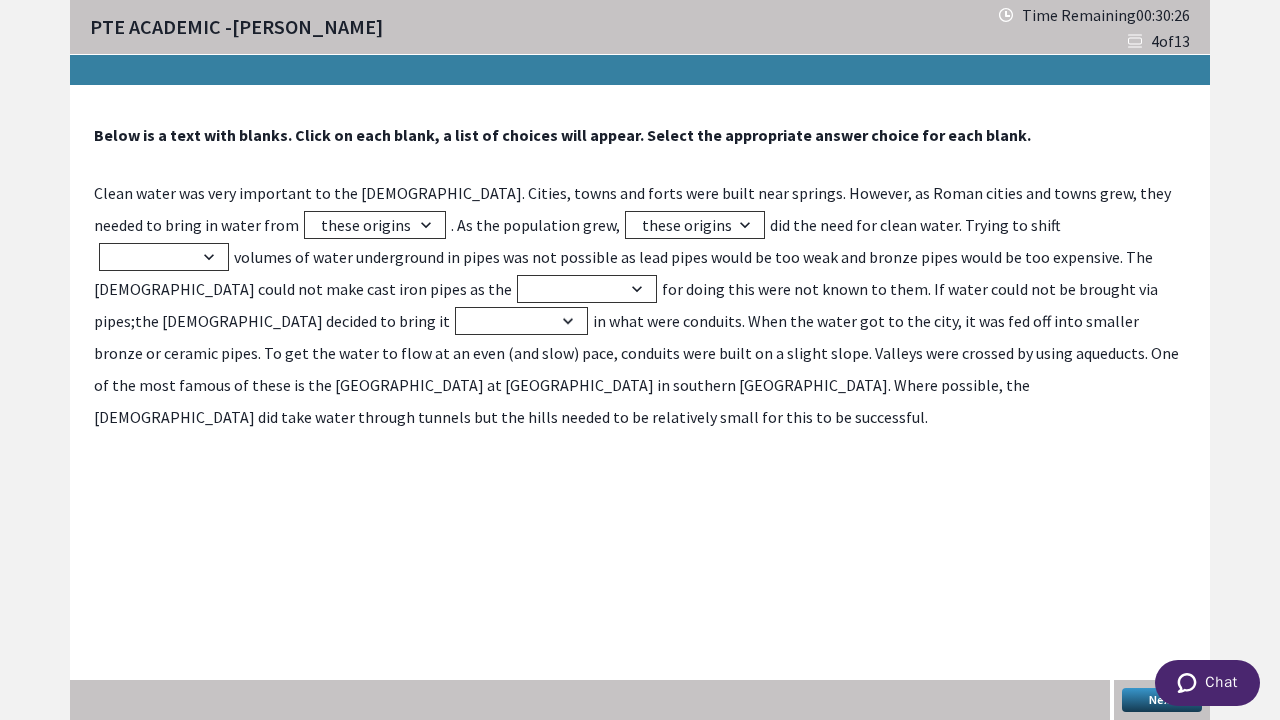 click on "Clean water was very important to the Romans. Cities, towns and forts were built near springs. However, as Roman cities and towns grew, they needed to bring in water from  these origins further afield source parts . As the population grew,  these origins source parts so  did the need for clean water. Trying to shift  impromptu collection large relatively  volumes of water underground in pipes was not possible as lead pipes would be too weak and bronze pipes would be too expensive. The Romans could not make cast iron pipes as the  spin techniques scales proportional  for doing this were not known to them. If water could not be brought via pipes;the Romans decided to bring it  airborne abominable overland physically" at bounding box center [640, 305] 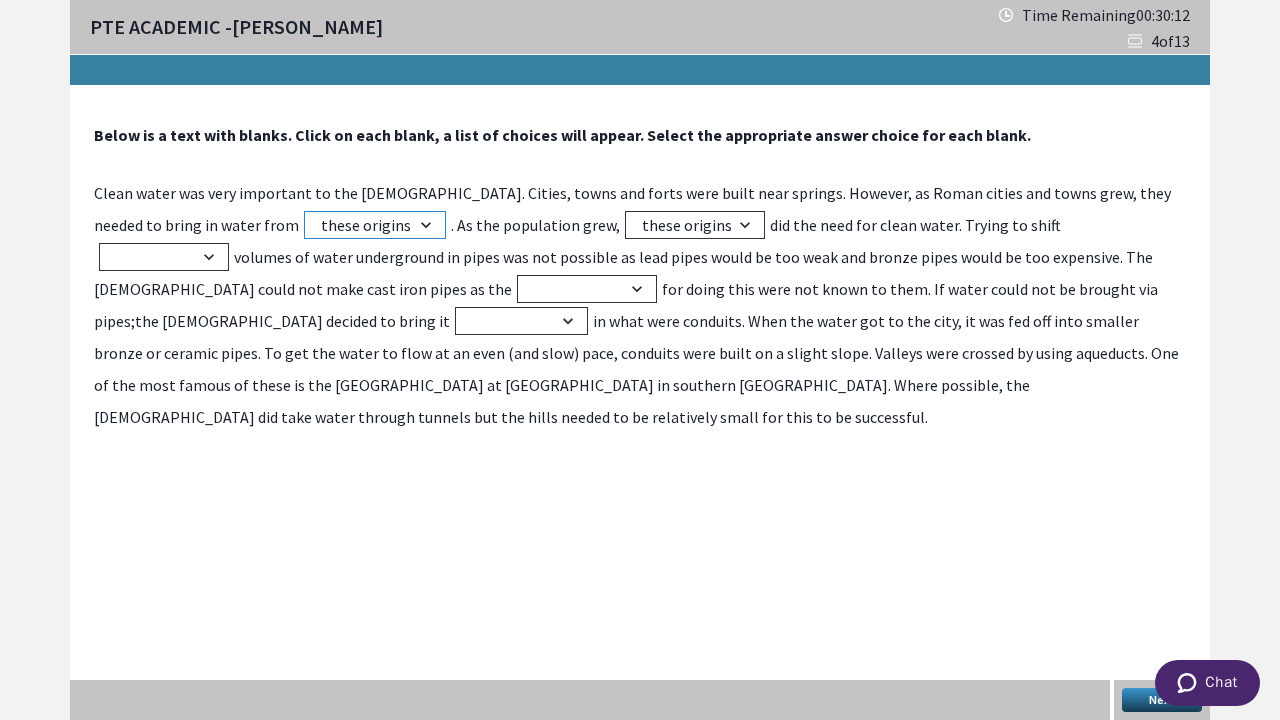 click on "these origins further afield source parts" at bounding box center [375, 225] 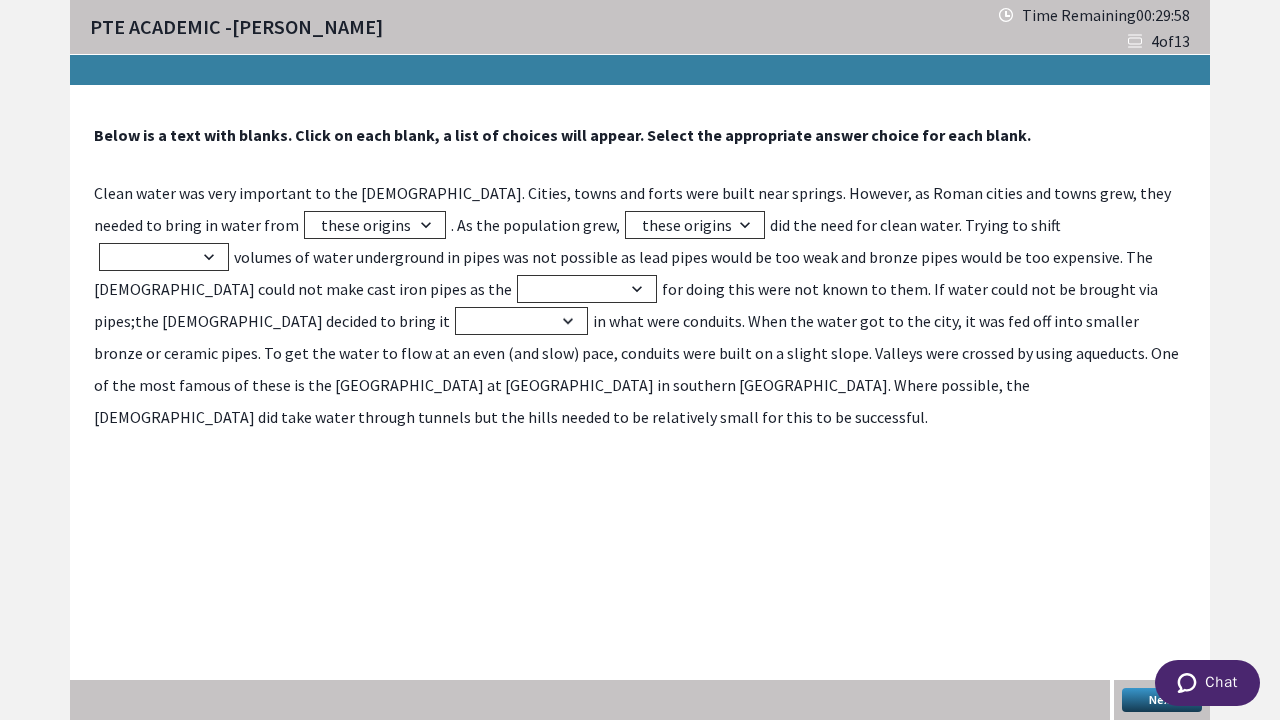 click on "Below is a text with blanks. Click on each blank, a list of choices will appear. Select the appropriate answer choice for each blank. Clean water was very important to the Romans. Cities, towns and forts were built near springs. However, as Roman cities and towns grew, they needed to bring in water from  these origins further afield source parts . As the population grew,  these origins source parts so  did the need for clean water. Trying to shift  impromptu collection large relatively  volumes of water underground in pipes was not possible as lead pipes would be too weak and bronze pipes would be too expensive. The Romans could not make cast iron pipes as the  spin techniques scales proportional  for doing this were not known to them. If water could not be brought via pipes;the Romans decided to bring it  airborne abominable overland physically Next" at bounding box center (640, 403) 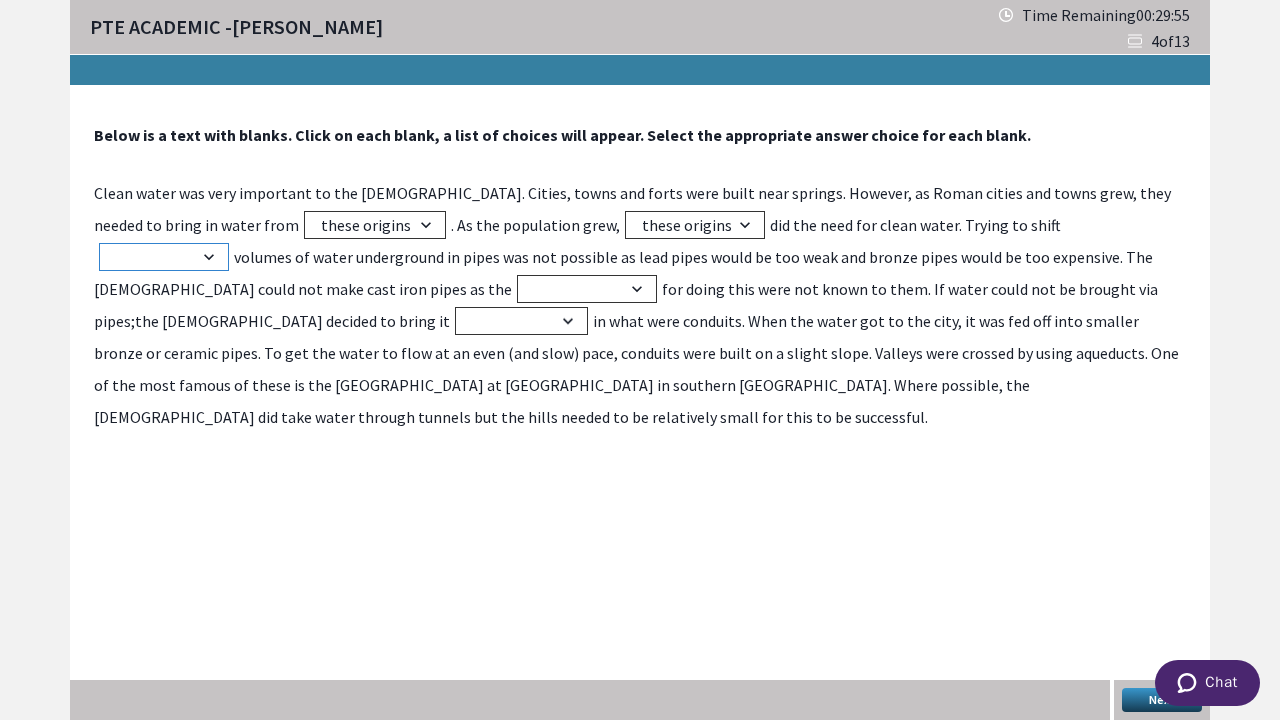 click on "impromptu collection large relatively" at bounding box center [164, 257] 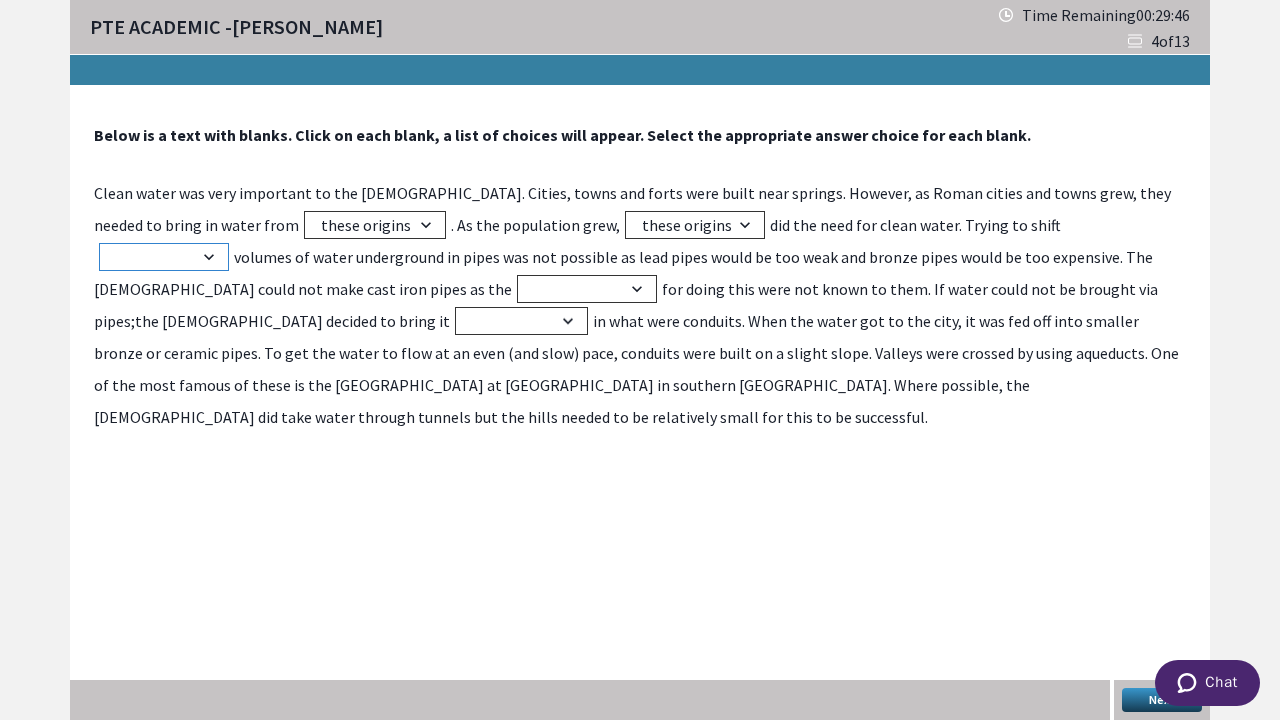 select on "large" 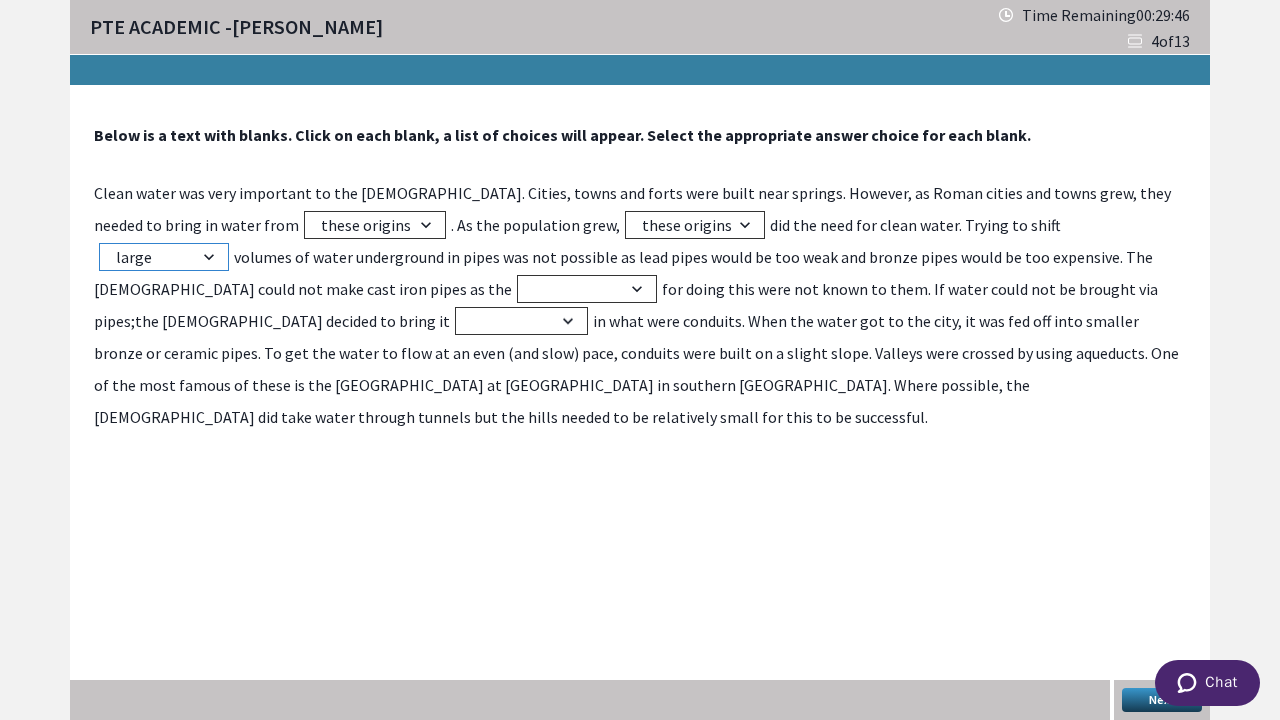 click on "impromptu collection large relatively" at bounding box center (164, 257) 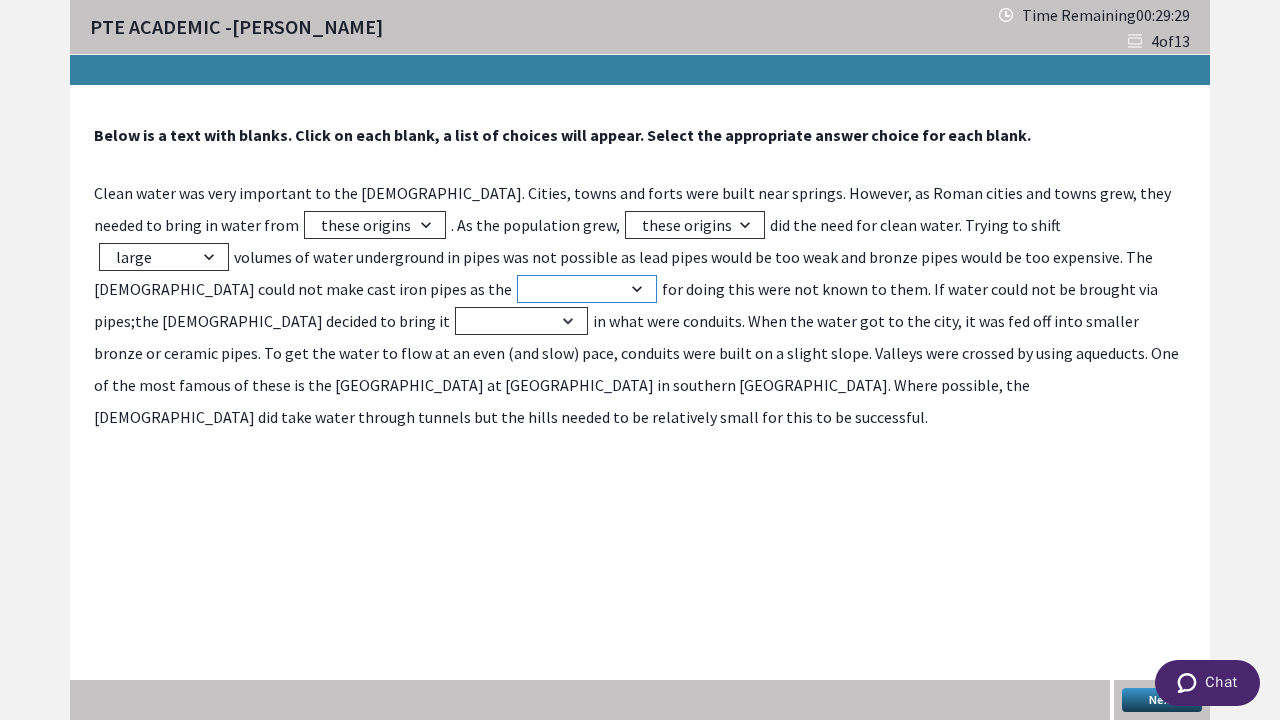 click on "spin techniques scales proportional" at bounding box center (587, 289) 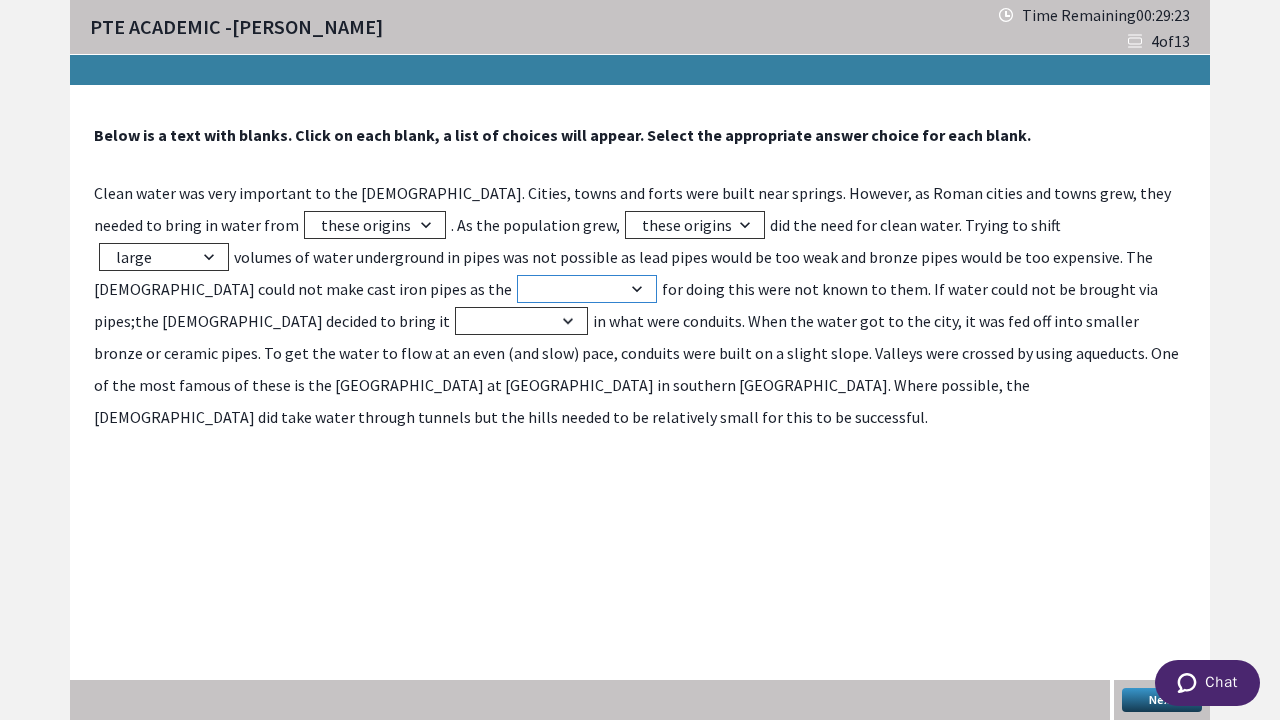 select on "proportional" 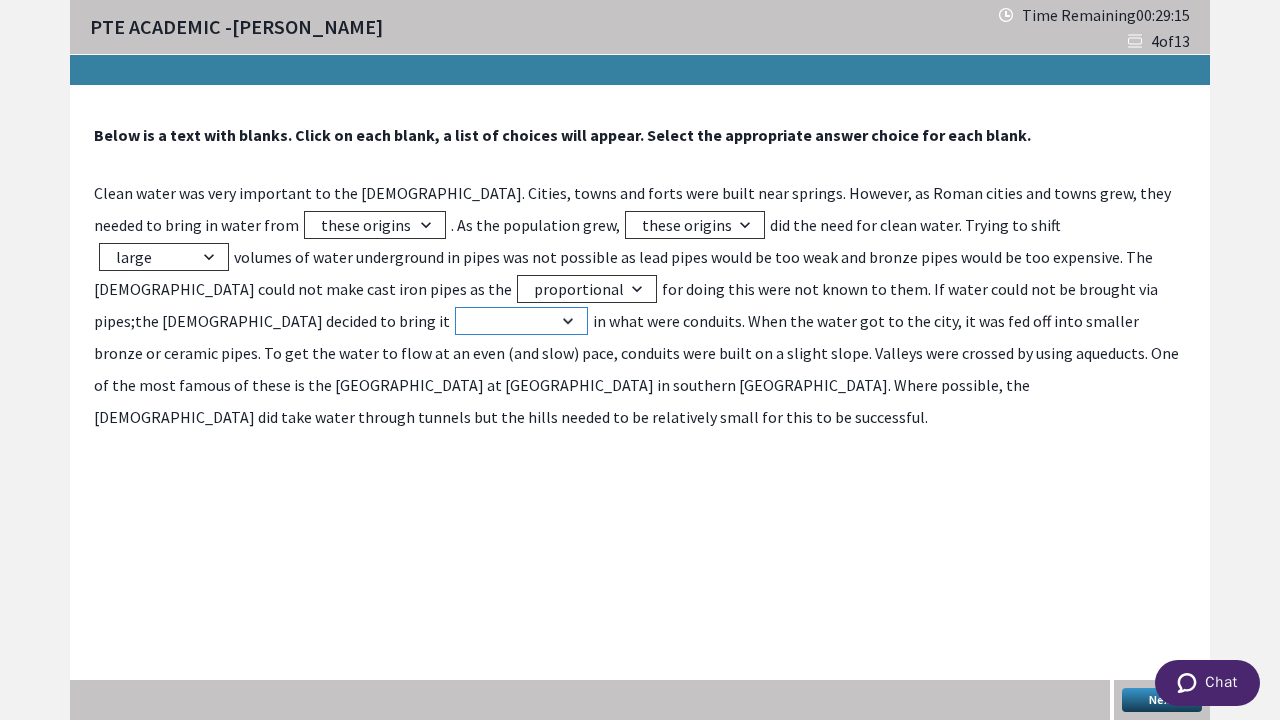click on "airborne abominable overland physically" at bounding box center (521, 321) 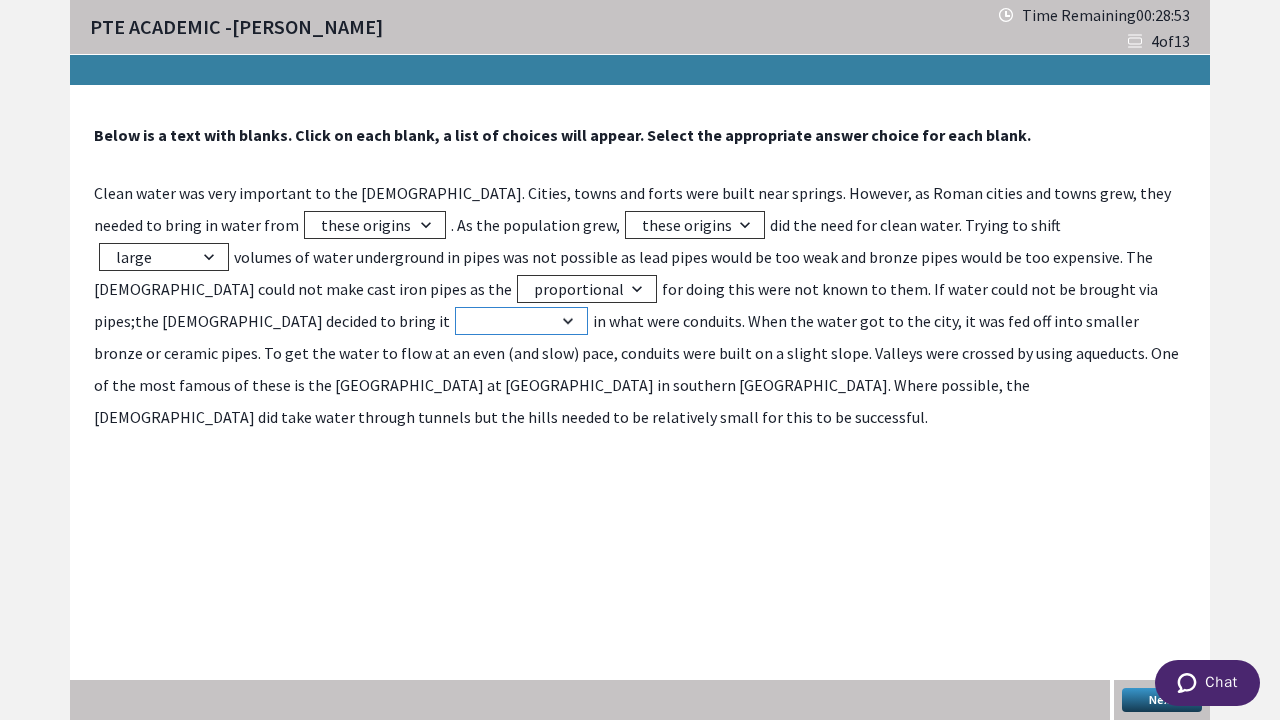select on "physically" 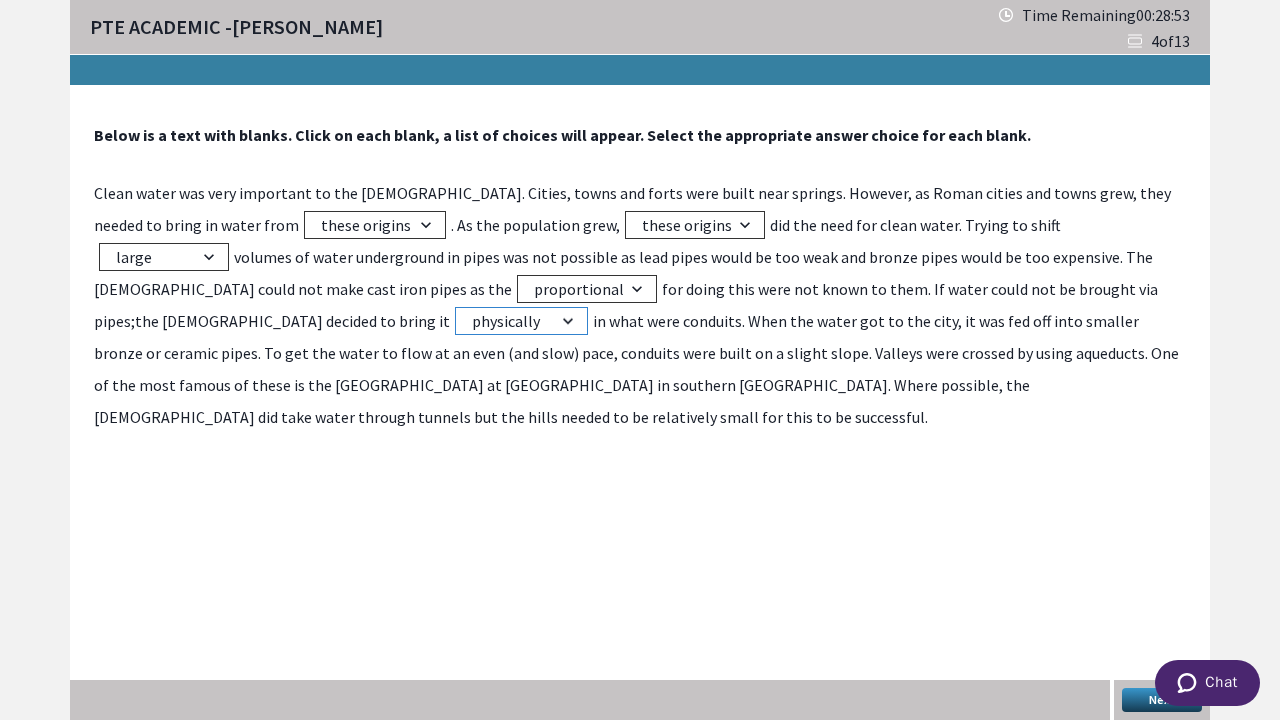 click on "airborne abominable overland physically" at bounding box center (521, 321) 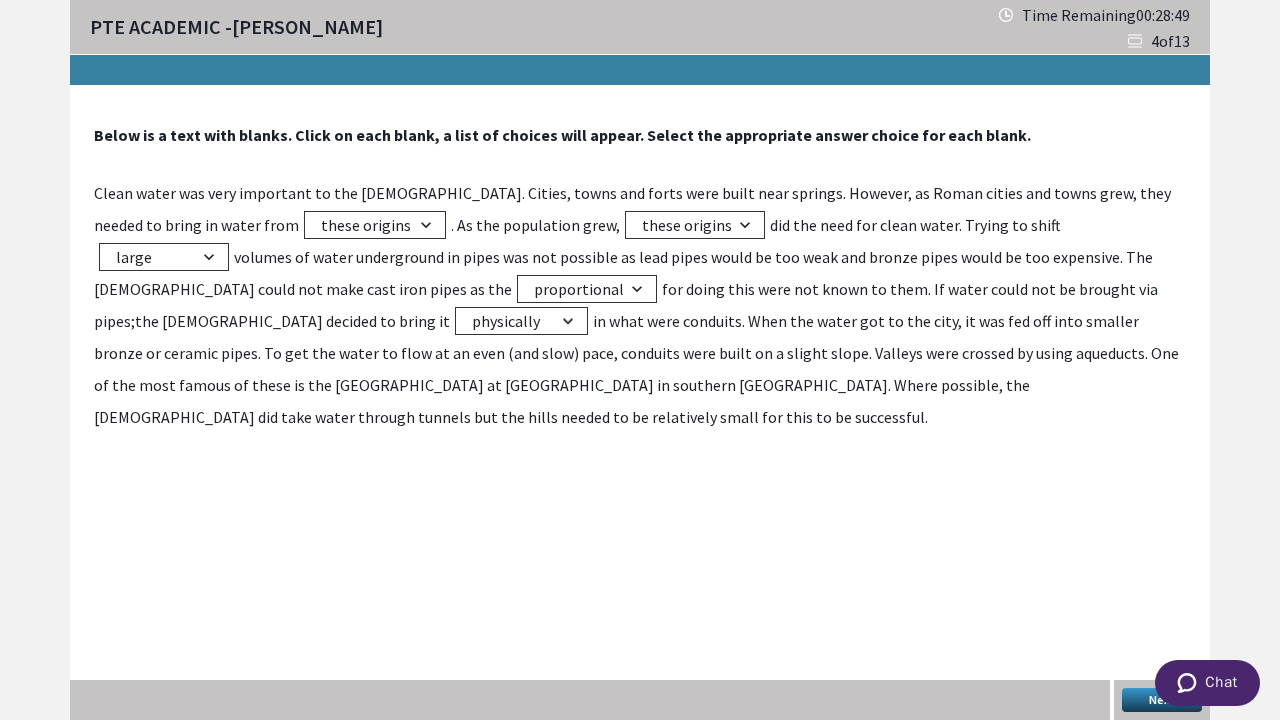 click on "Next" at bounding box center (1162, 700) 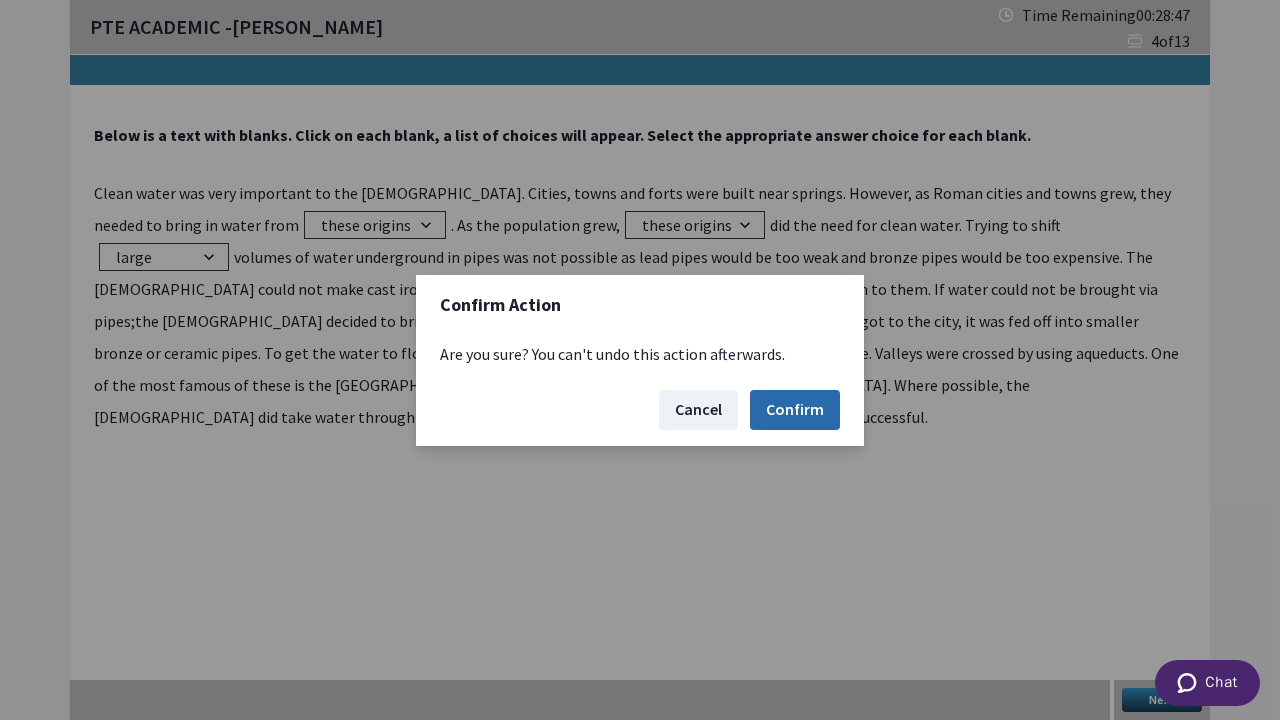 click on "Confirm" at bounding box center (795, 410) 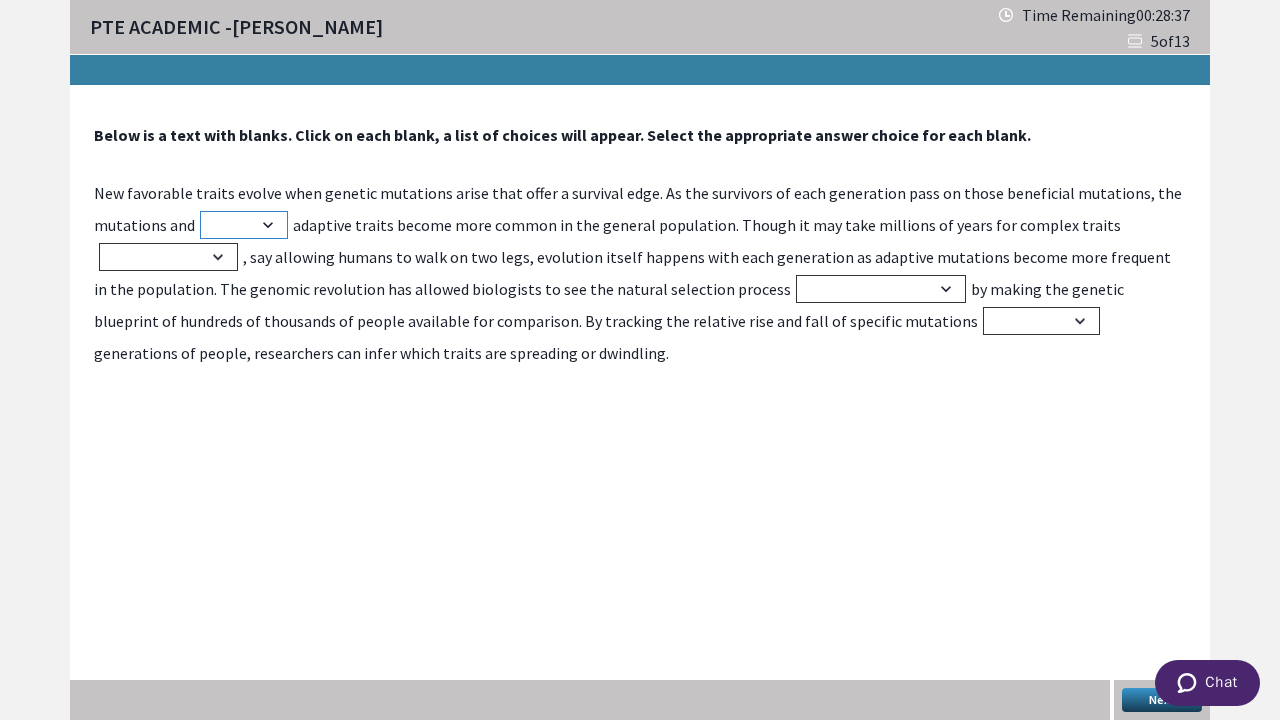 click on "many there some their" at bounding box center (244, 225) 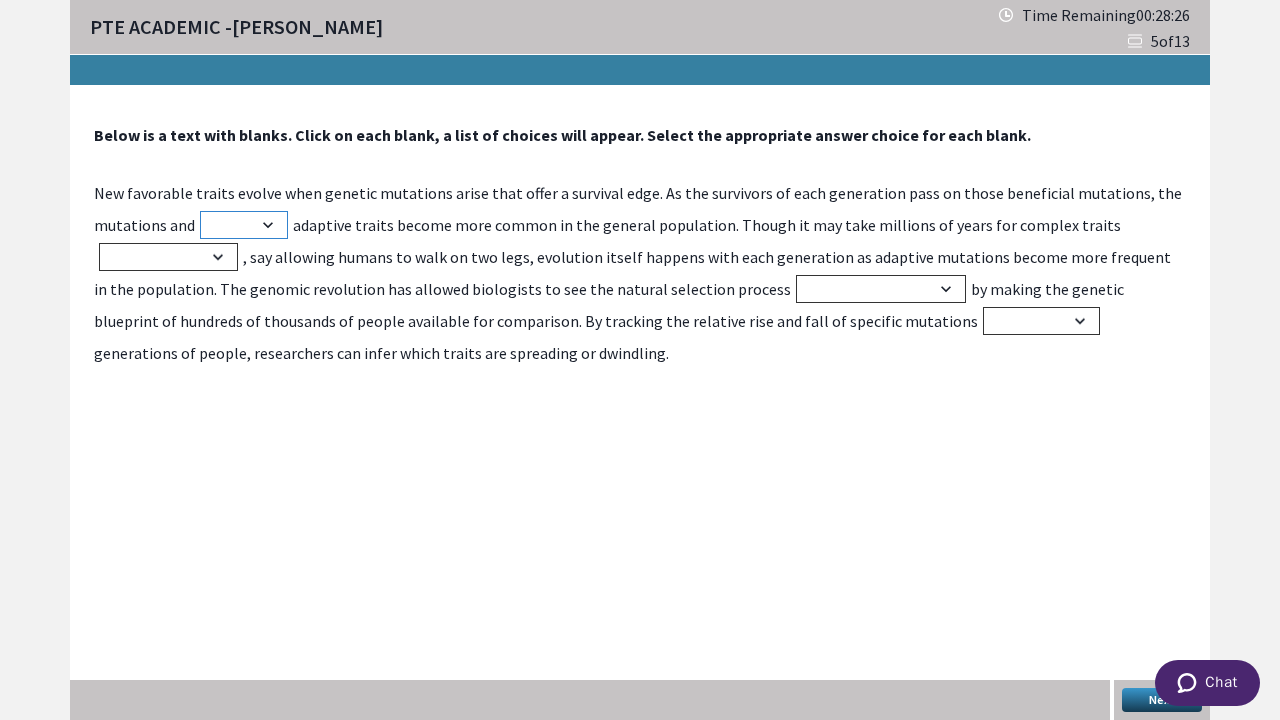 select on "their" 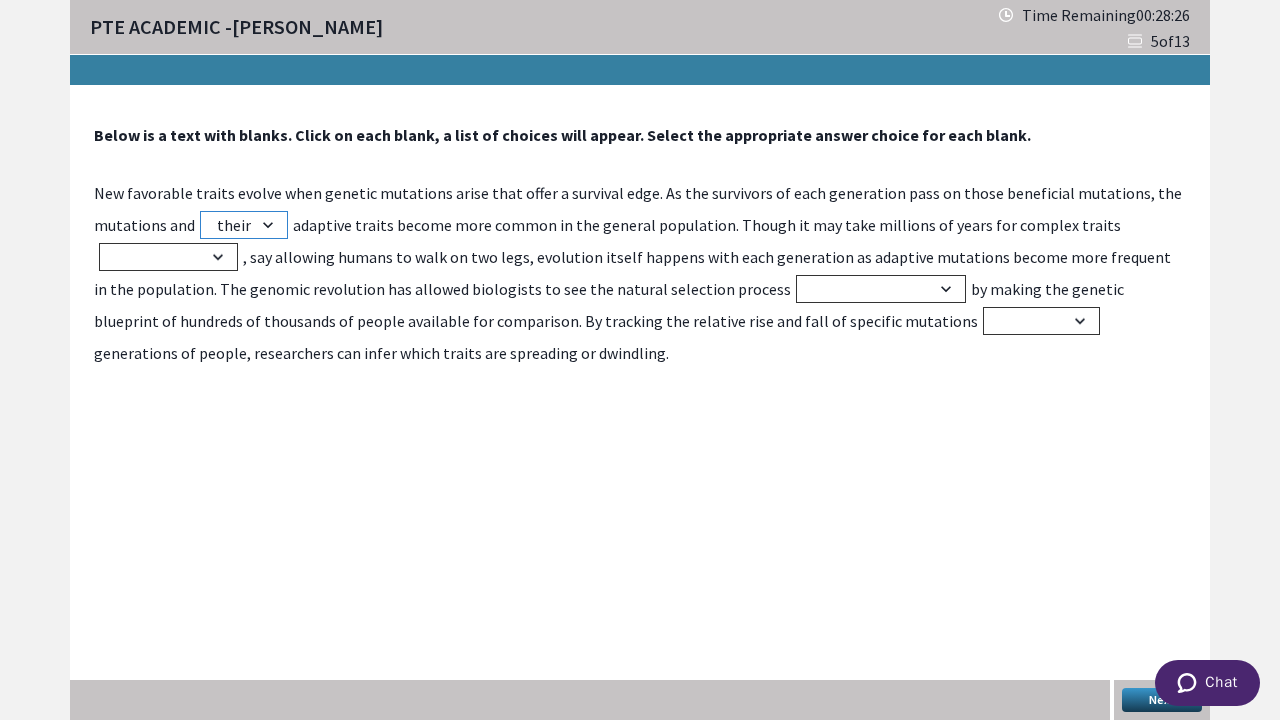 click on "many there some their" at bounding box center [244, 225] 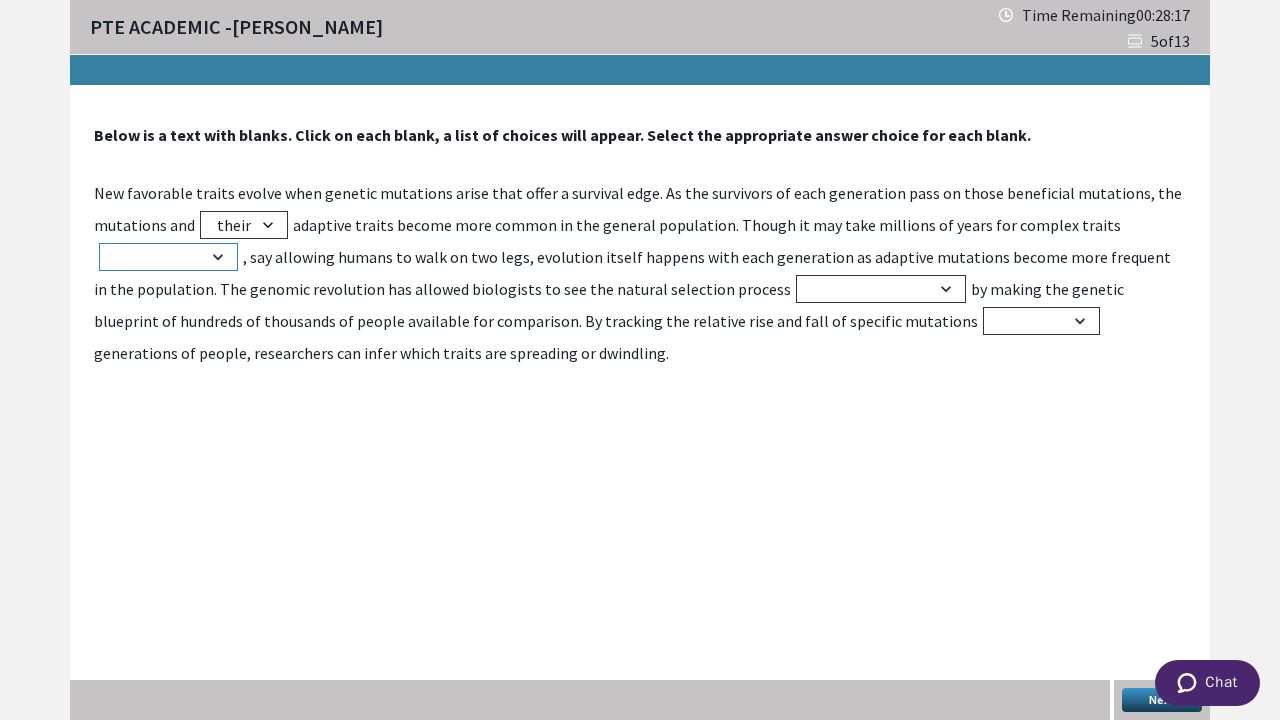 click on "been evolved was evolving of evolve to evolve" at bounding box center (168, 257) 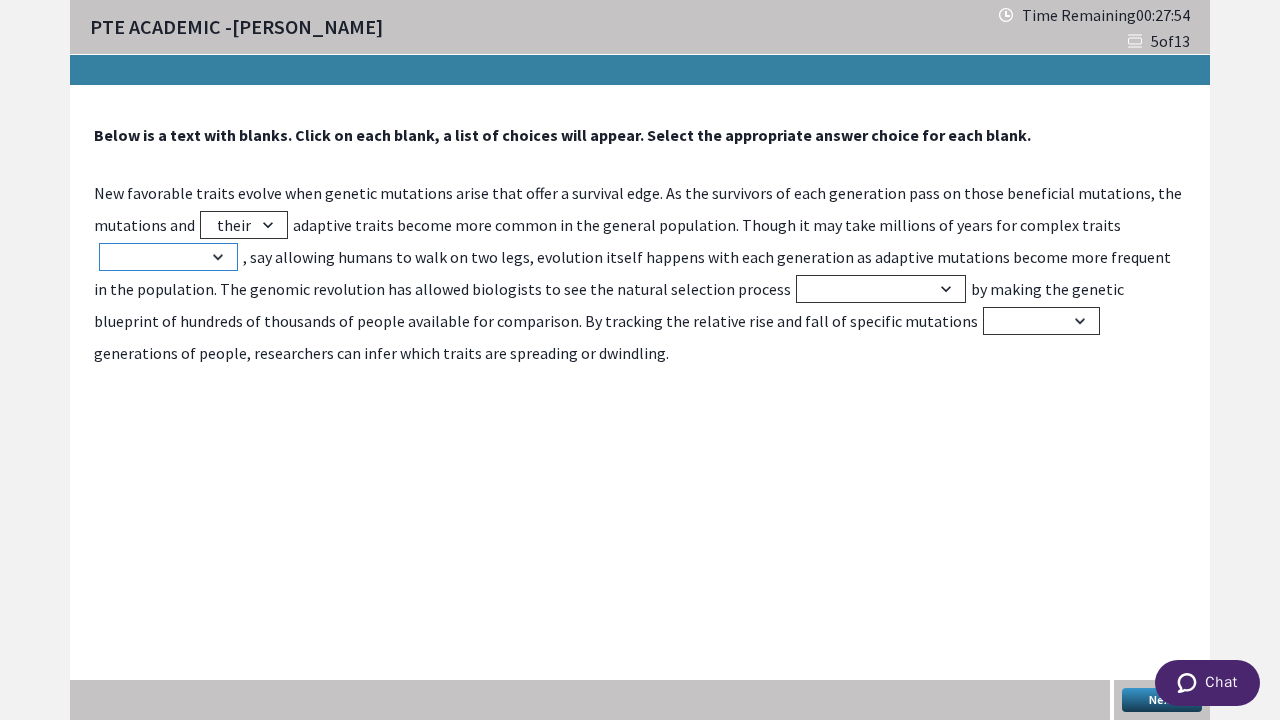 select on "been evolved" 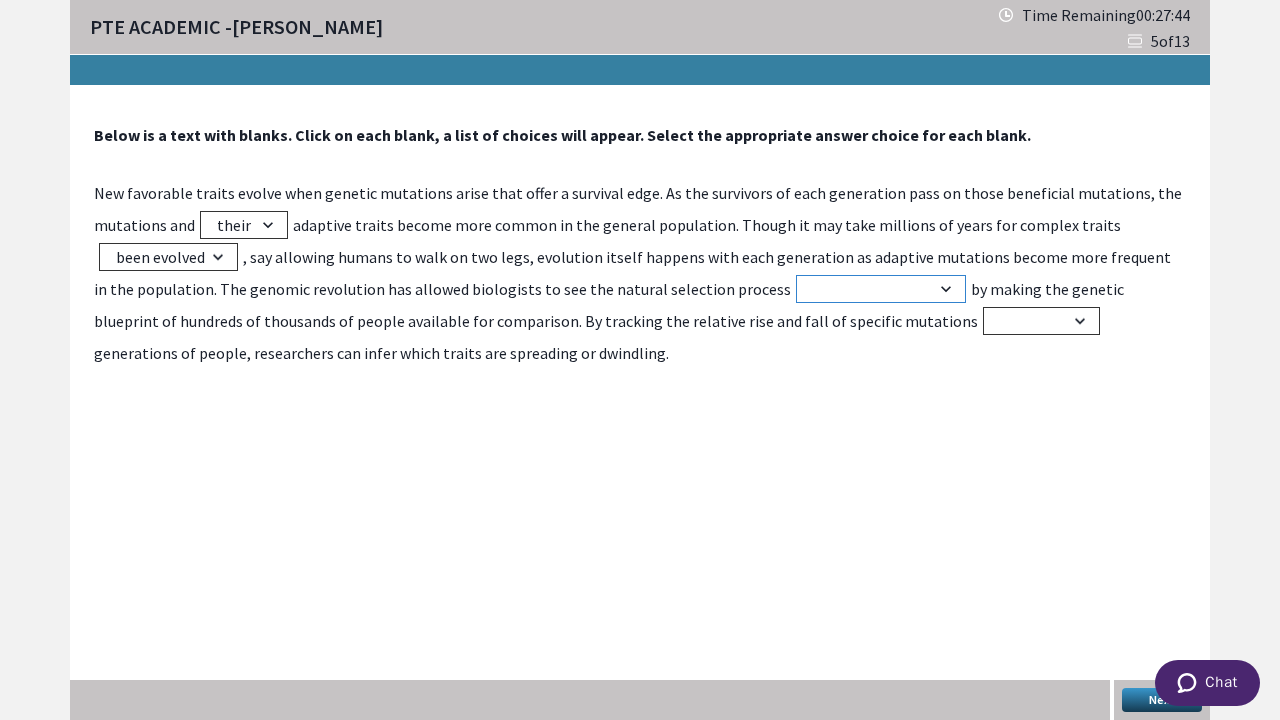click on "with certification to qualify in action of speech" at bounding box center [881, 289] 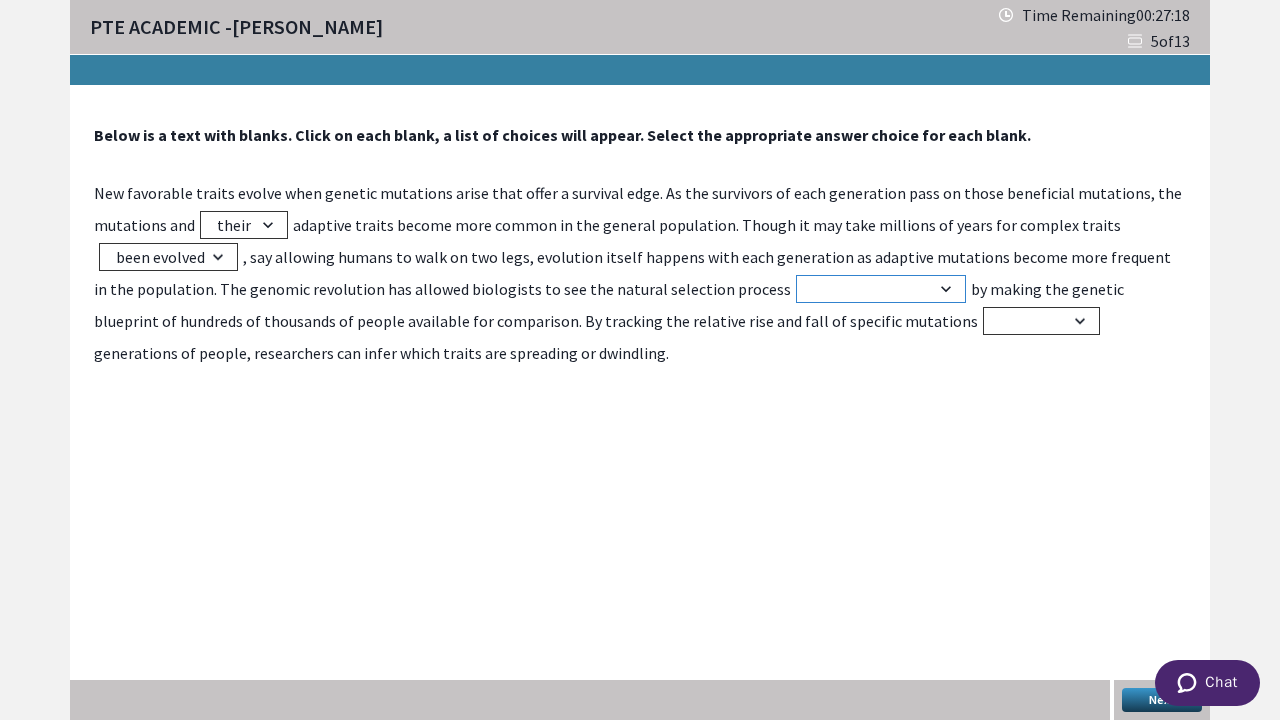select on "to qualify" 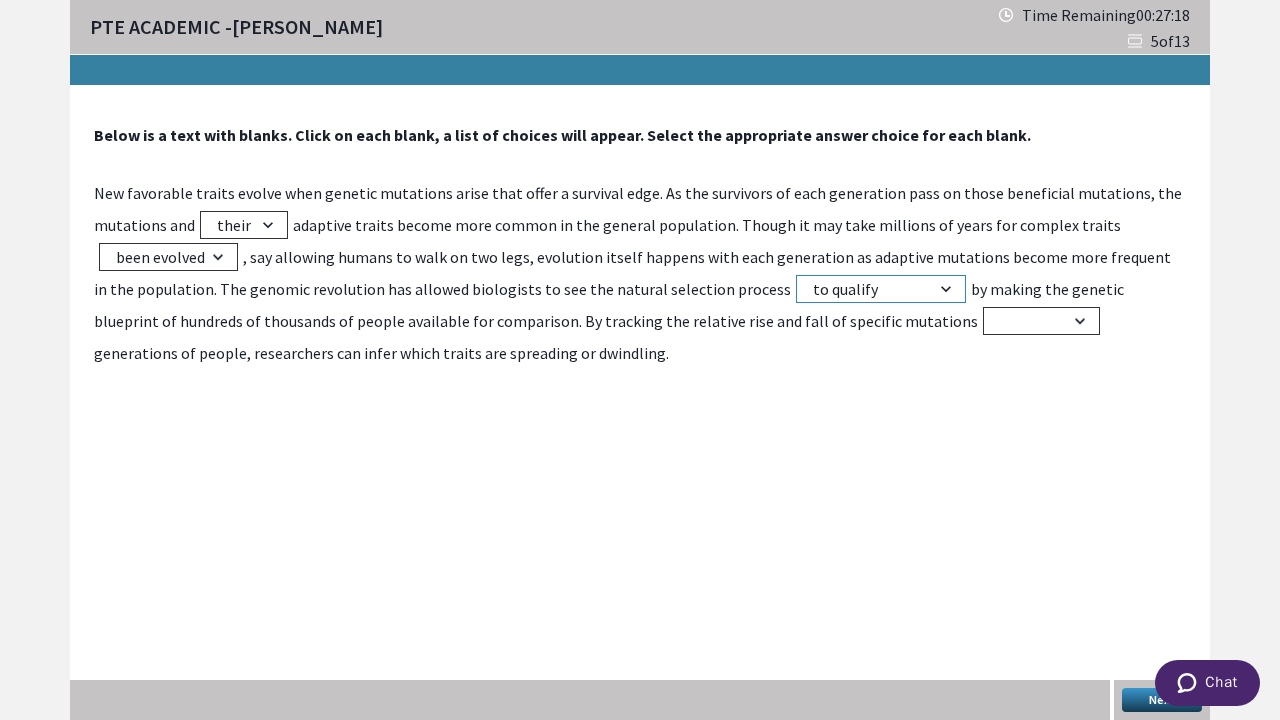click on "with certification to qualify in action of speech" at bounding box center [881, 289] 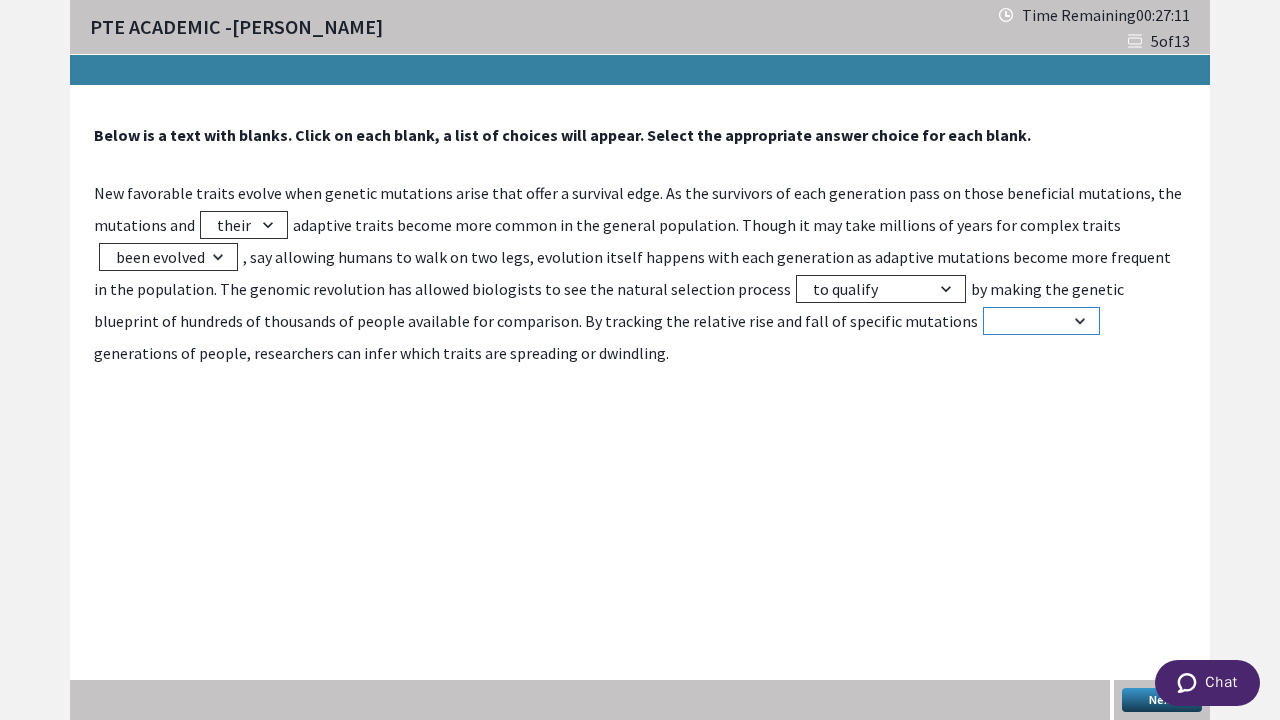 click on "as well across shuttle refunding" at bounding box center (1041, 321) 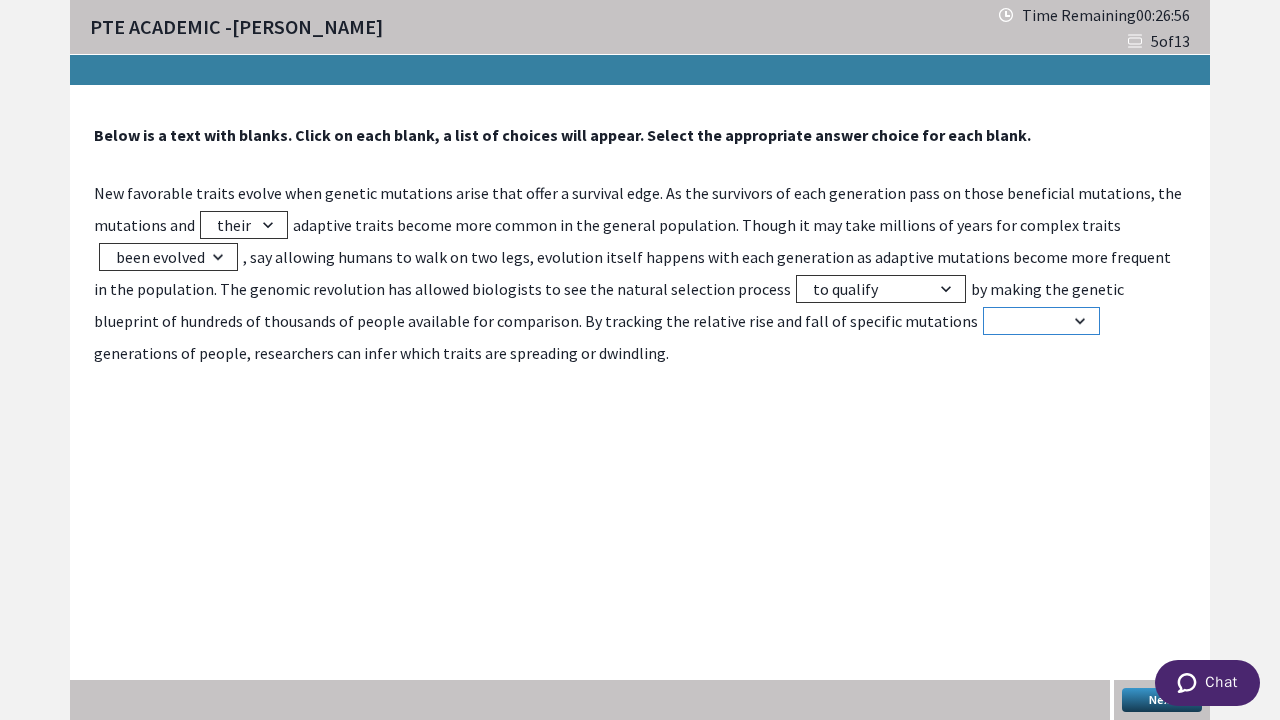 select on "across" 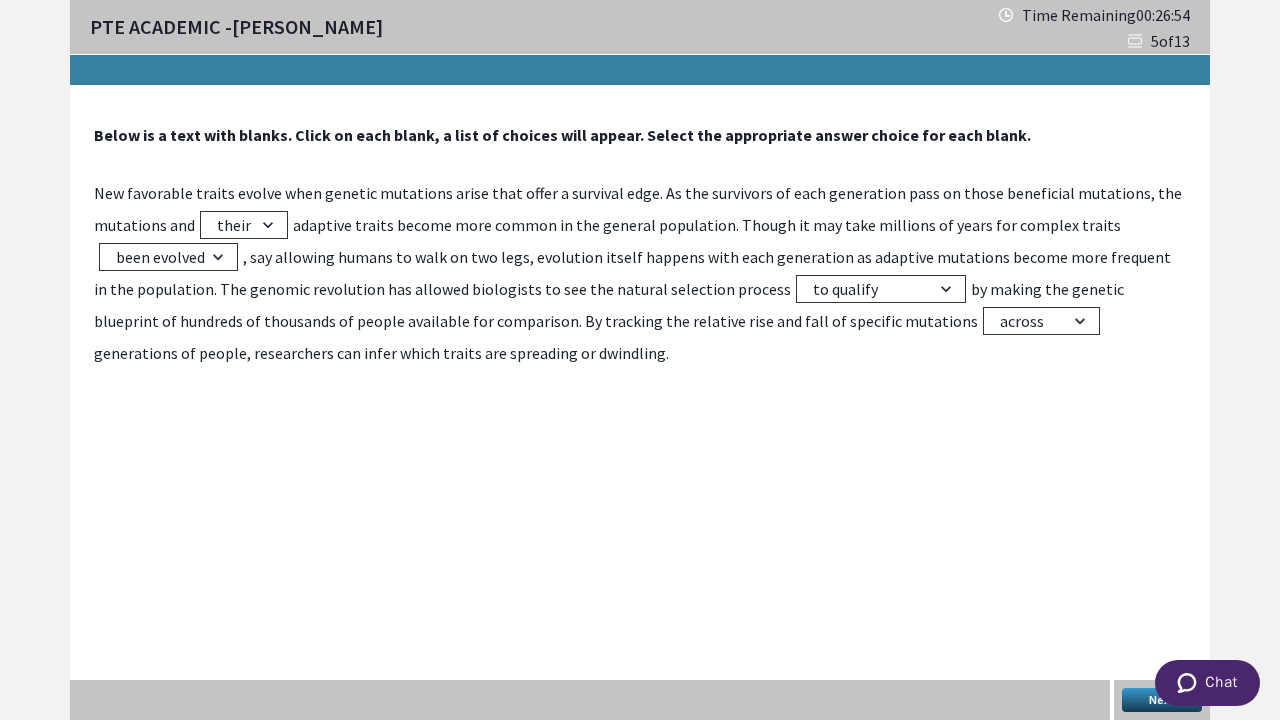 click on "Next" at bounding box center [1162, 700] 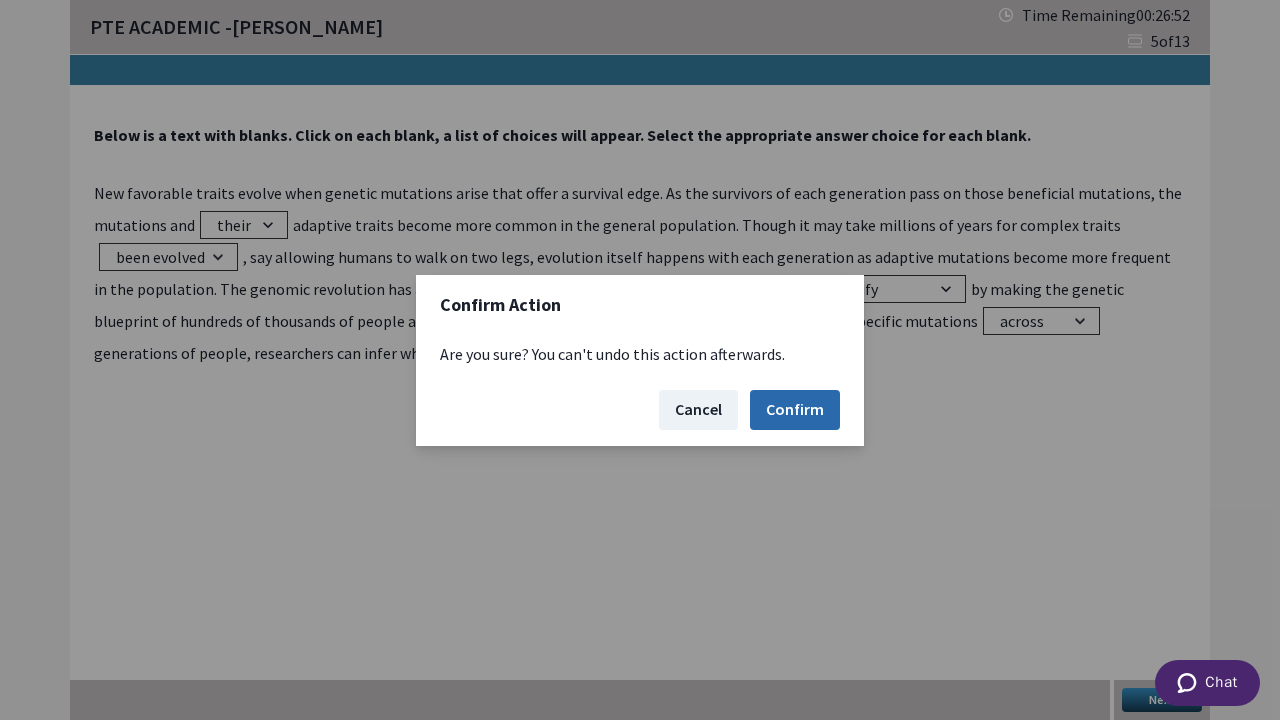 click on "Confirm" at bounding box center (795, 410) 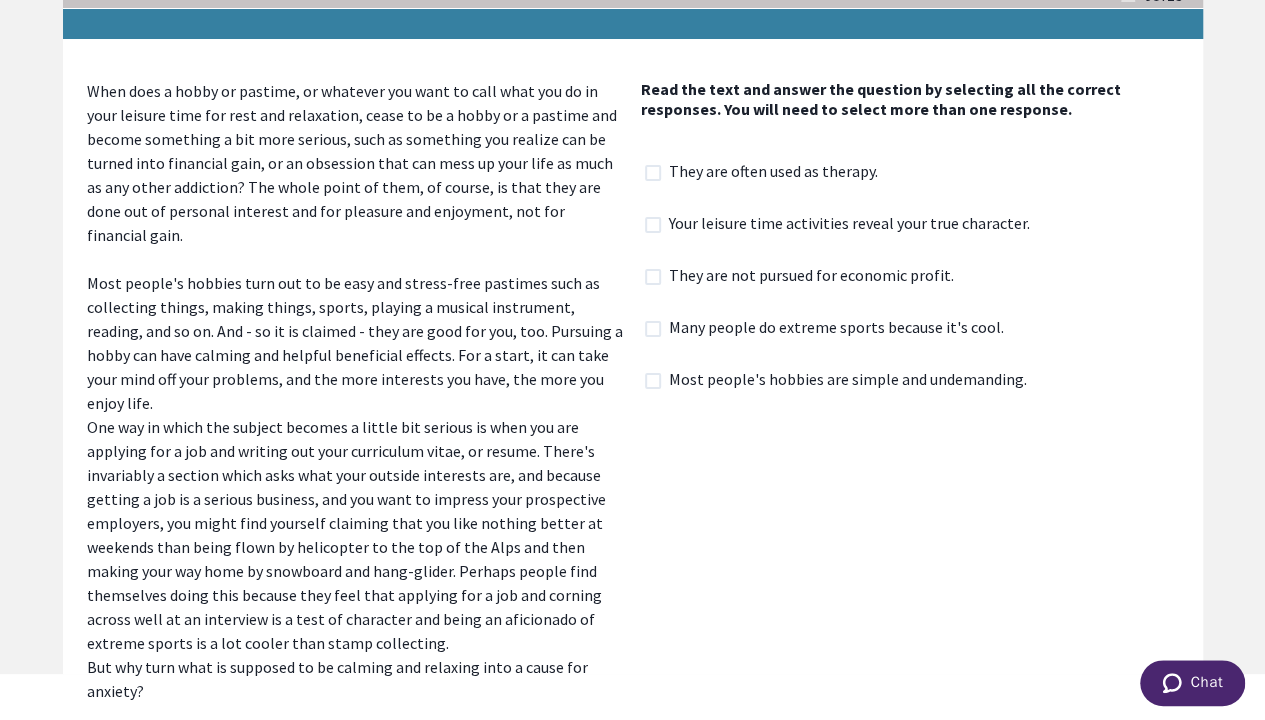 scroll, scrollTop: 0, scrollLeft: 0, axis: both 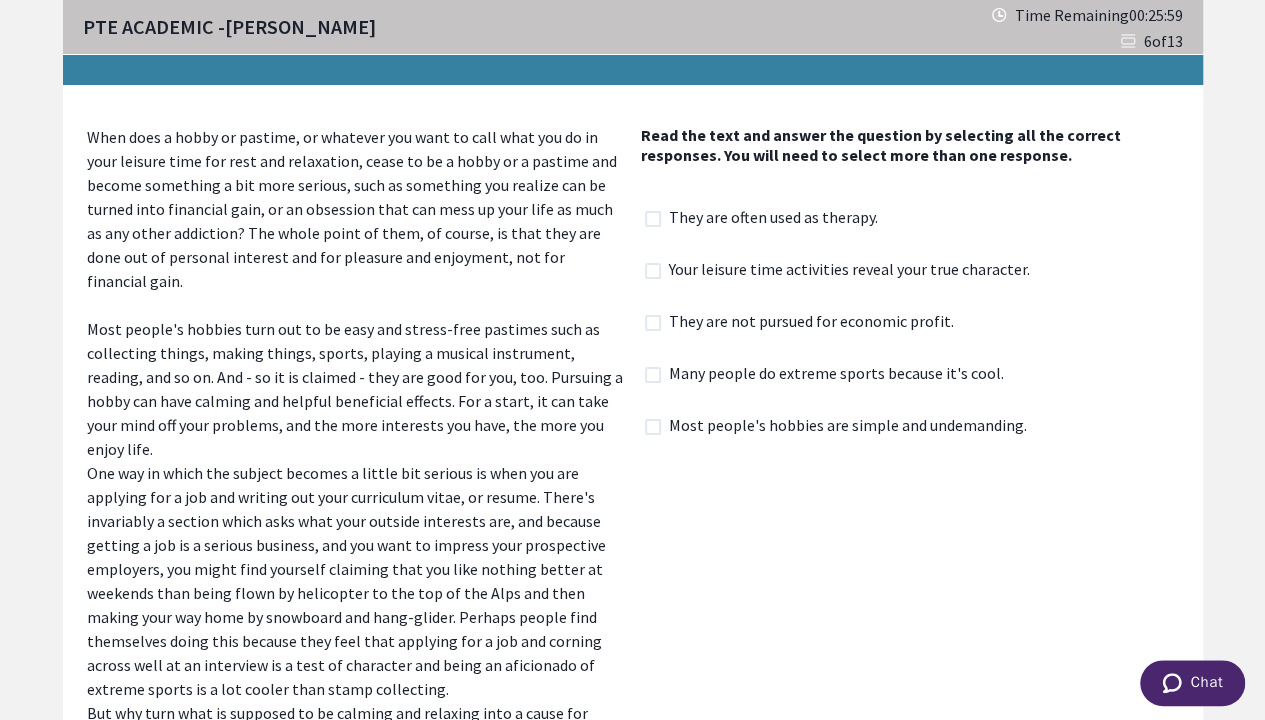 click 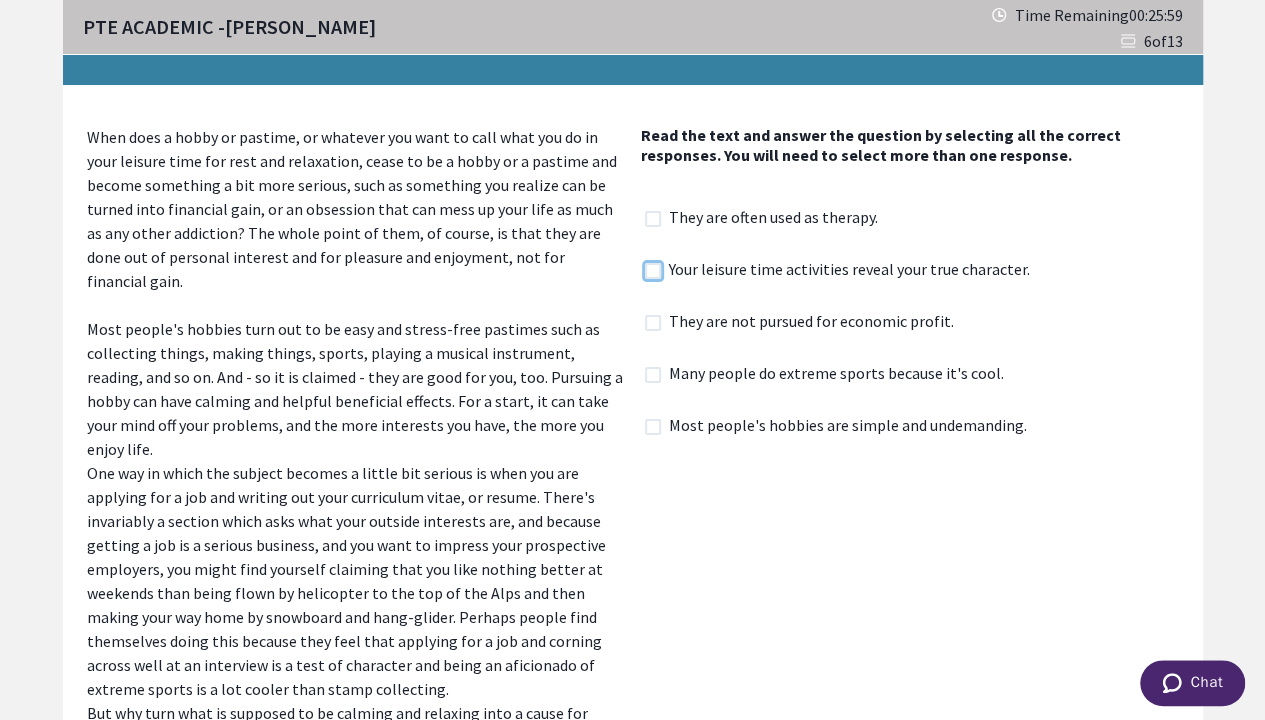 click at bounding box center (644, 270) 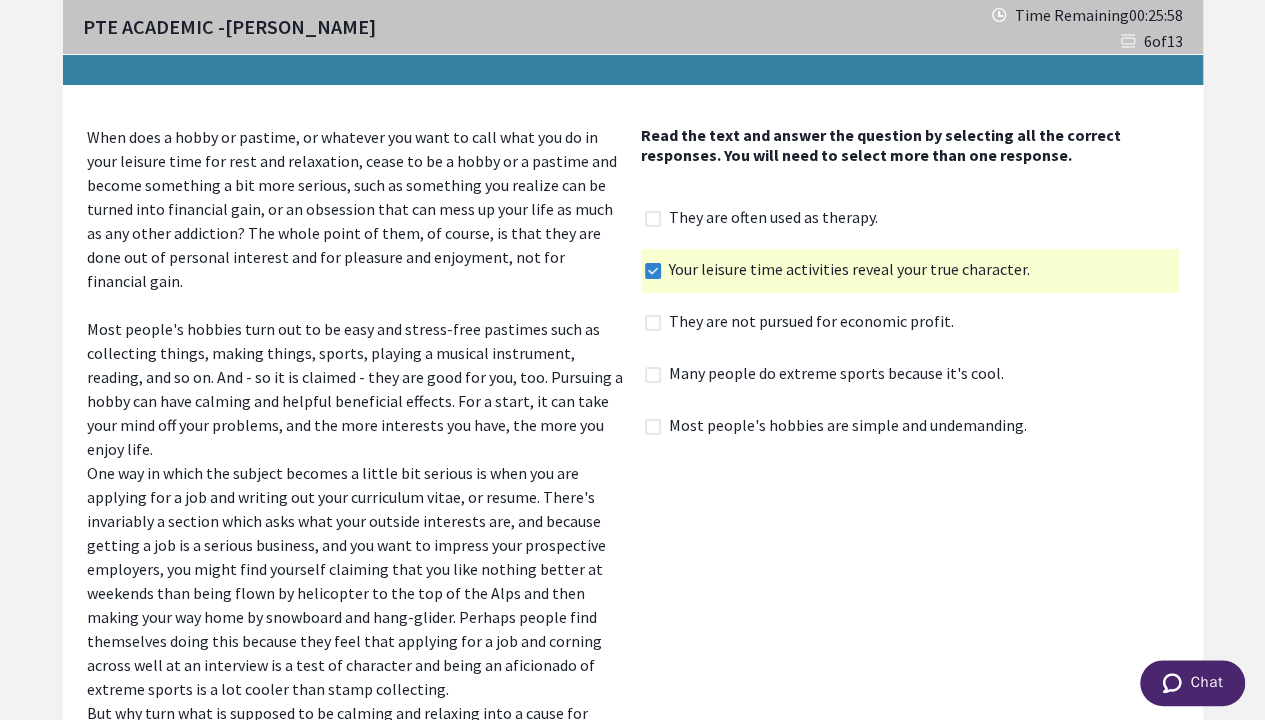 click 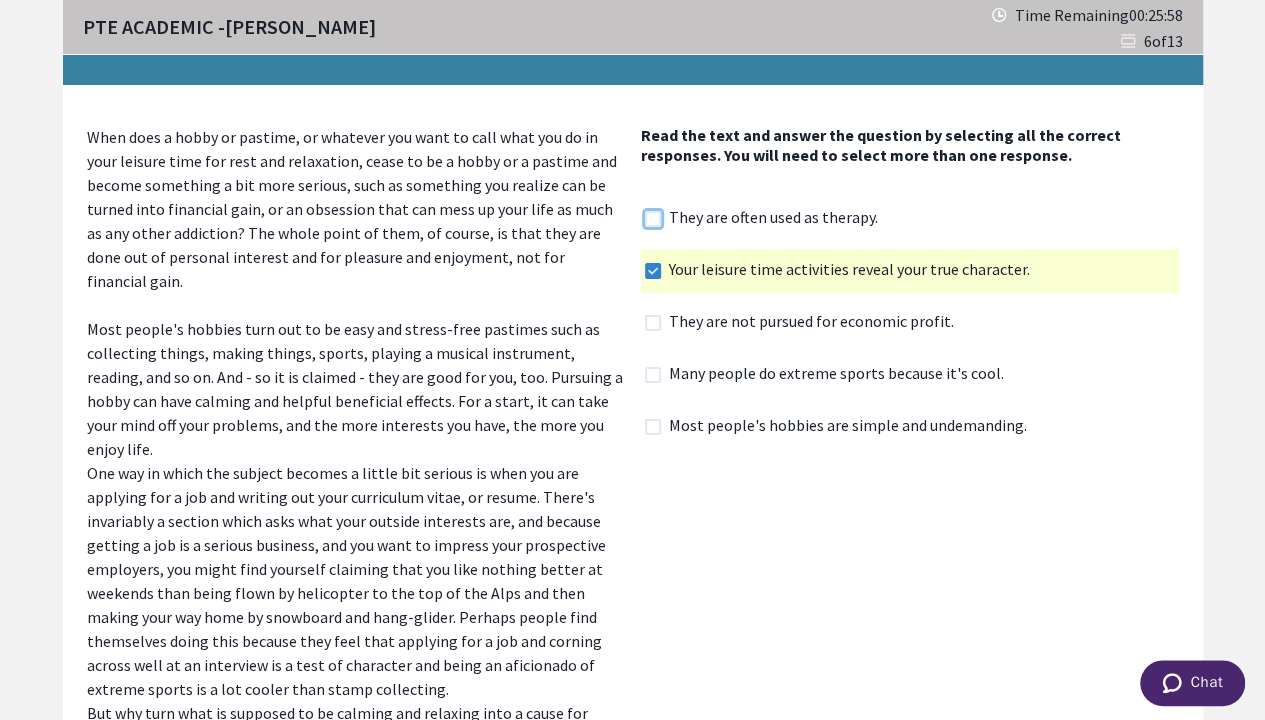 click at bounding box center [644, 218] 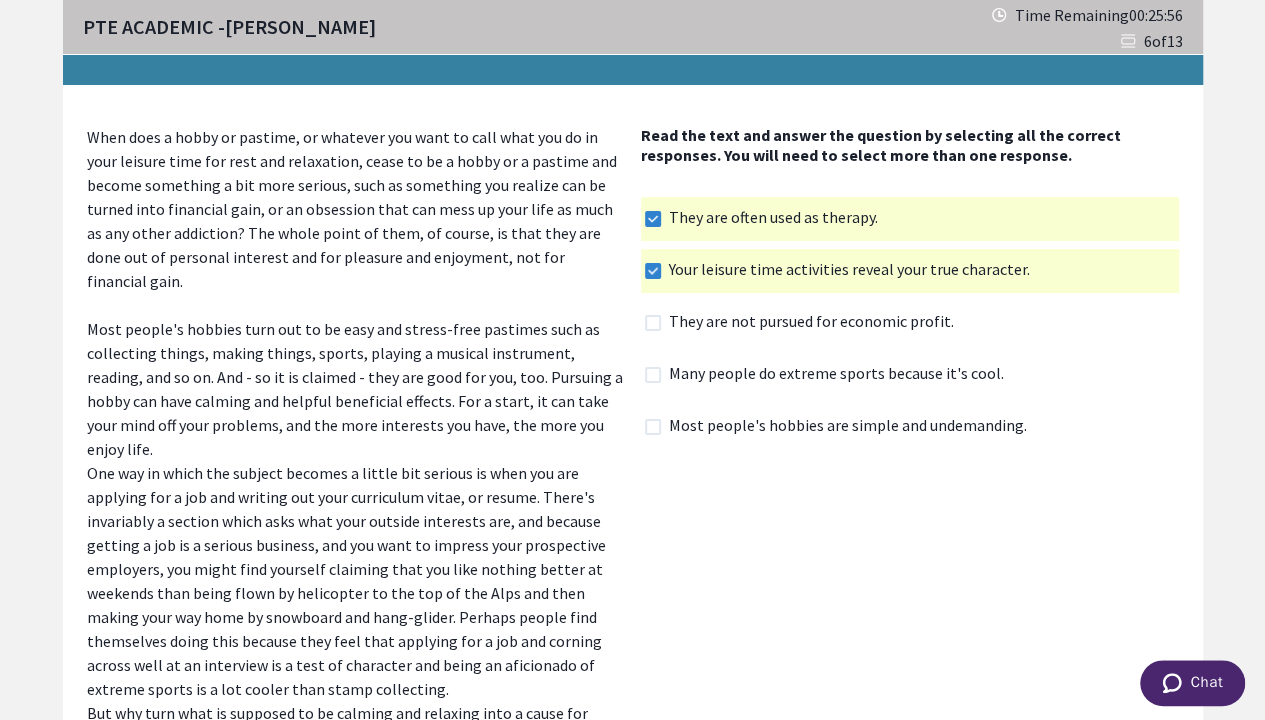 click at bounding box center (653, 219) 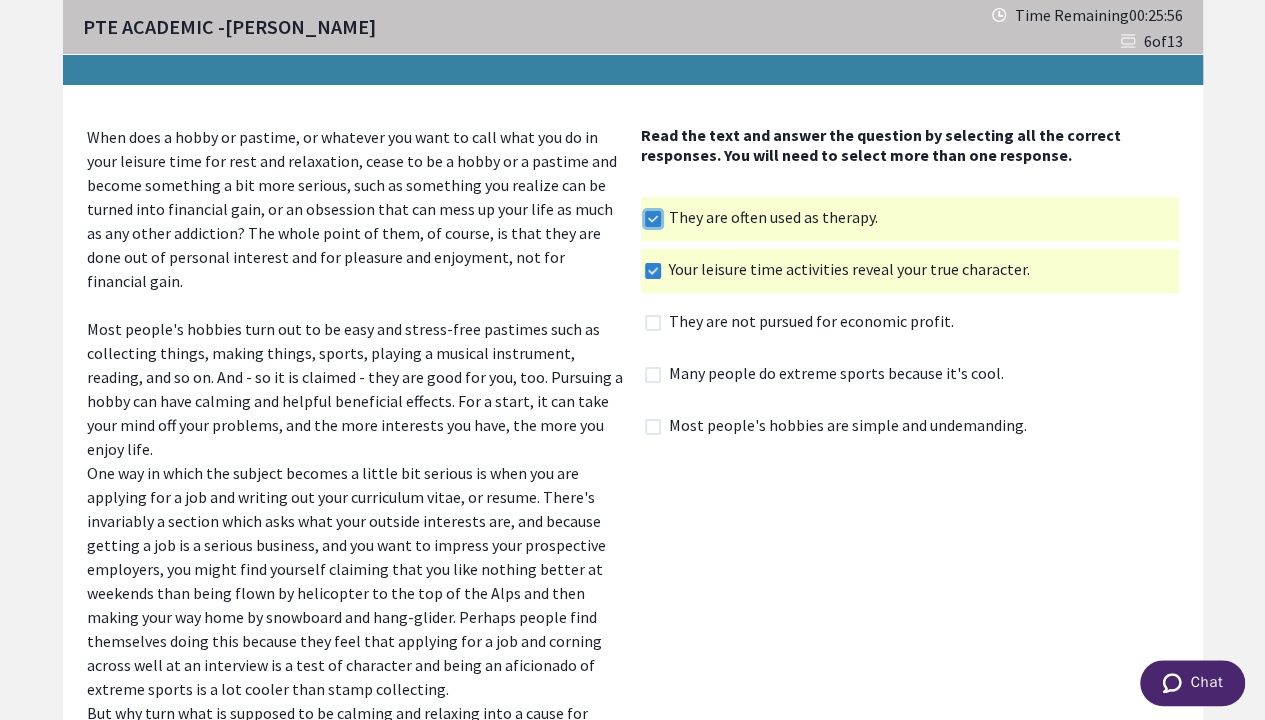 checkbox on "false" 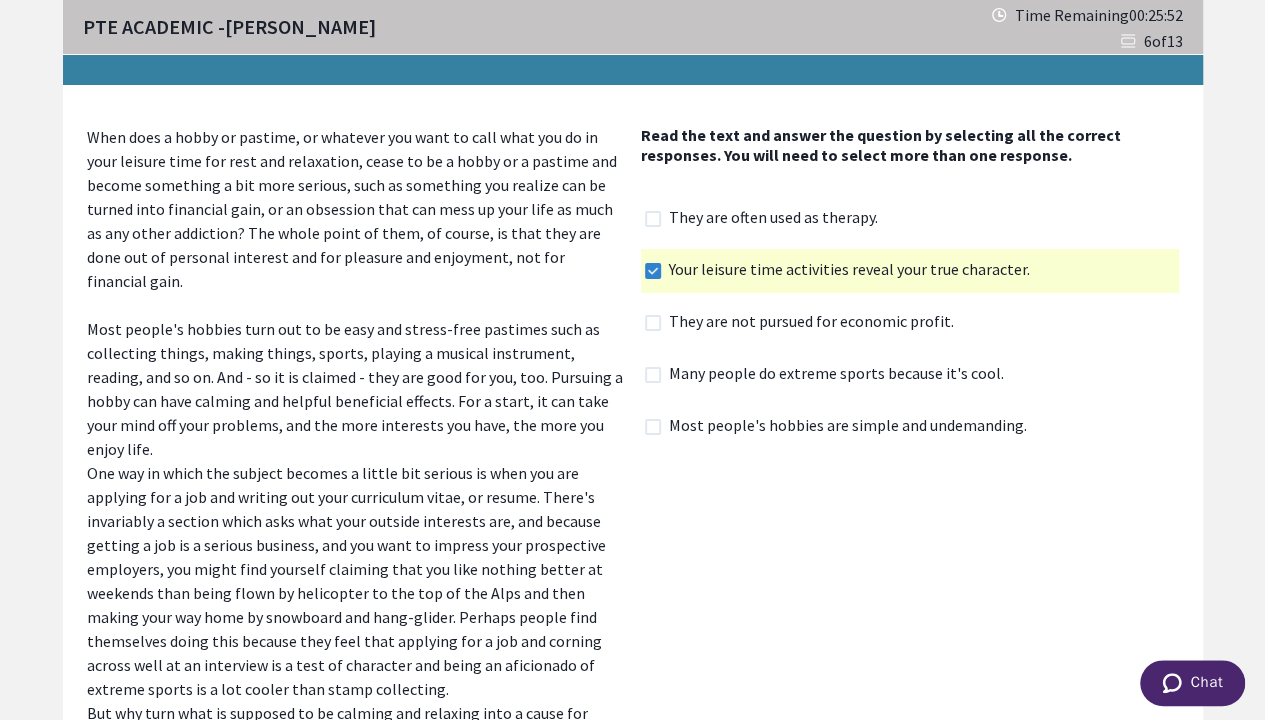 click 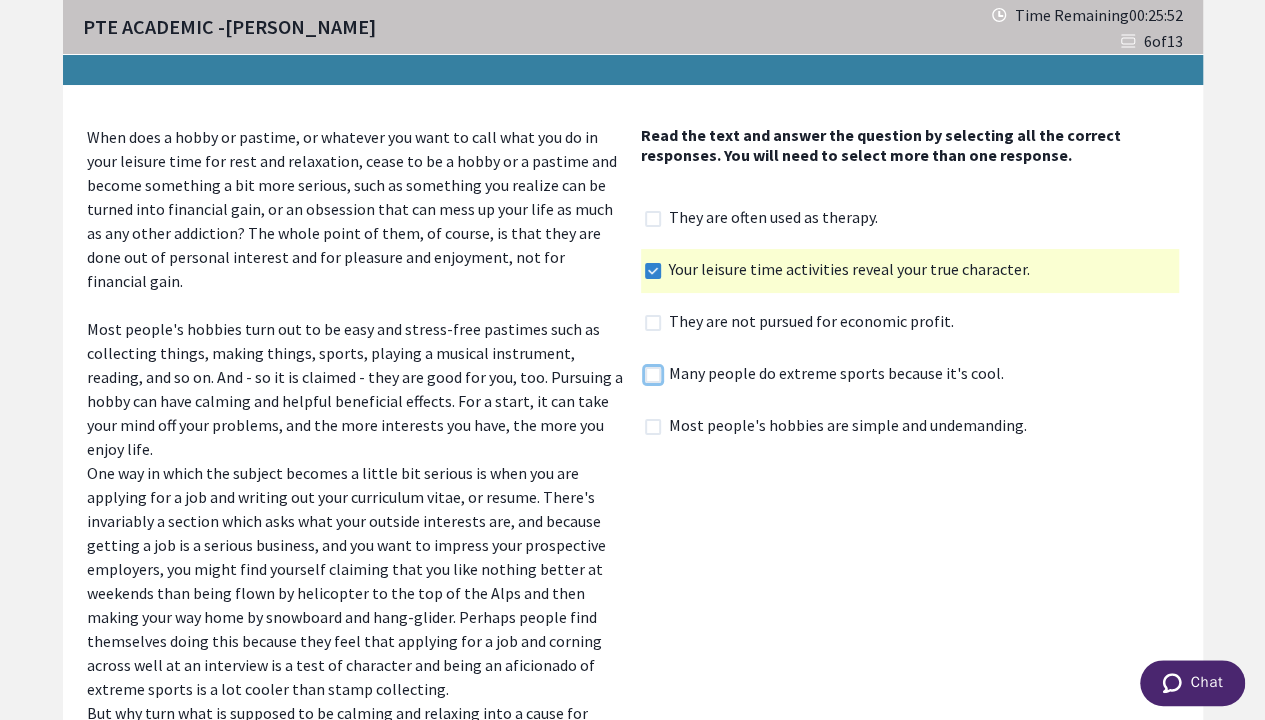 checkbox on "true" 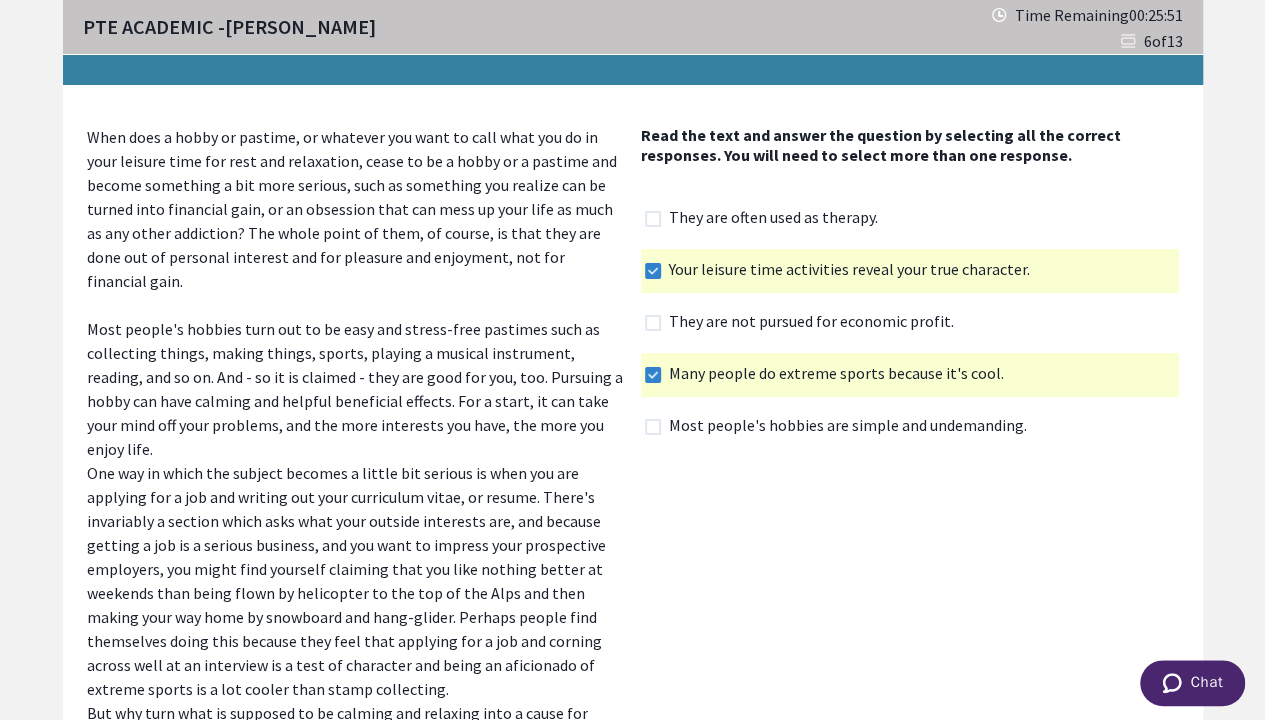 click at bounding box center [653, 427] 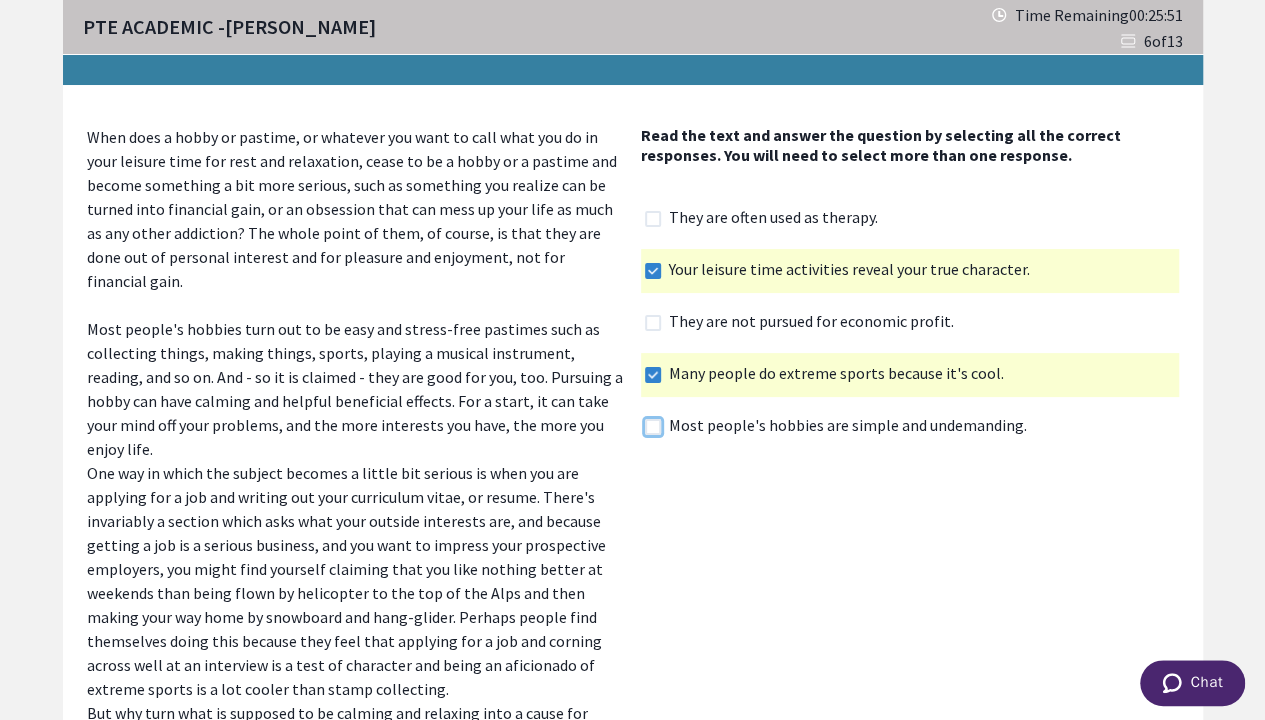 click at bounding box center [644, 426] 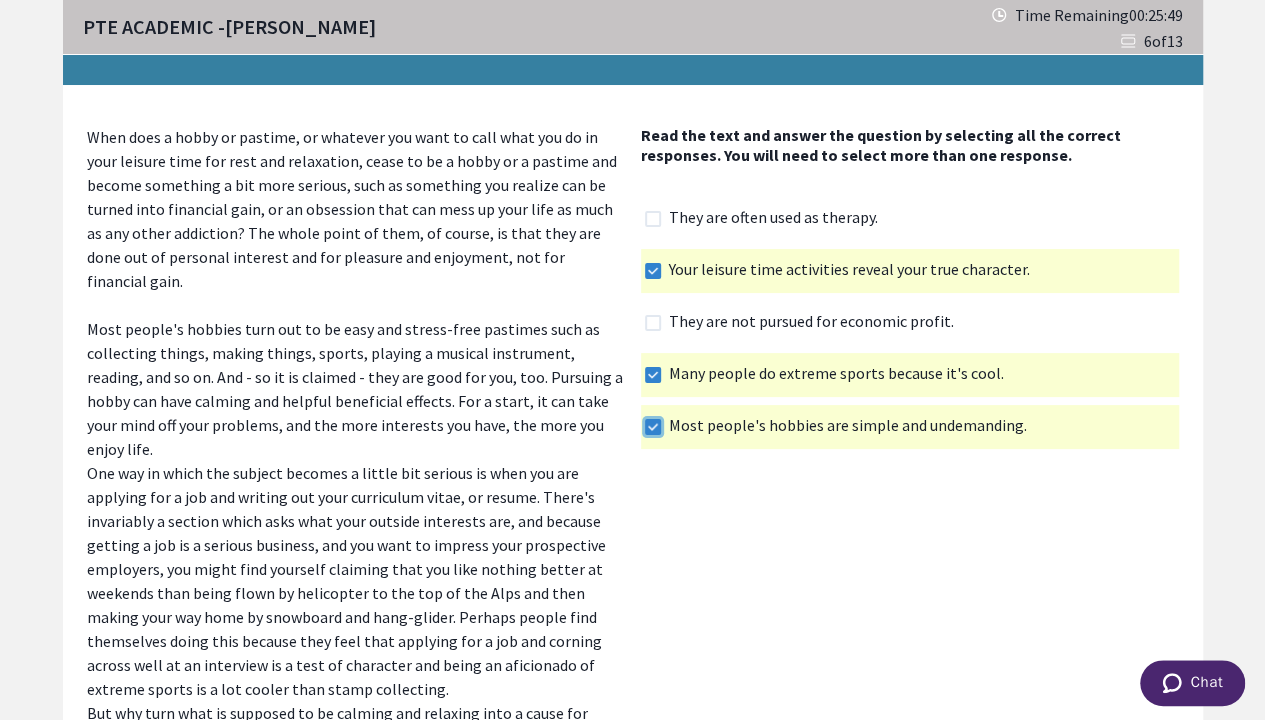 scroll, scrollTop: 156, scrollLeft: 0, axis: vertical 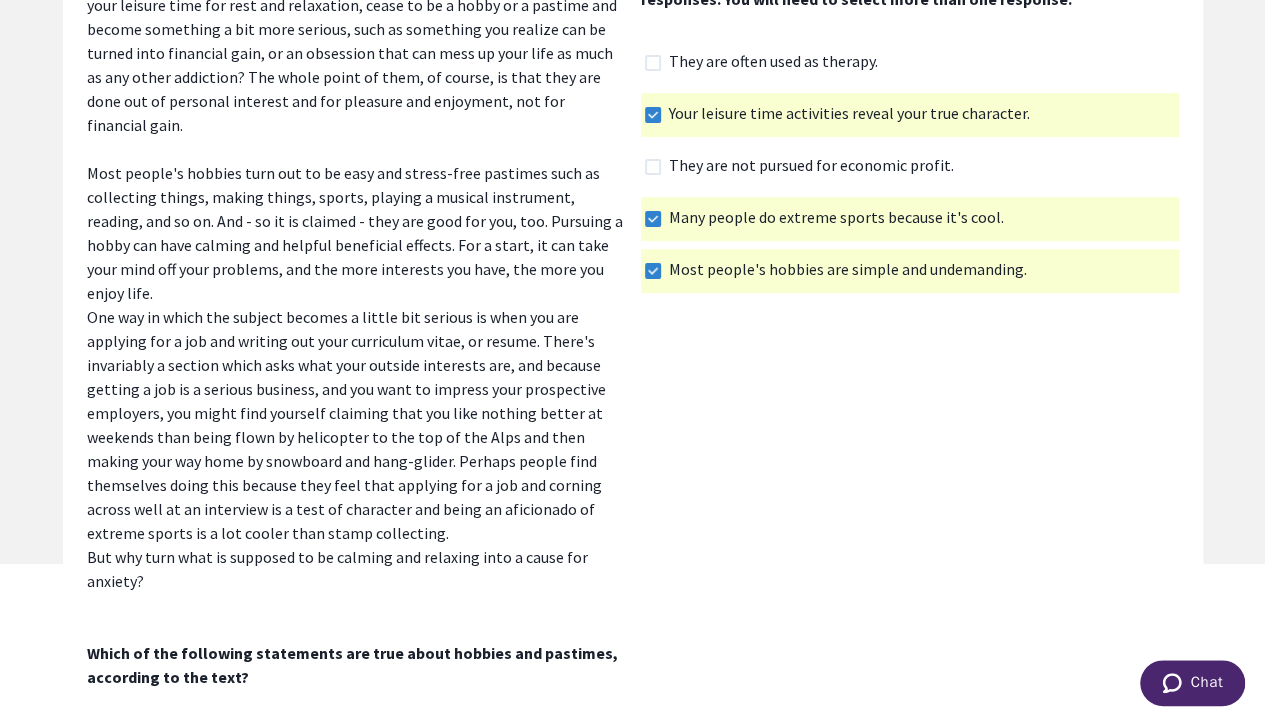 click on "Next" at bounding box center [1155, 749] 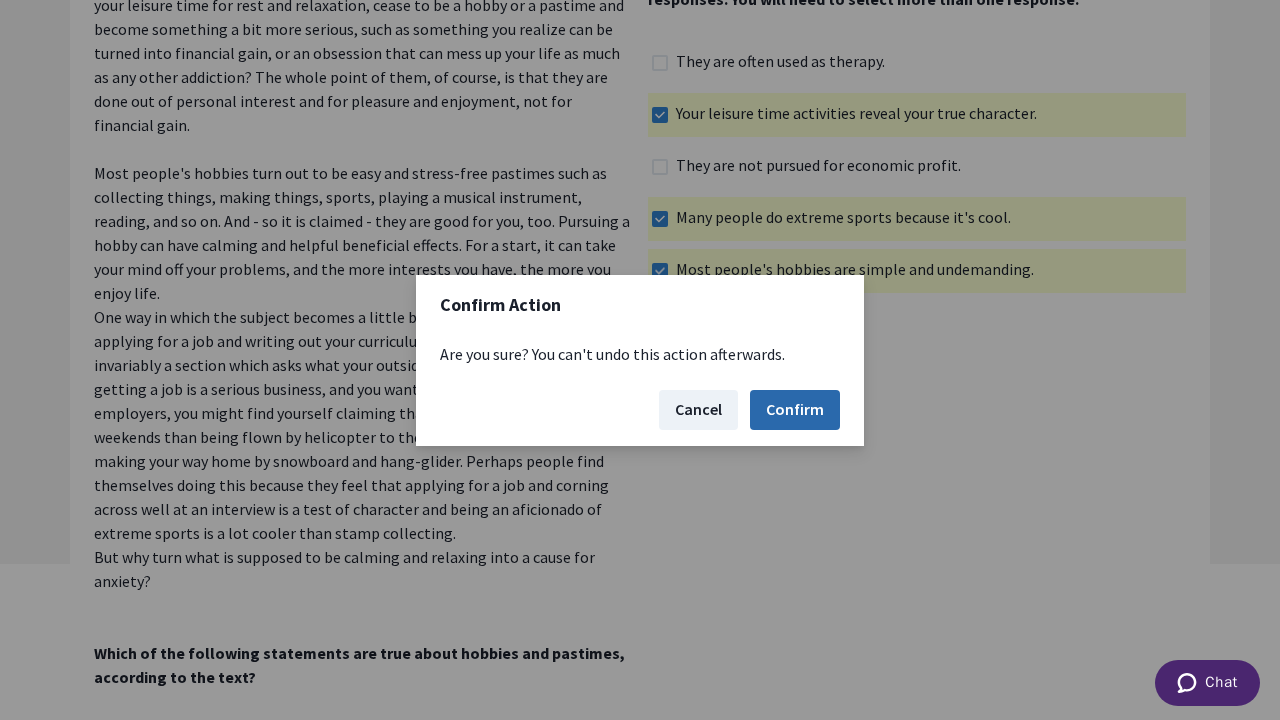 click on "Confirm" at bounding box center (795, 410) 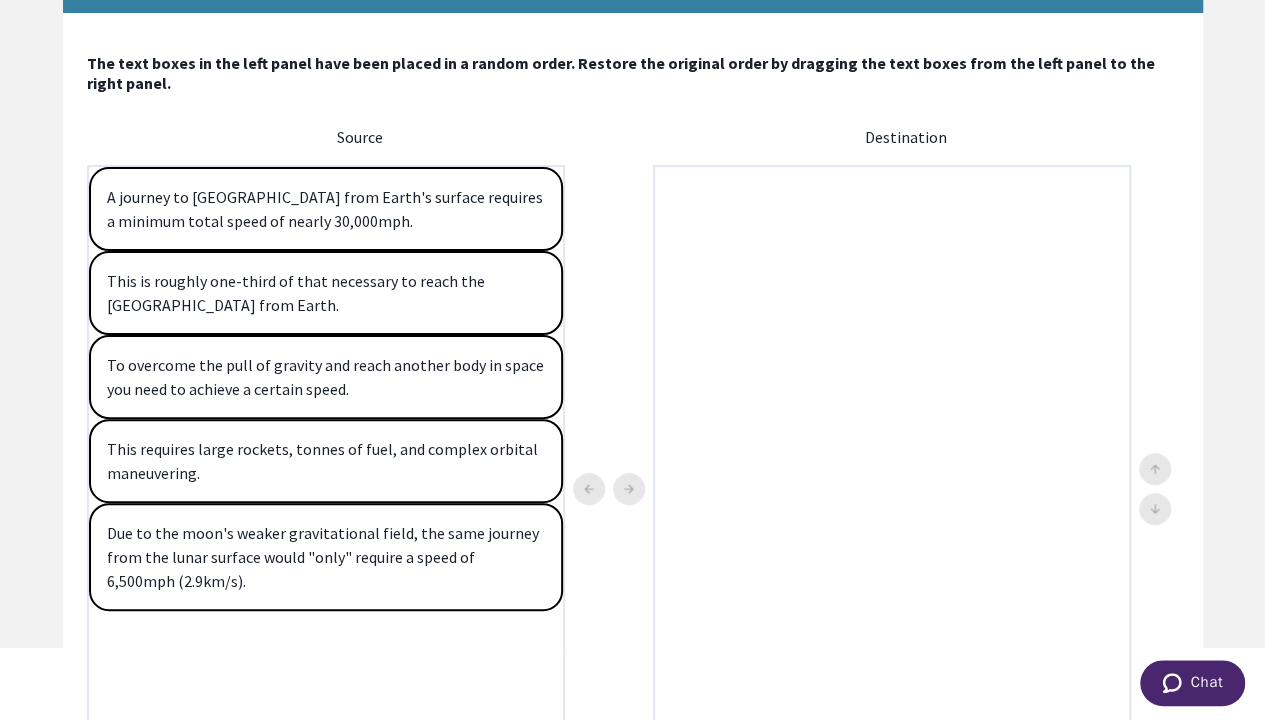 scroll, scrollTop: 68, scrollLeft: 0, axis: vertical 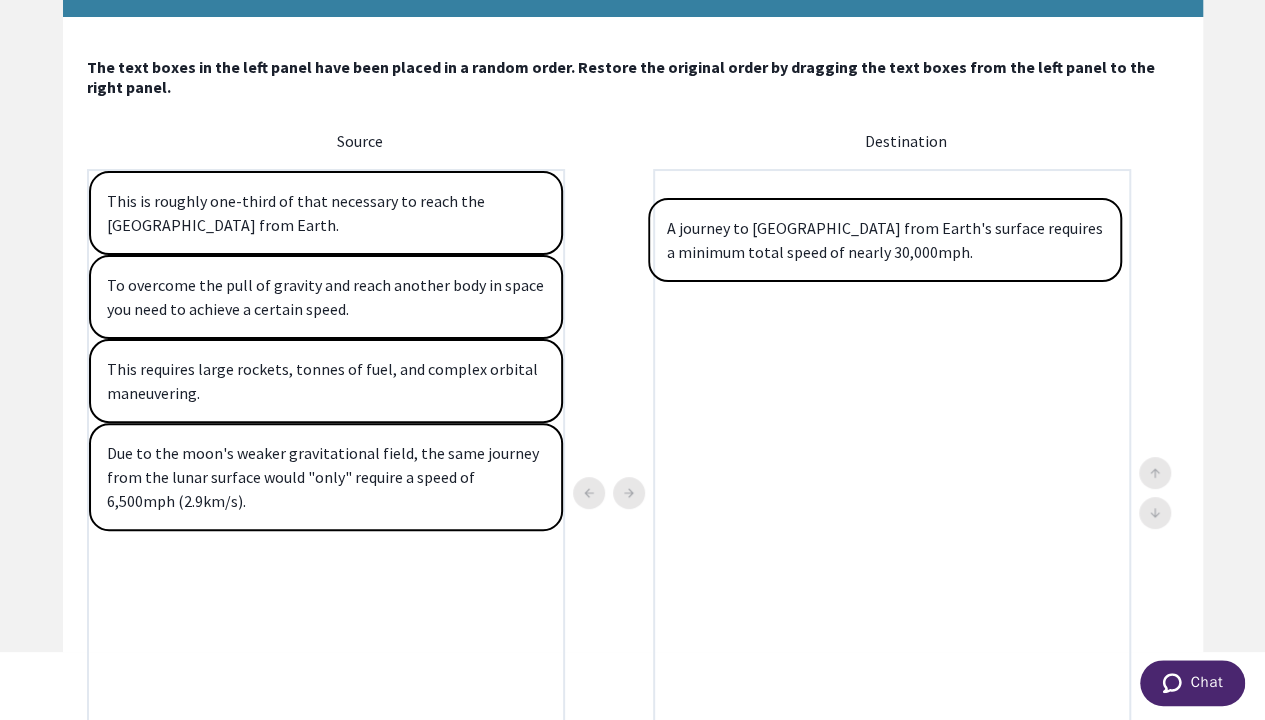 drag, startPoint x: 288, startPoint y: 210, endPoint x: 870, endPoint y: 239, distance: 582.72205 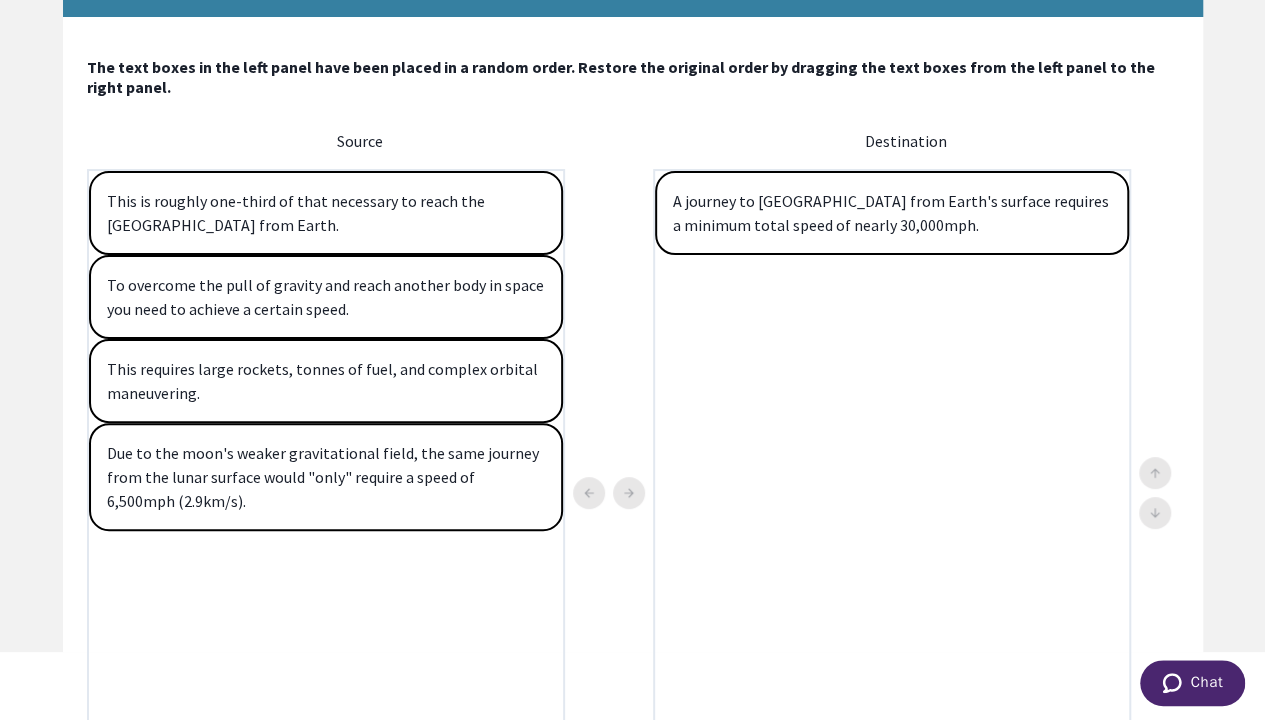 click on "Due to the moon's weaker gravitational field, the same journey from the lunar surface would "only" require a speed of 6,500mph (2.9km/s)." at bounding box center (326, 477) 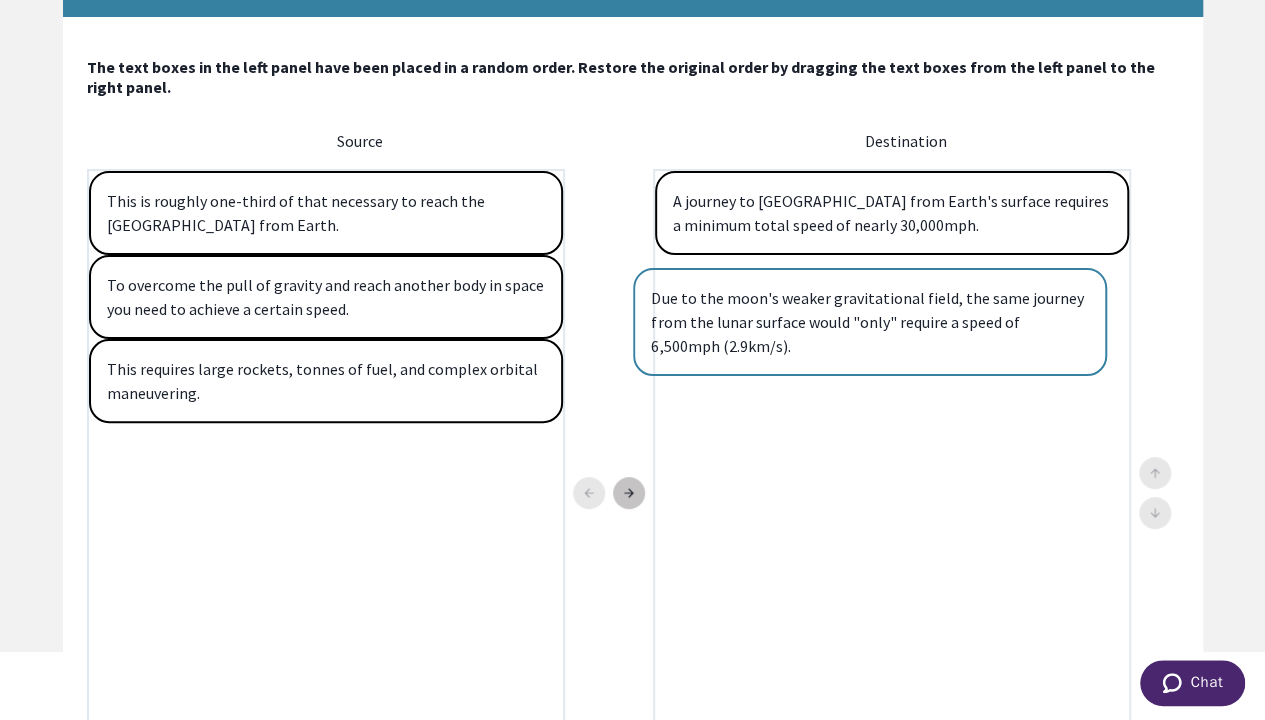 drag, startPoint x: 338, startPoint y: 493, endPoint x: 888, endPoint y: 334, distance: 572.5216 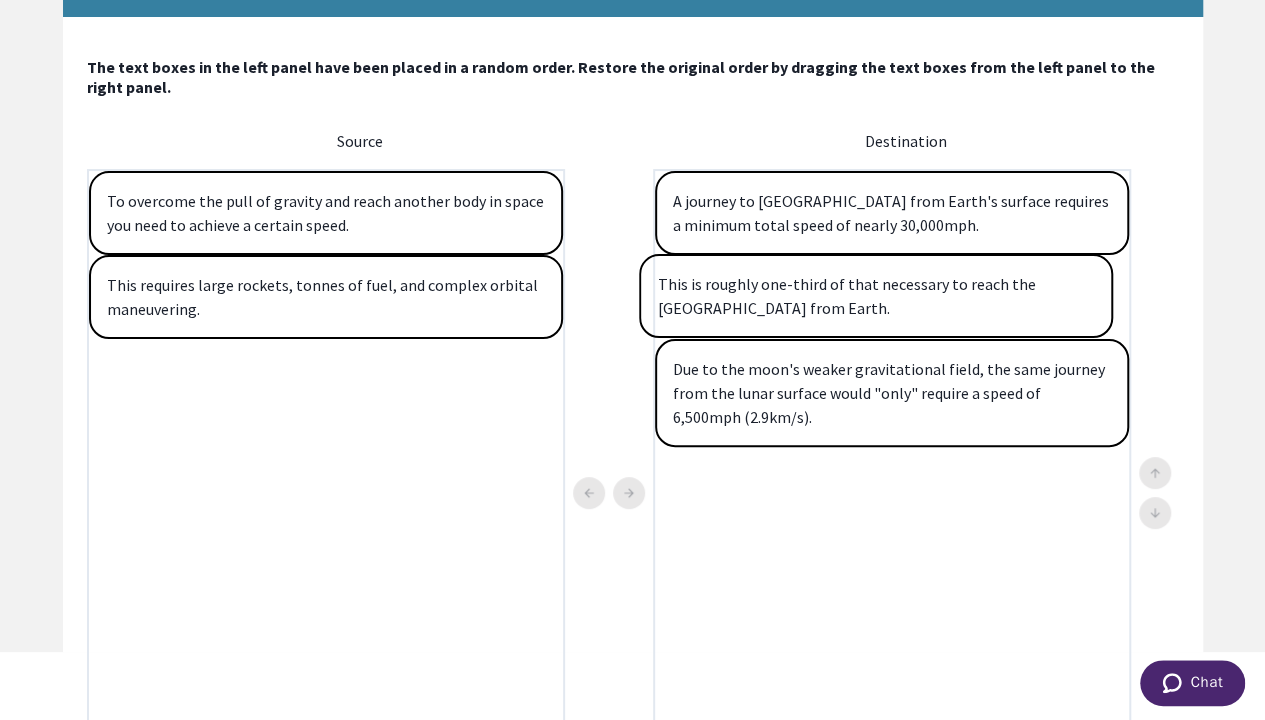 drag, startPoint x: 349, startPoint y: 210, endPoint x: 908, endPoint y: 292, distance: 564.9823 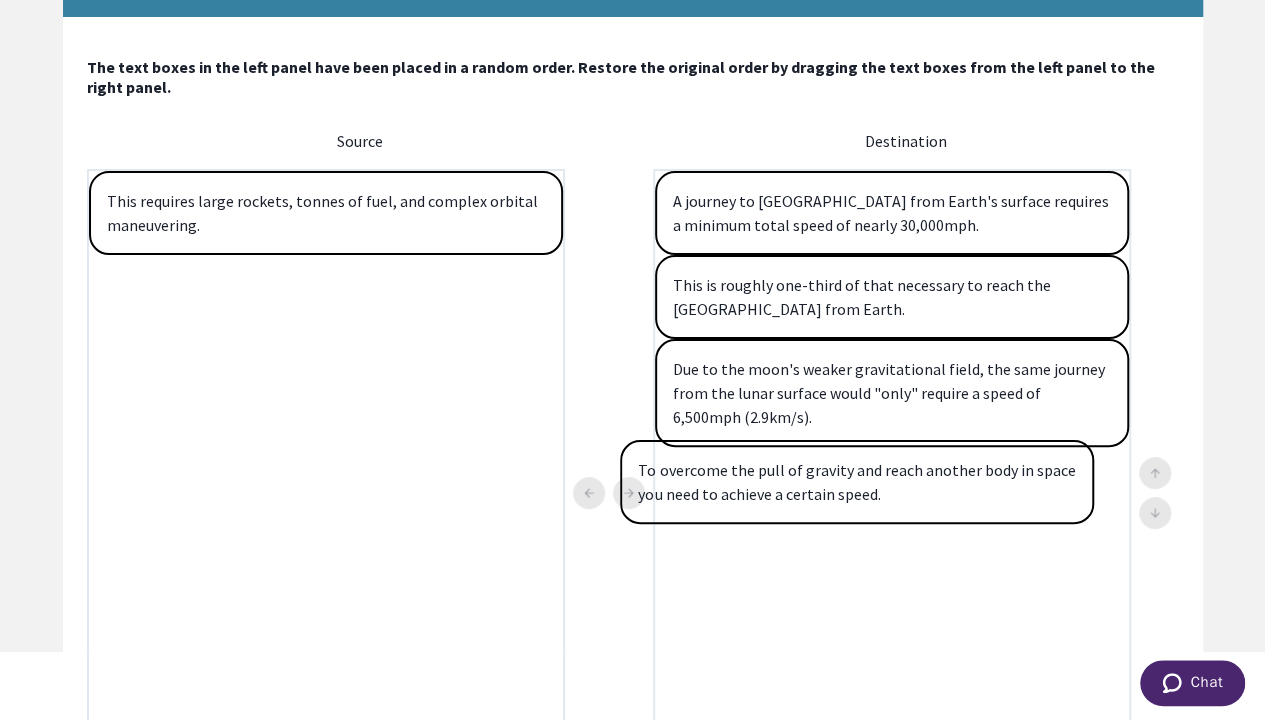 drag, startPoint x: 286, startPoint y: 197, endPoint x: 835, endPoint y: 478, distance: 616.7349 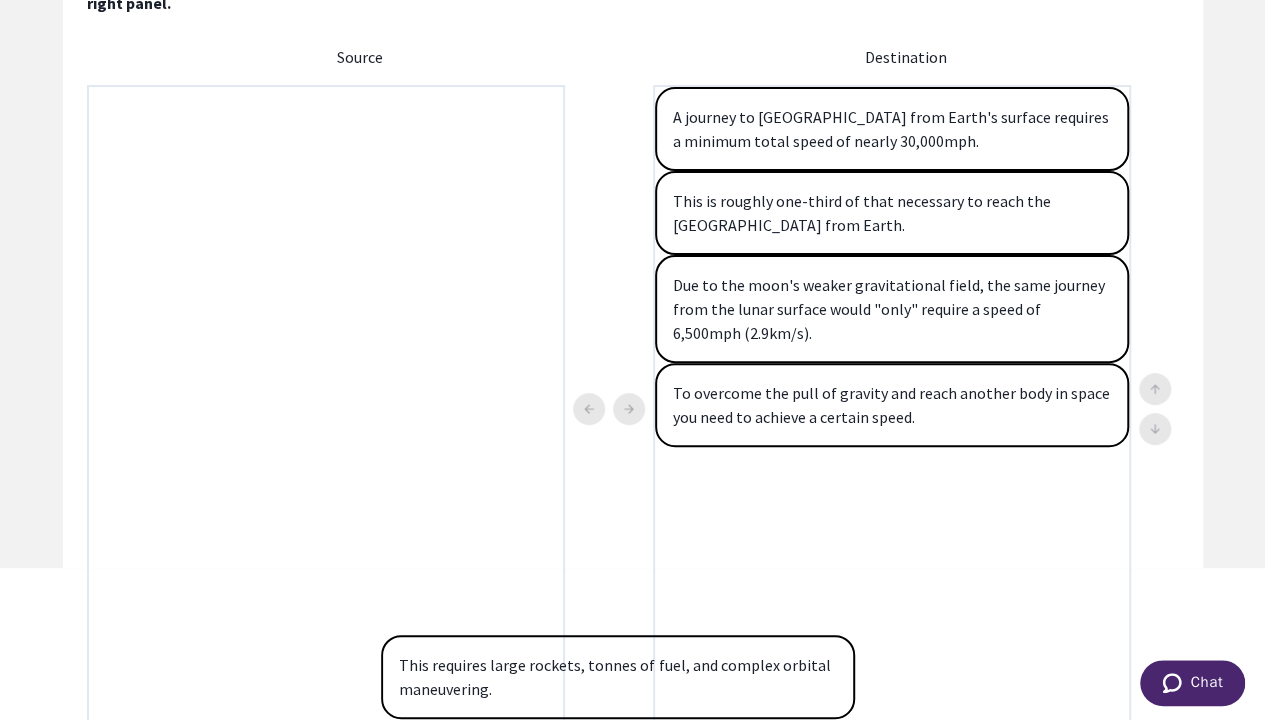 scroll, scrollTop: 244, scrollLeft: 0, axis: vertical 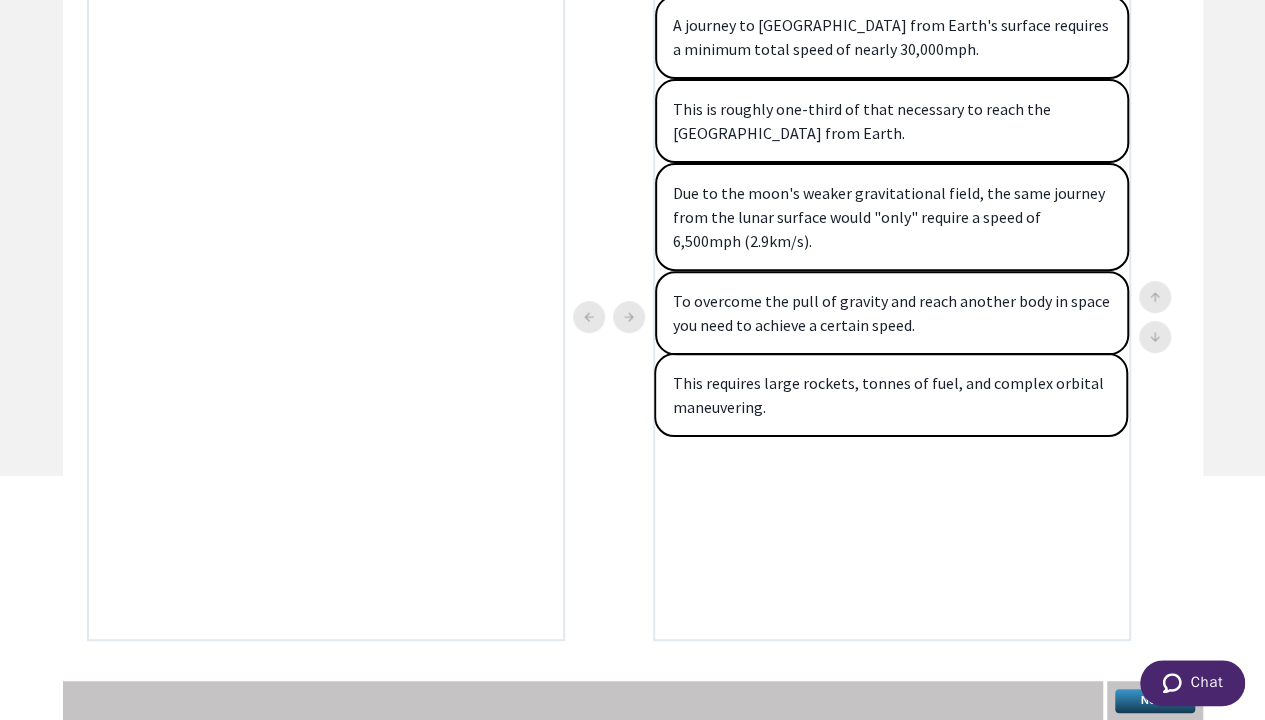 drag, startPoint x: 496, startPoint y: 221, endPoint x: 1064, endPoint y: 412, distance: 599.2537 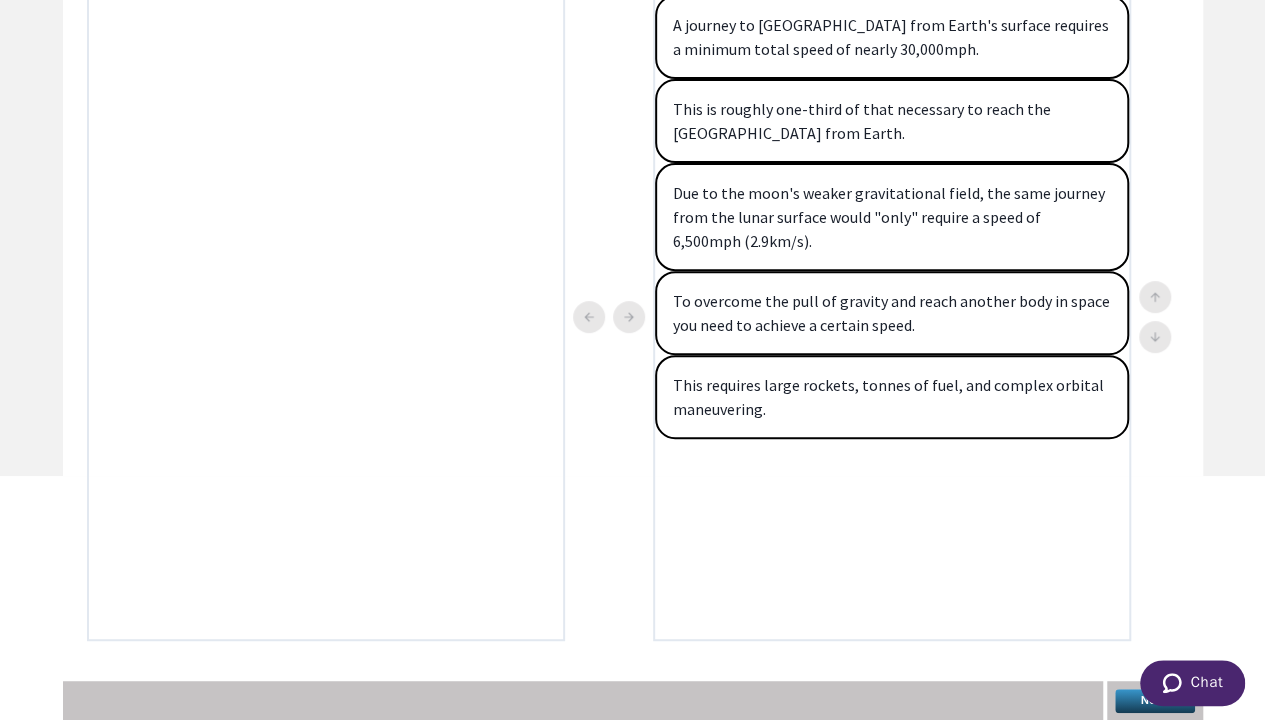 click on "Next" at bounding box center [1155, 701] 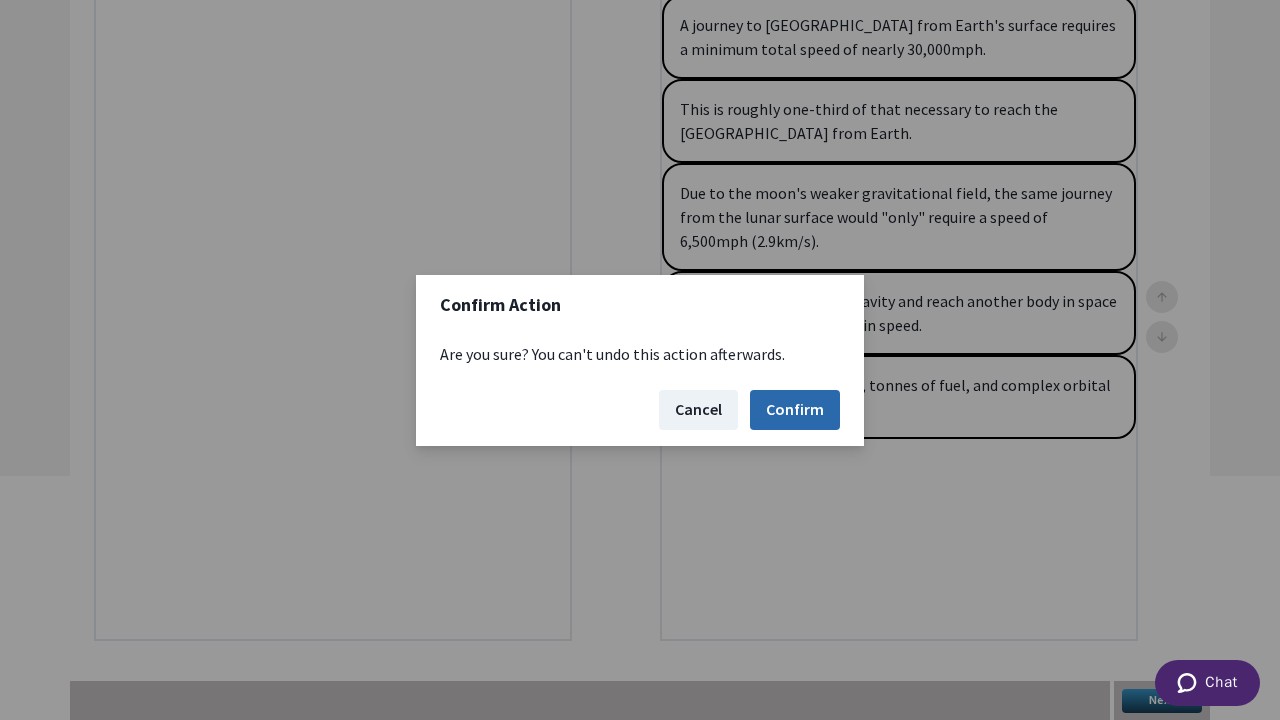 click on "Confirm" at bounding box center (795, 410) 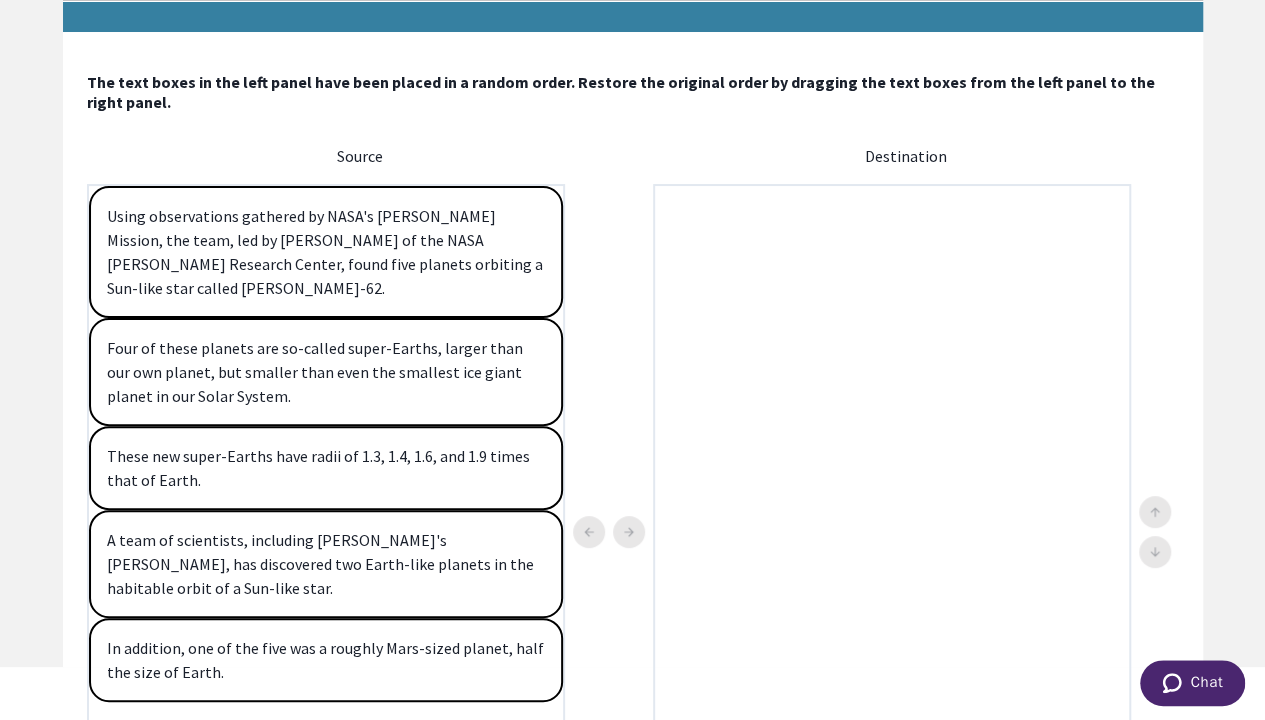 scroll, scrollTop: 52, scrollLeft: 0, axis: vertical 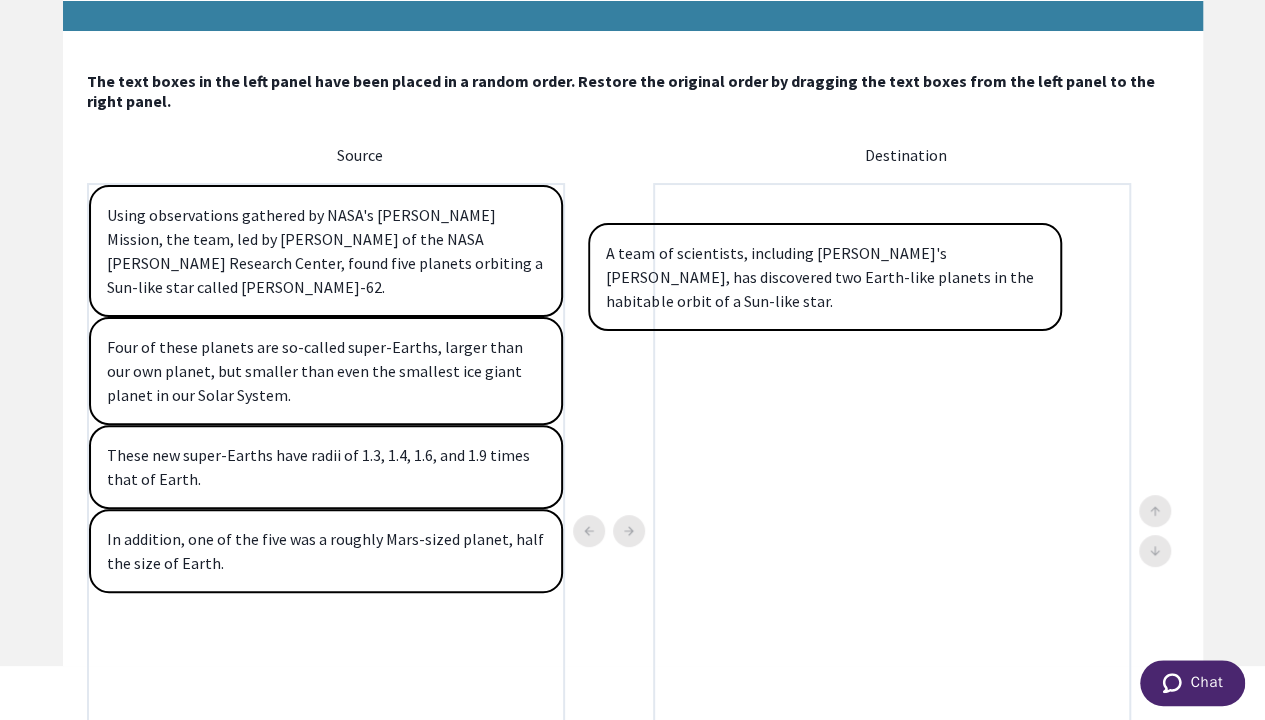 drag, startPoint x: 381, startPoint y: 544, endPoint x: 912, endPoint y: 277, distance: 594.3484 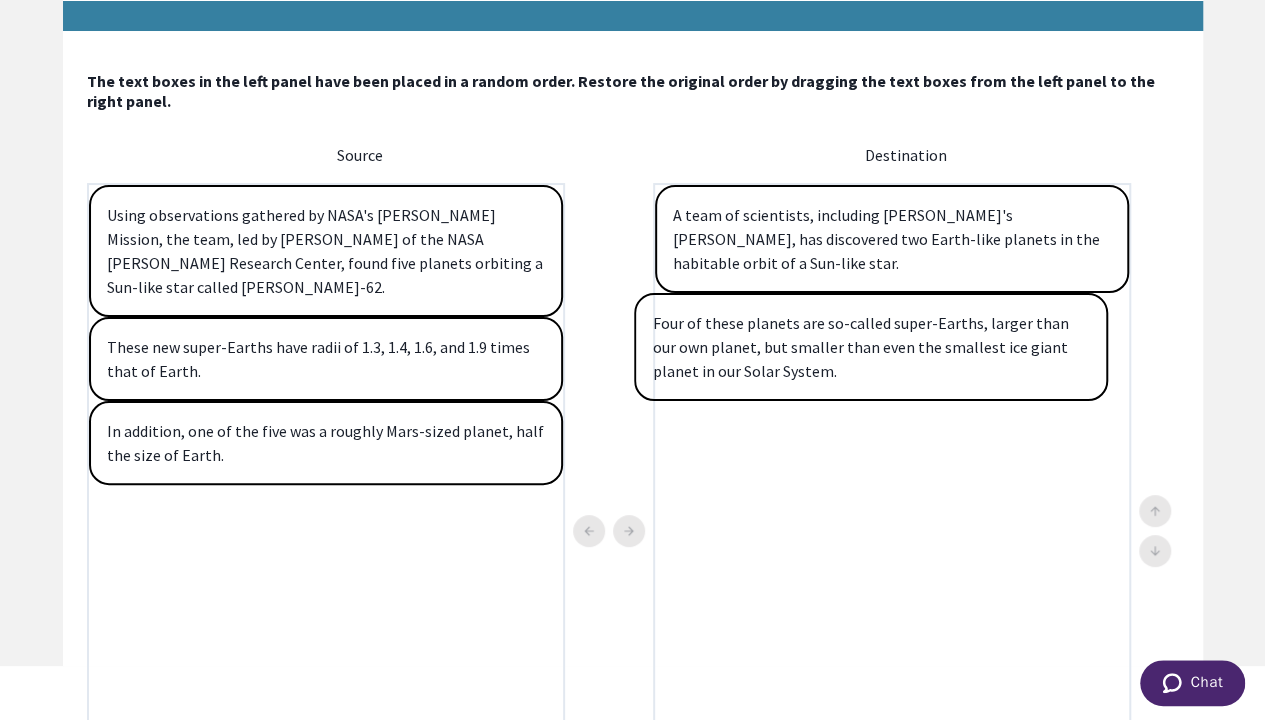 drag, startPoint x: 490, startPoint y: 338, endPoint x: 1087, endPoint y: 334, distance: 597.0134 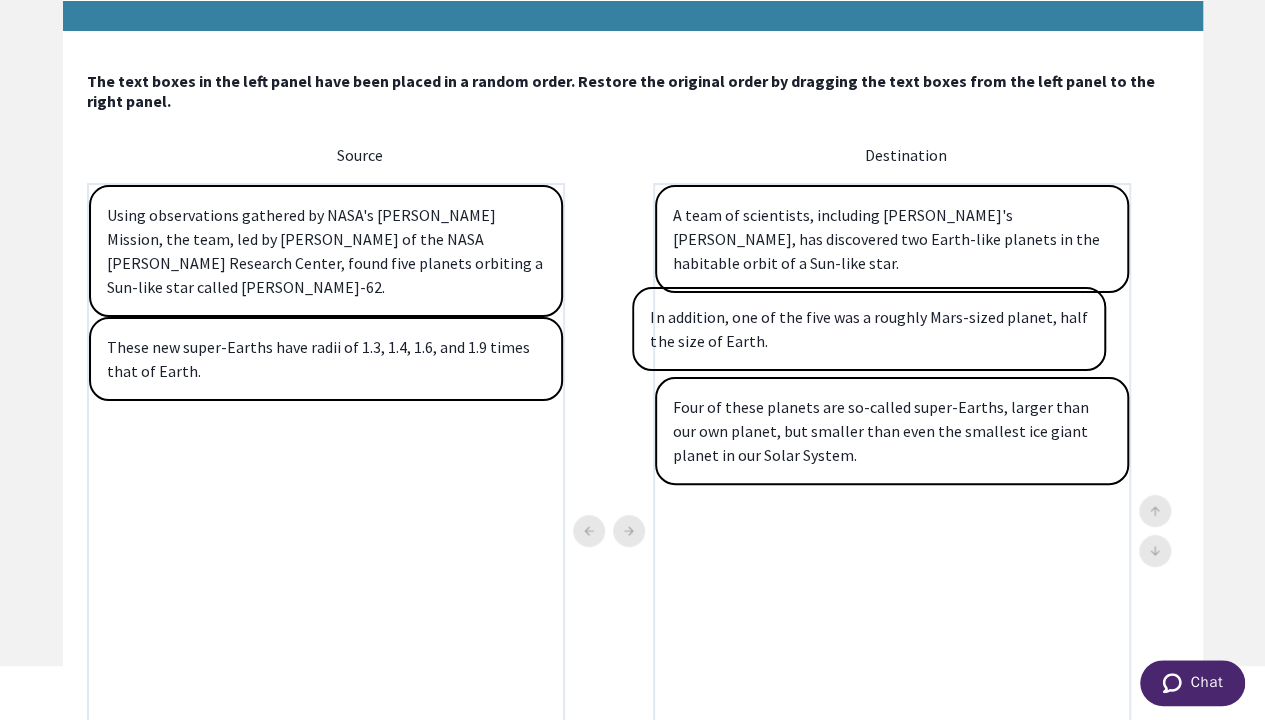 drag, startPoint x: 456, startPoint y: 426, endPoint x: 1047, endPoint y: 333, distance: 598.2725 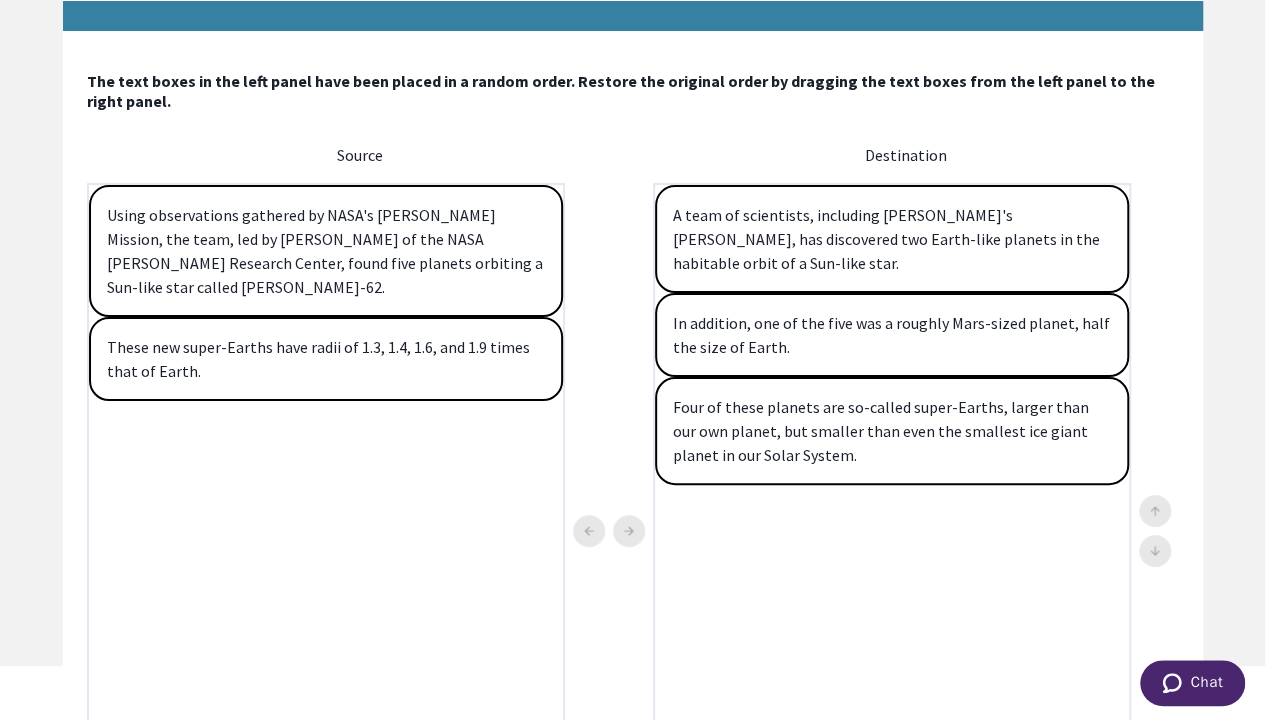 click on "These new super-Earths have radii of 1.3, 1.4, 1.6, and 1.9 times that of Earth." at bounding box center [326, 359] 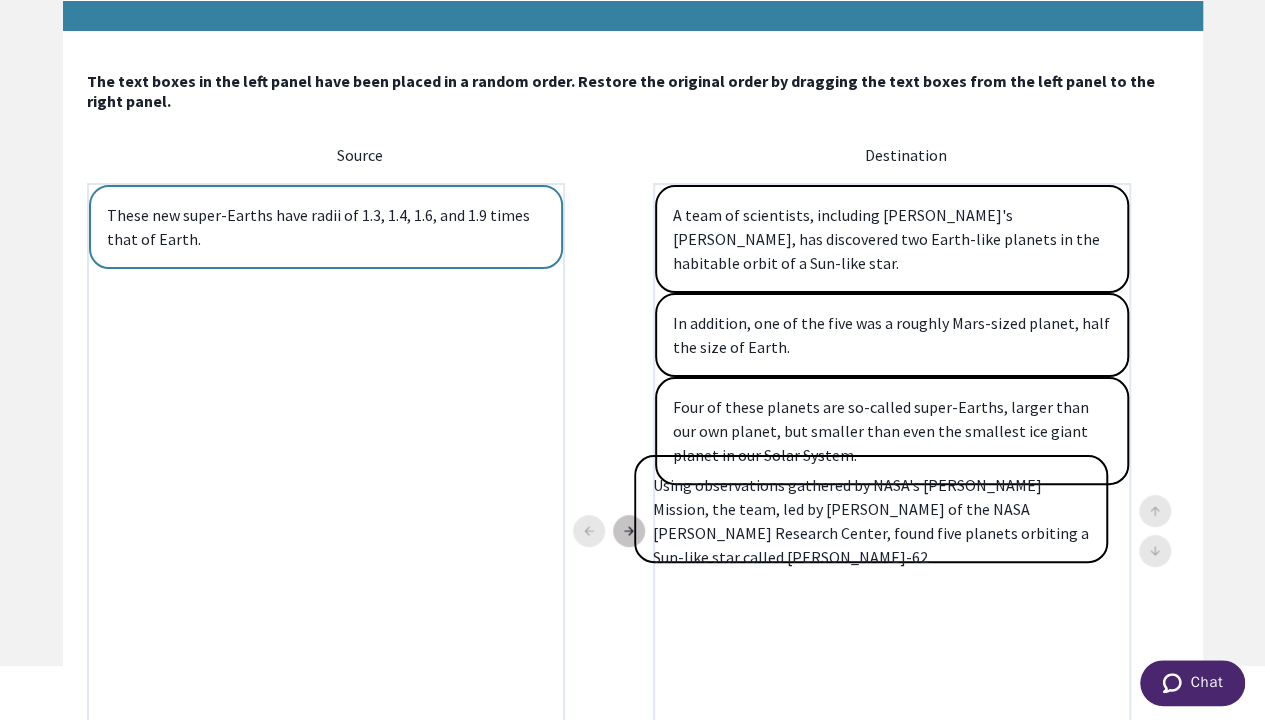 drag, startPoint x: 421, startPoint y: 280, endPoint x: 996, endPoint y: 558, distance: 638.67755 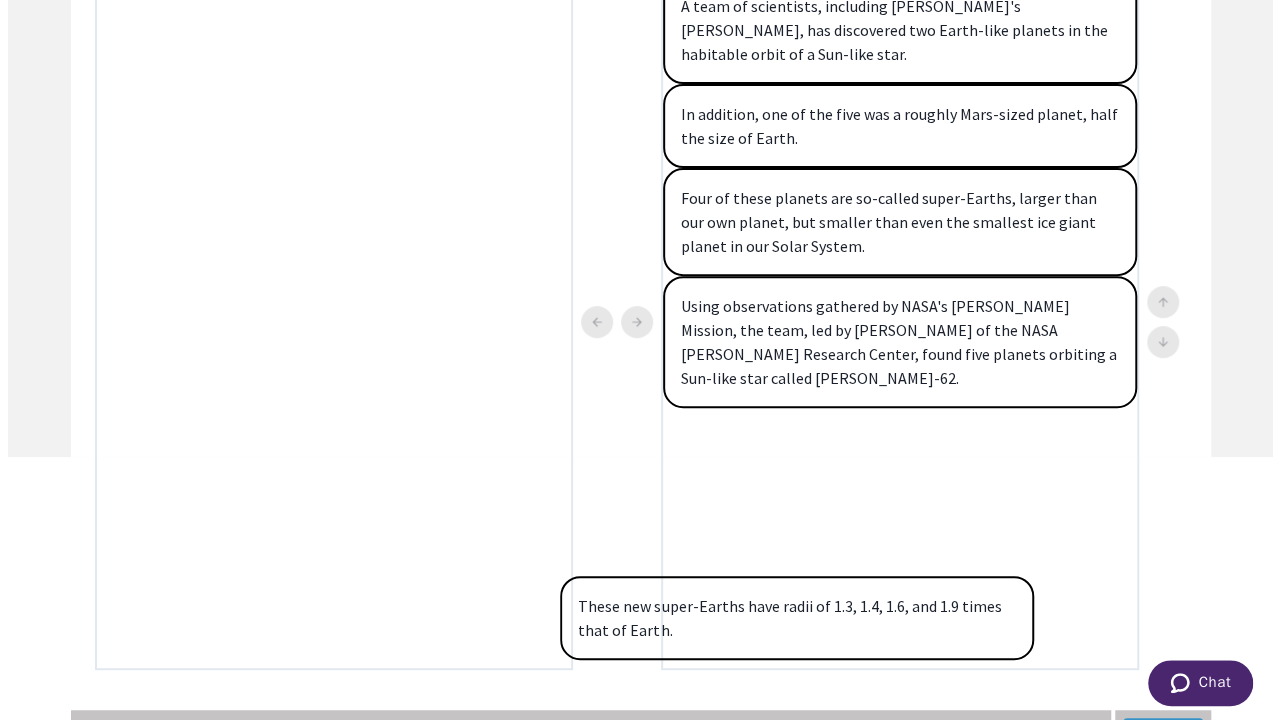 scroll, scrollTop: 292, scrollLeft: 0, axis: vertical 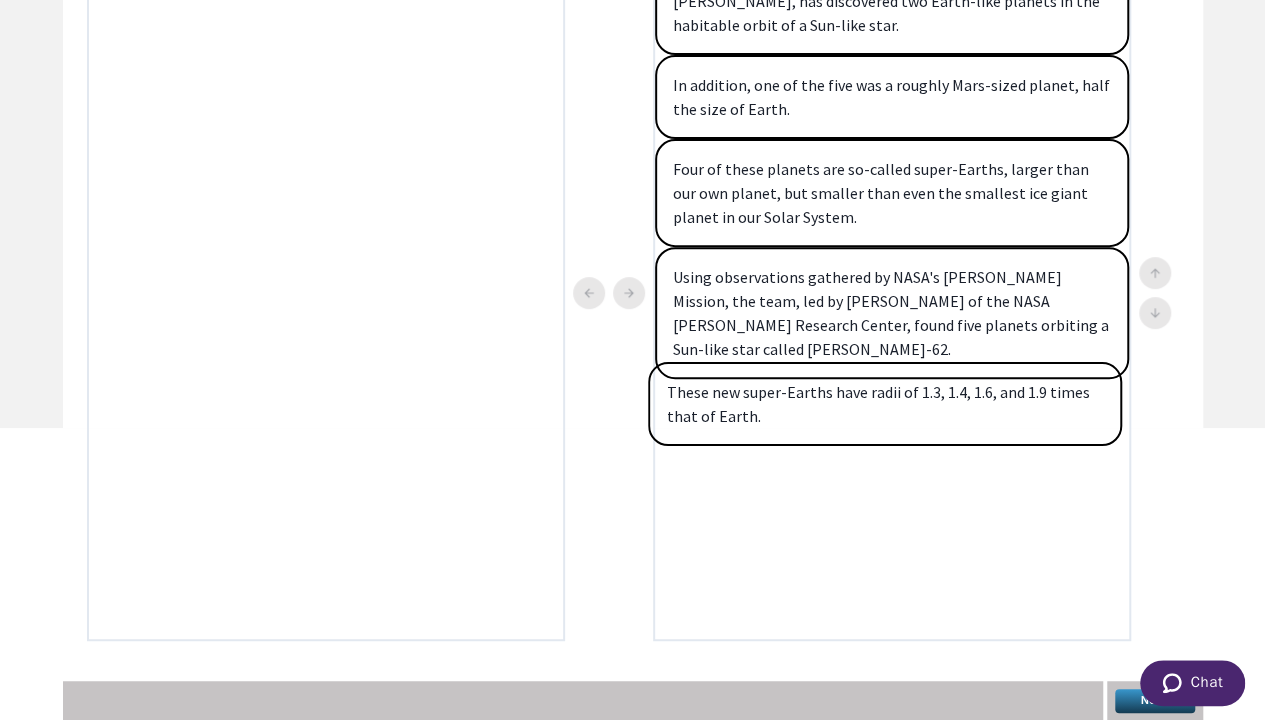 drag, startPoint x: 522, startPoint y: 218, endPoint x: 1082, endPoint y: 402, distance: 589.454 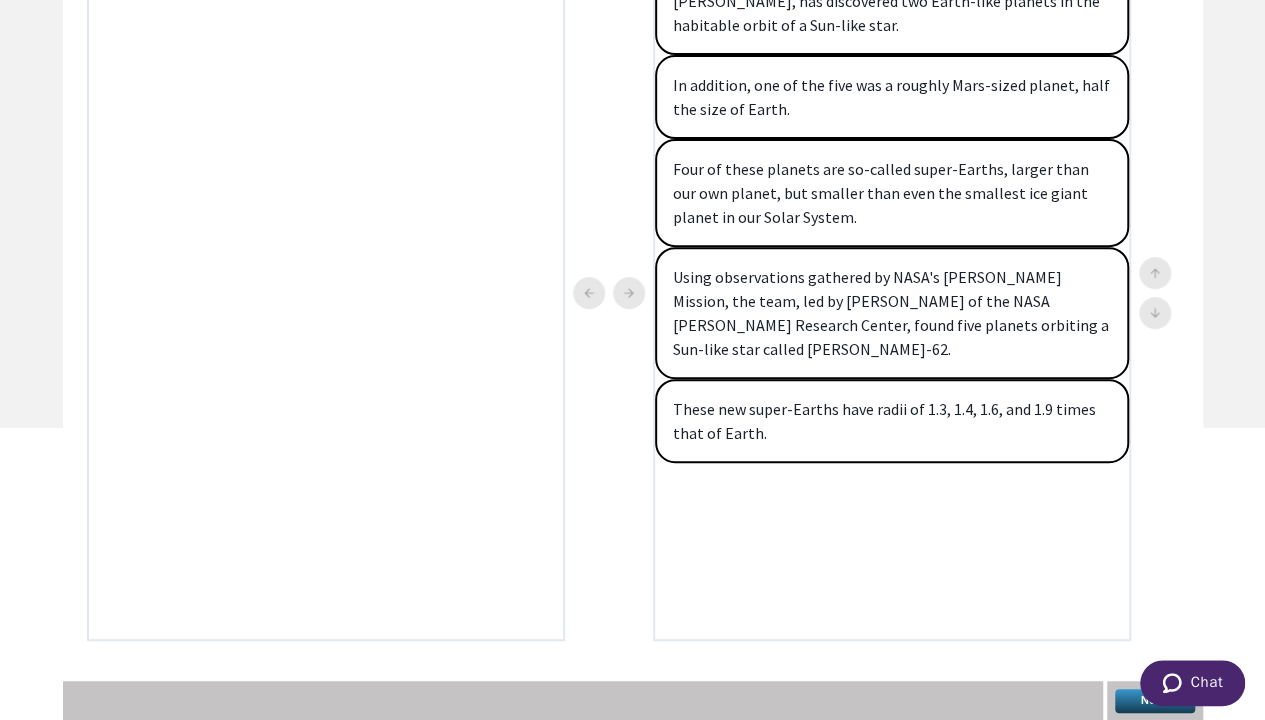 click at bounding box center (1191, 685) 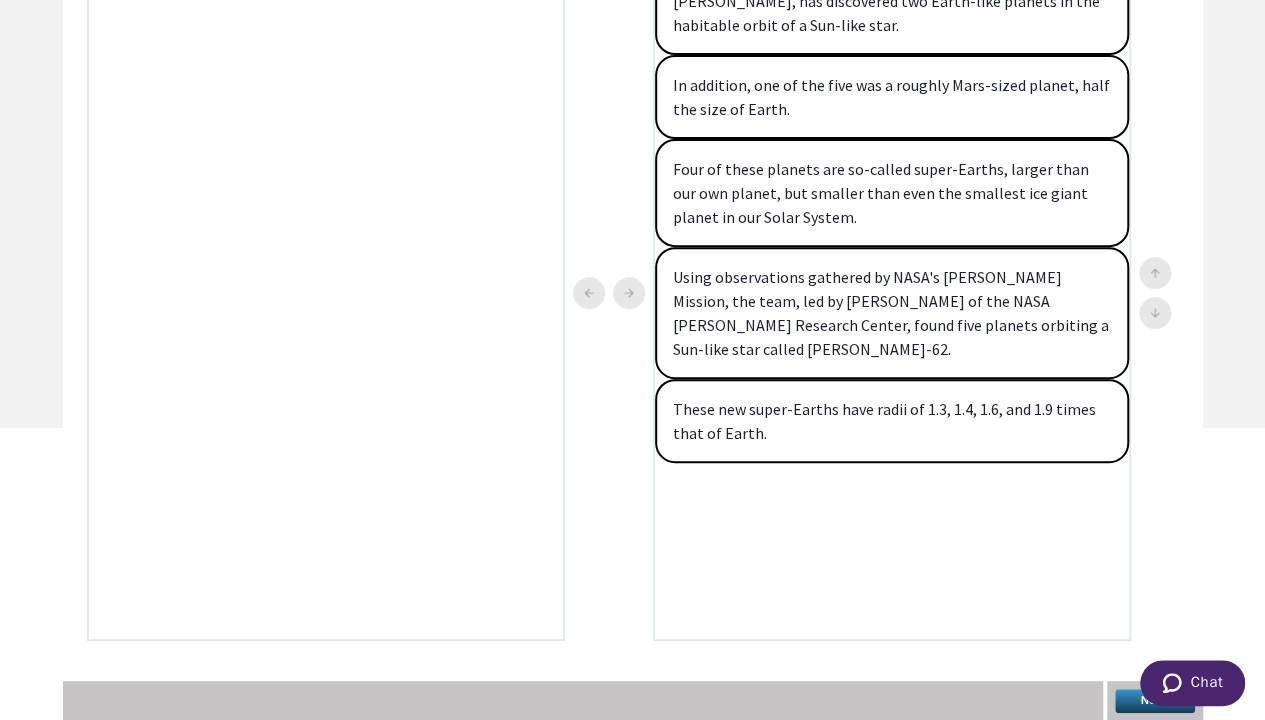 click on "Next" at bounding box center [1155, 701] 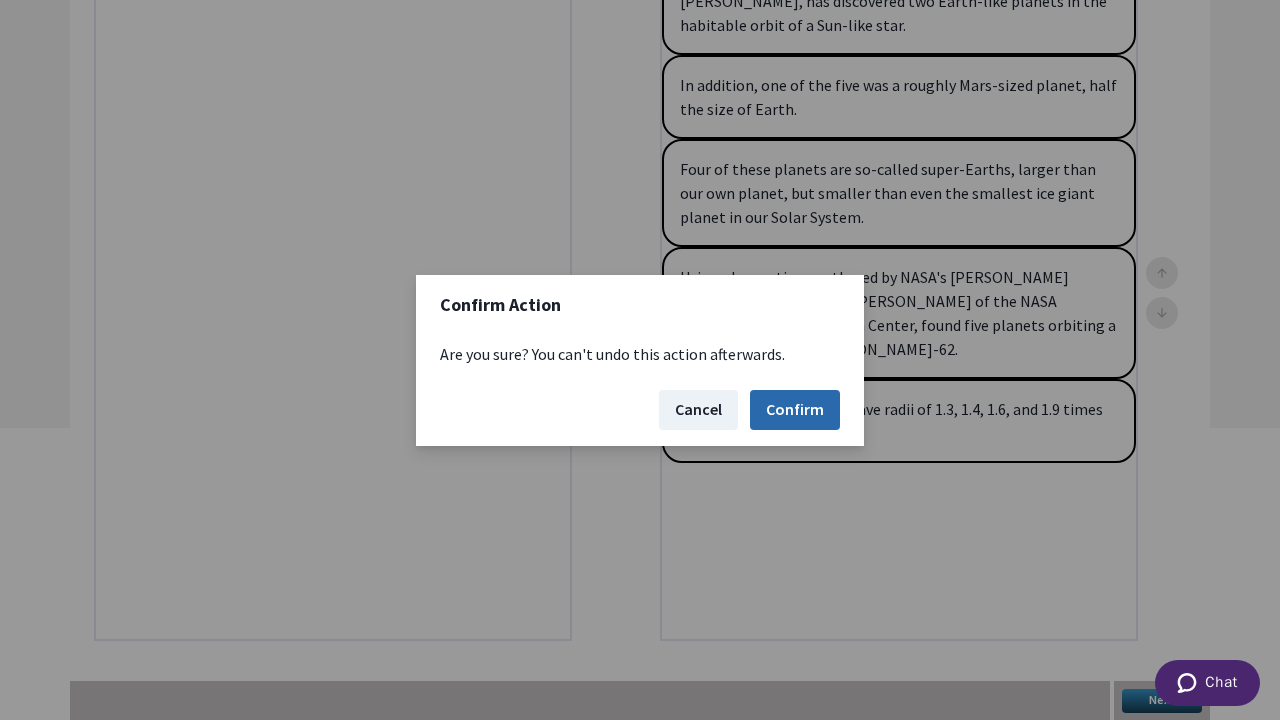 click on "Confirm" at bounding box center [795, 410] 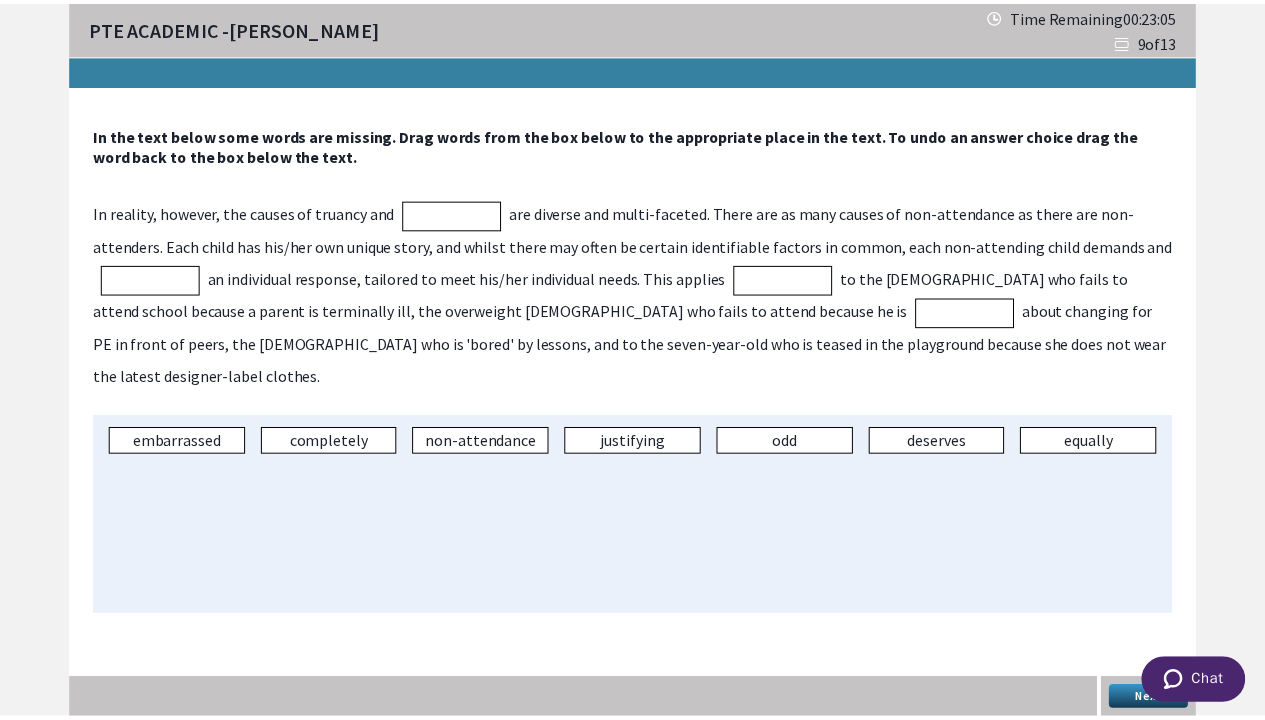 scroll, scrollTop: 0, scrollLeft: 0, axis: both 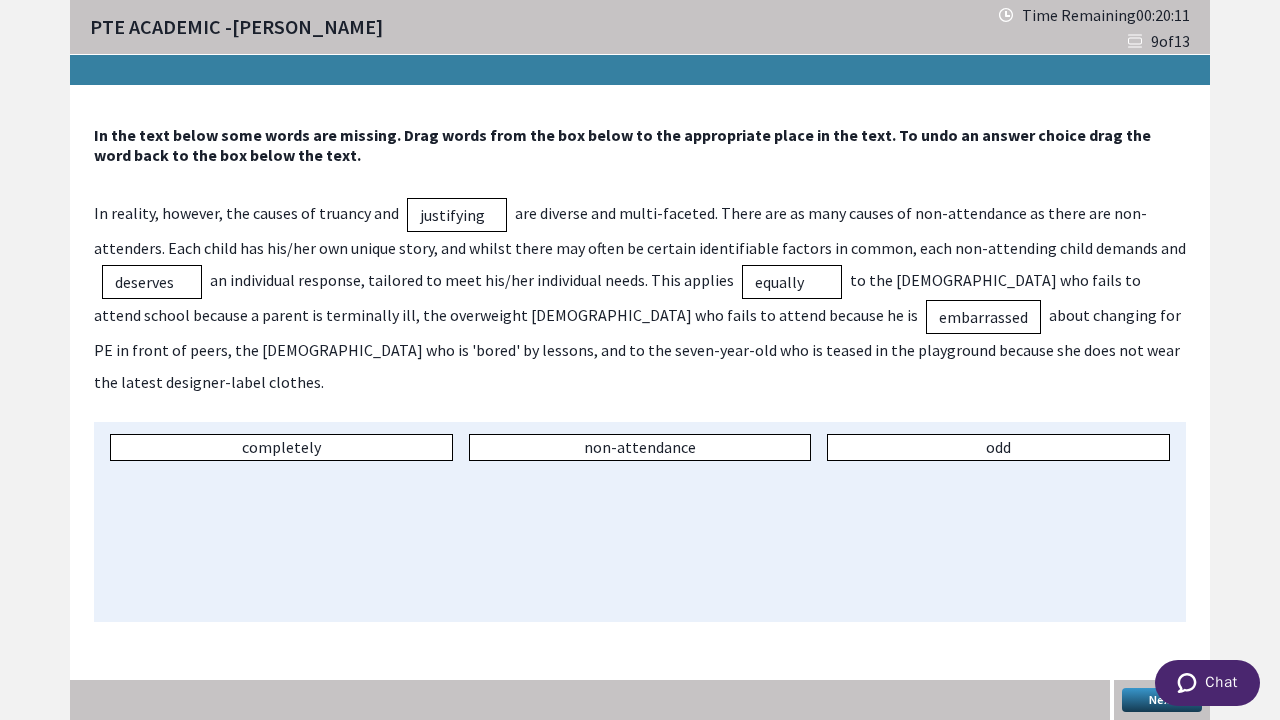 click on "Next" at bounding box center (1162, 700) 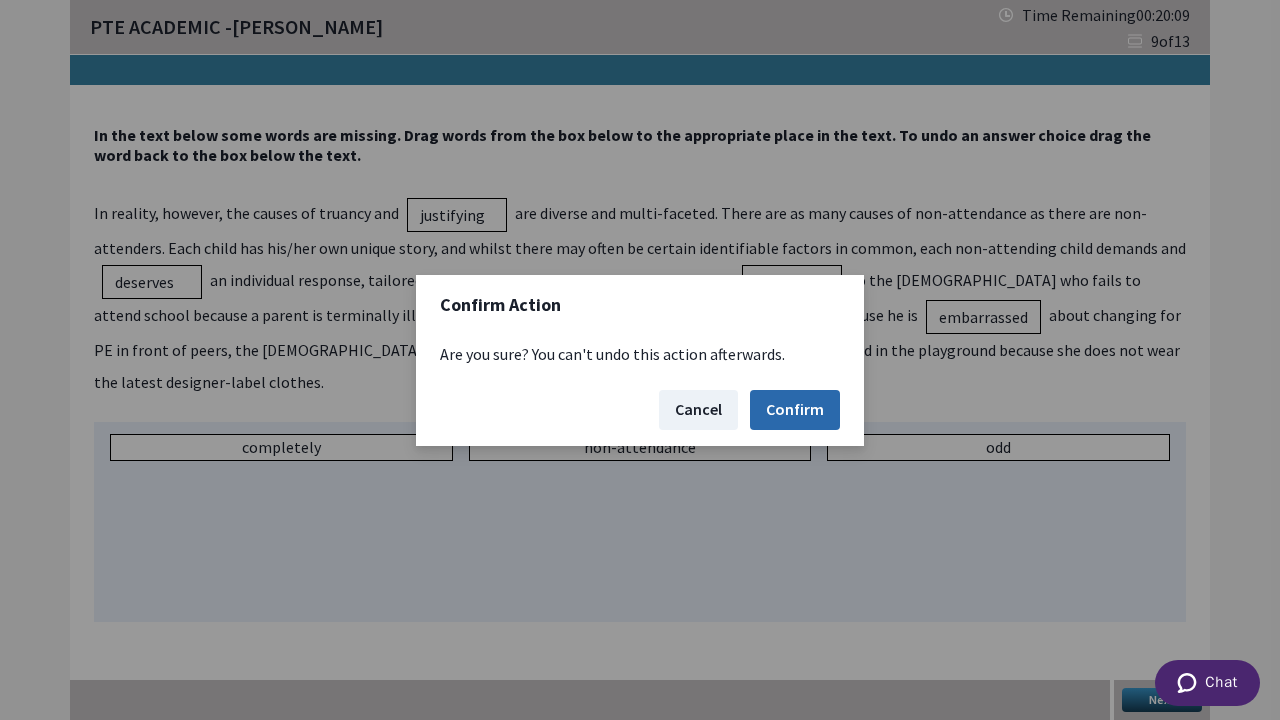 click on "Confirm" at bounding box center (795, 410) 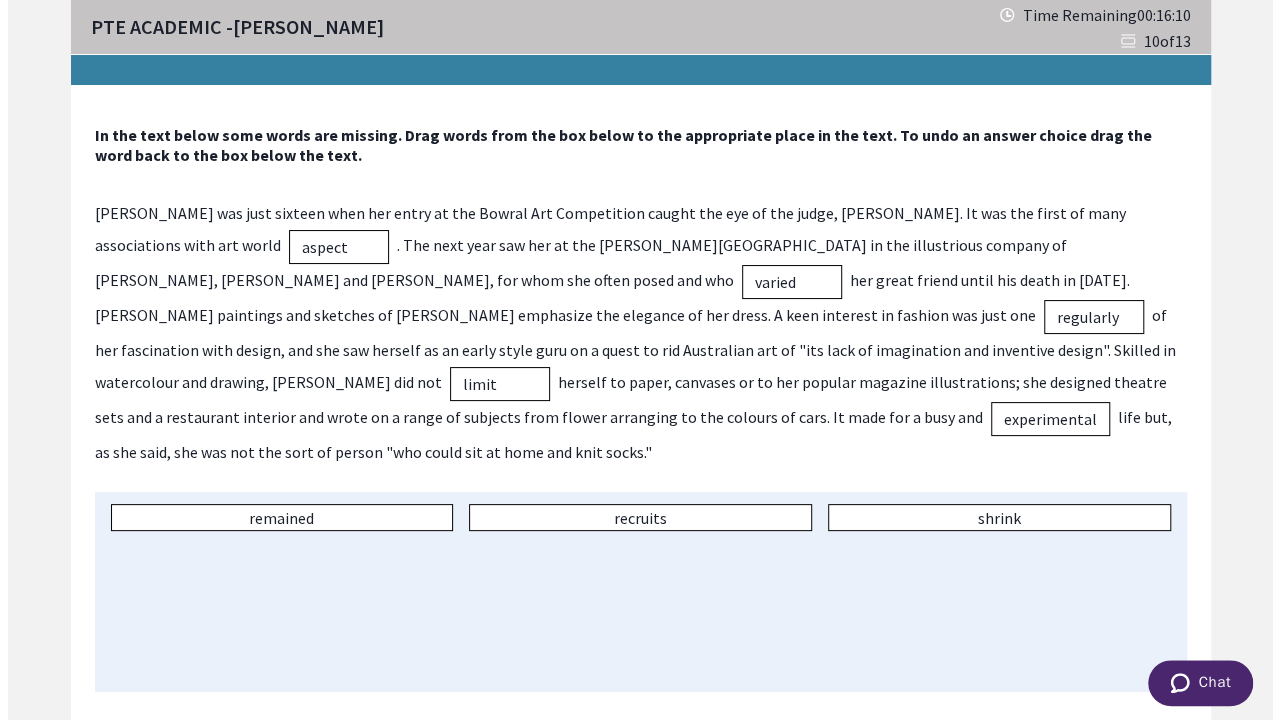 scroll, scrollTop: 15, scrollLeft: 0, axis: vertical 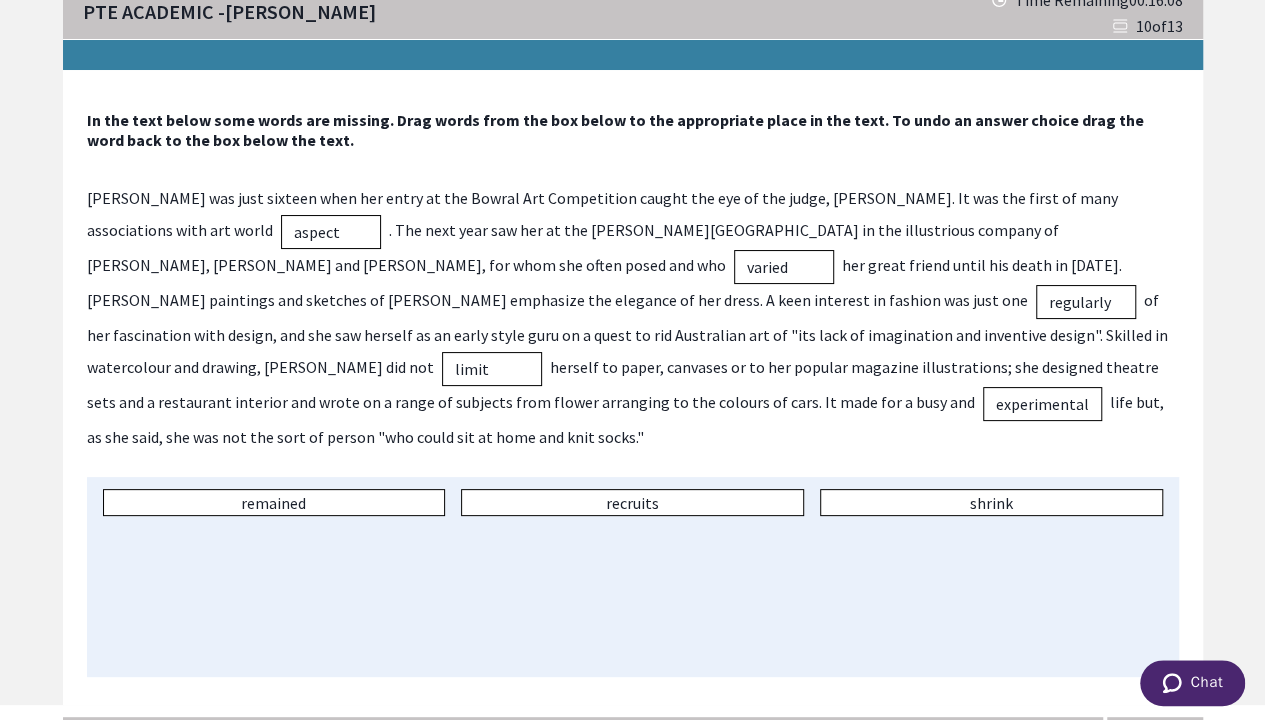 click on "Next" at bounding box center [1155, 737] 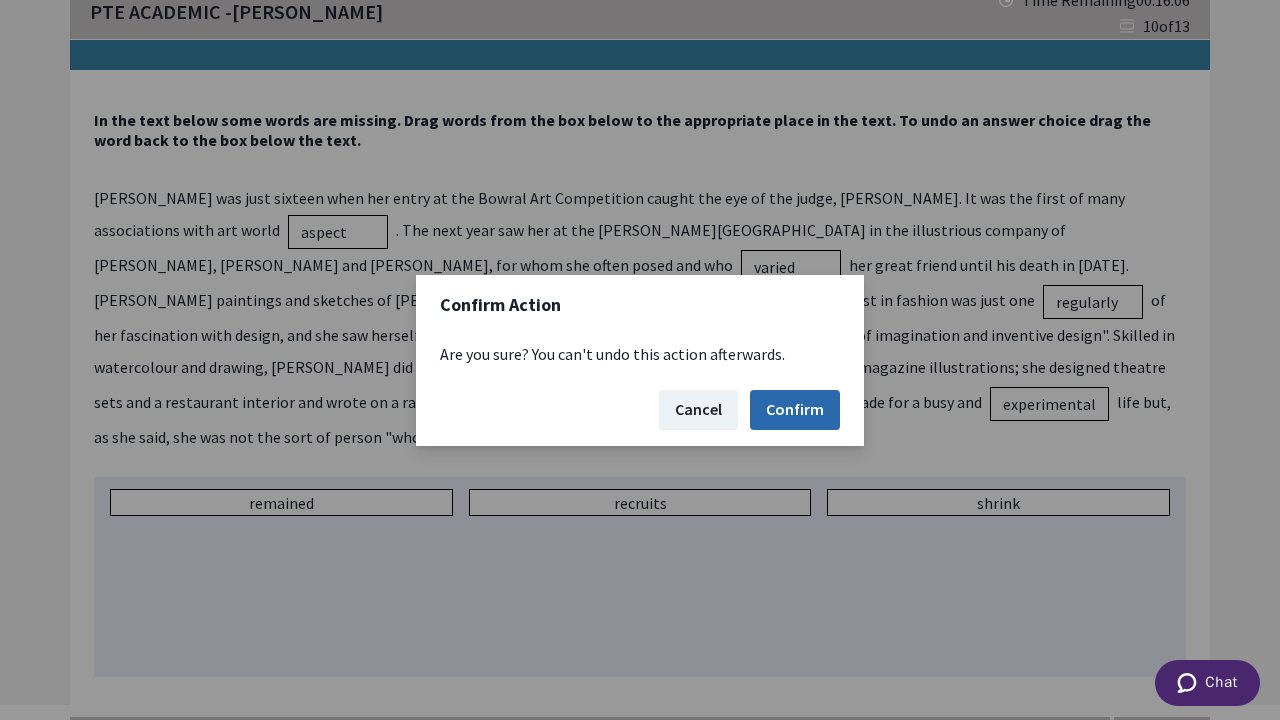 click on "Confirm" at bounding box center [795, 410] 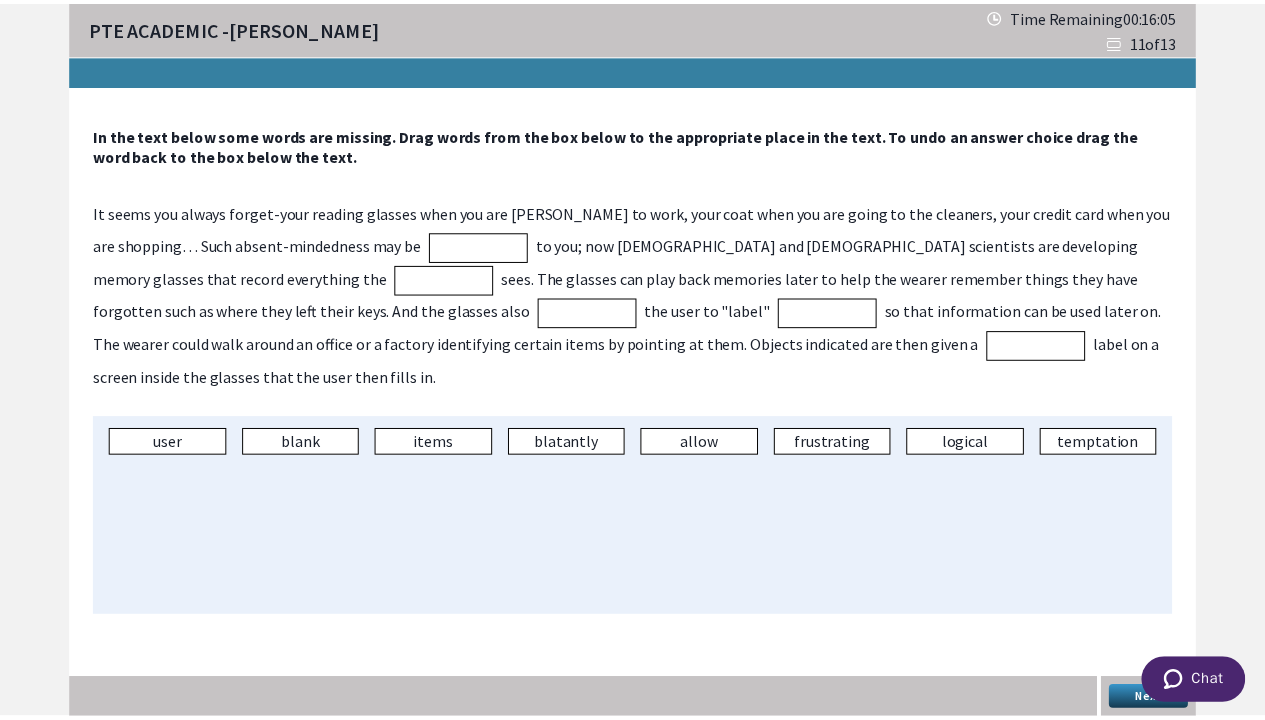 scroll, scrollTop: 0, scrollLeft: 0, axis: both 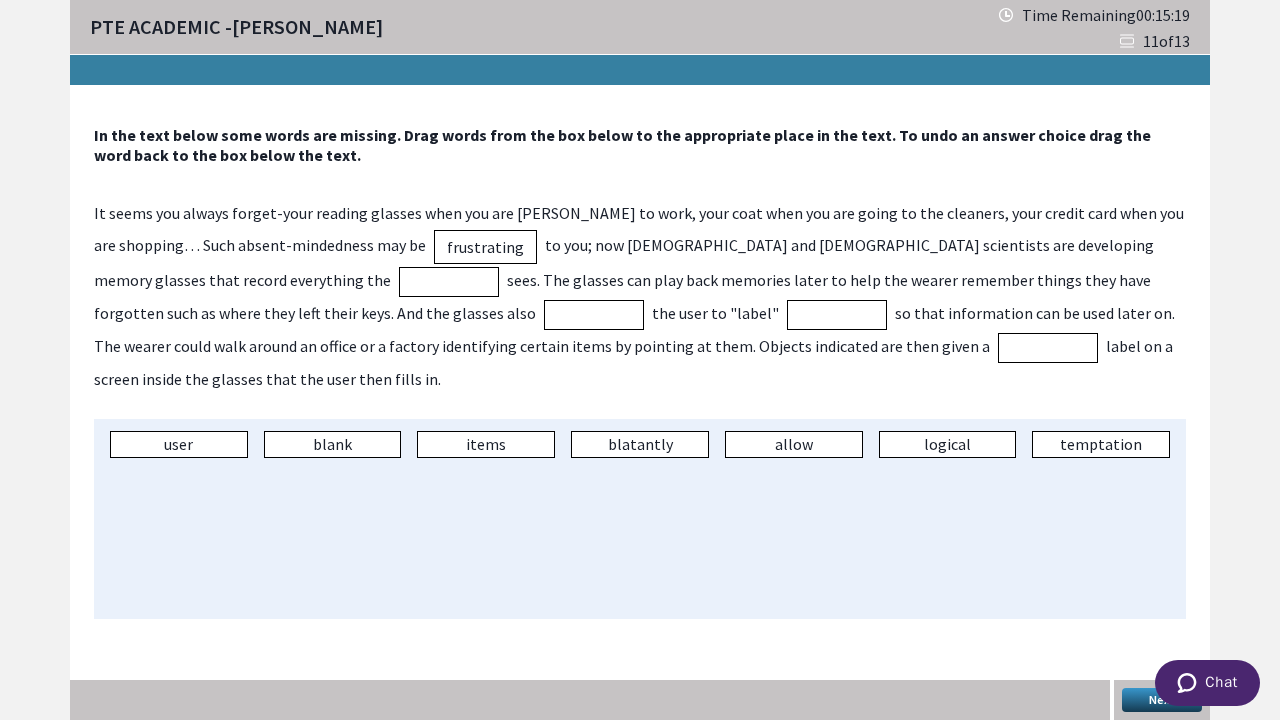 click on "user" at bounding box center (179, 444) 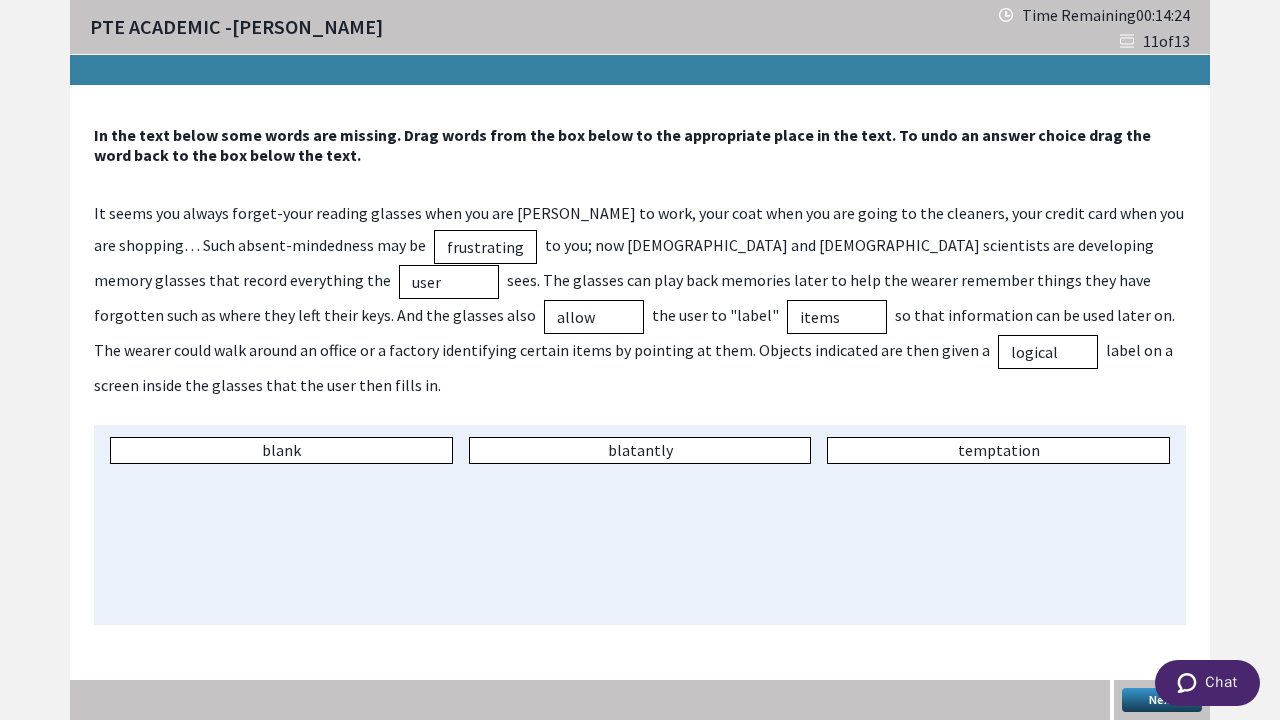 click on "Next" at bounding box center [1162, 700] 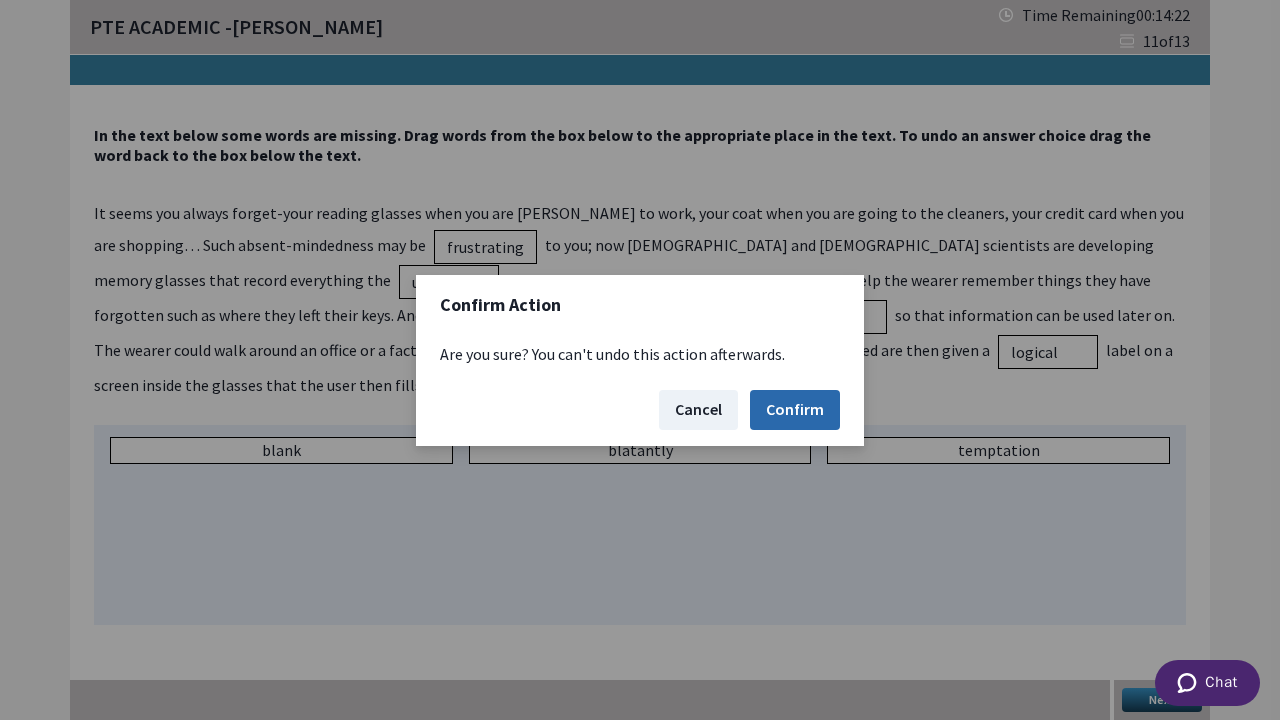 click on "Confirm" at bounding box center [795, 410] 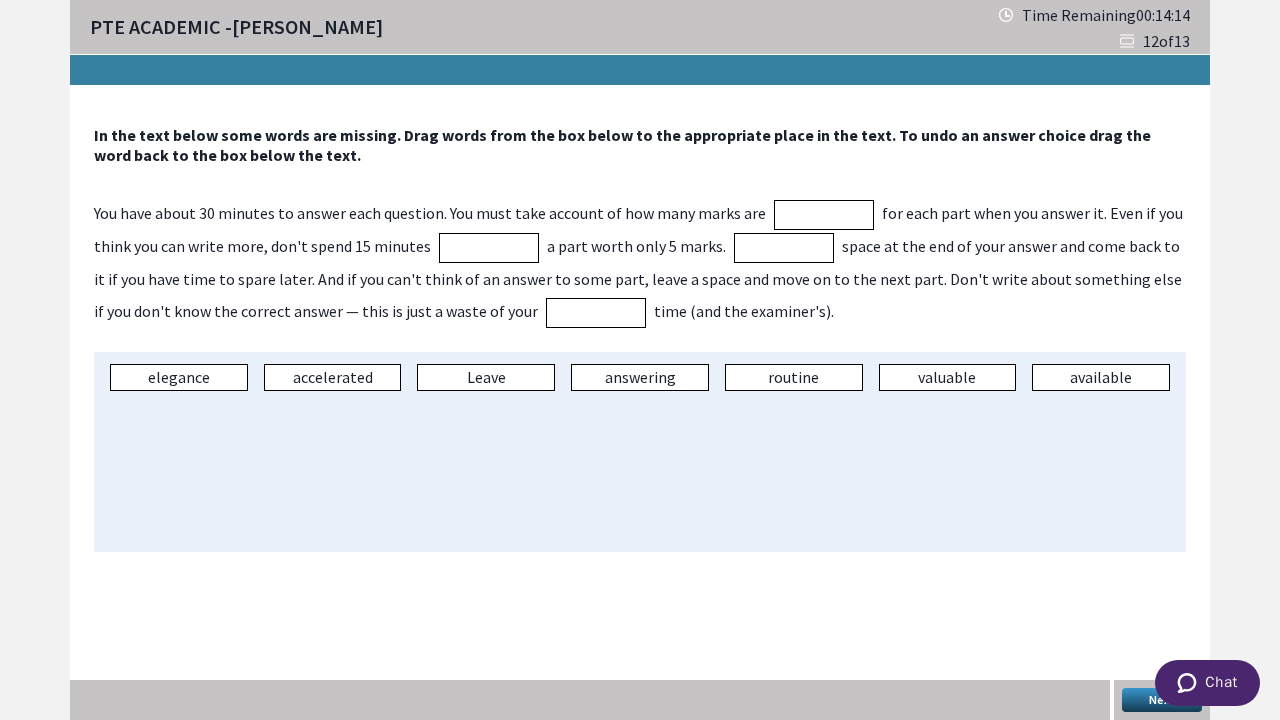 click at bounding box center (824, 215) 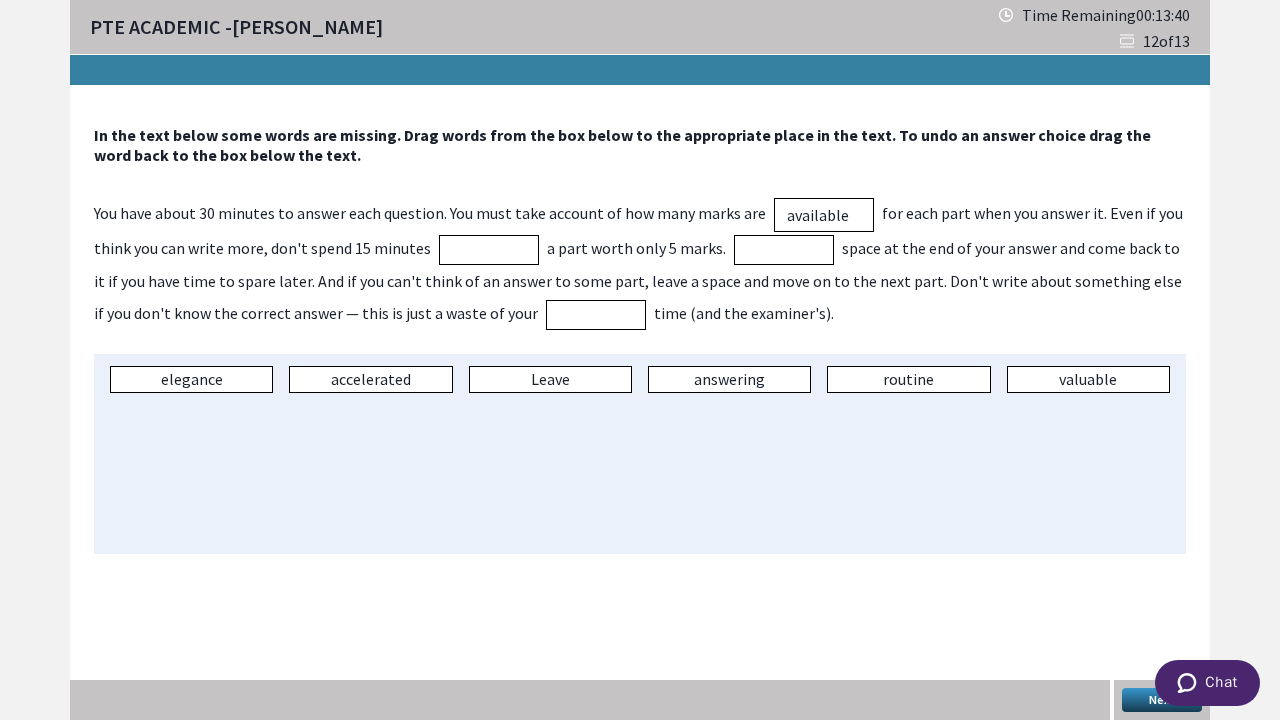 click at bounding box center [489, 250] 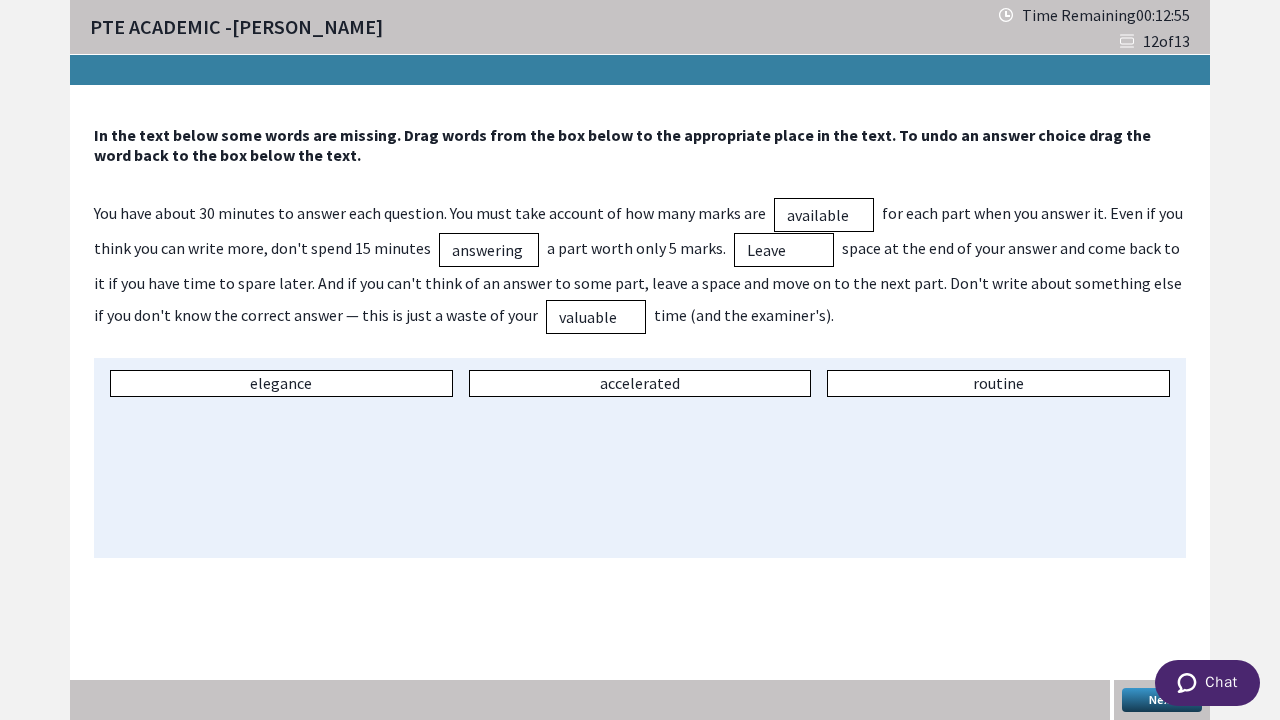 click on "Next" at bounding box center (1162, 700) 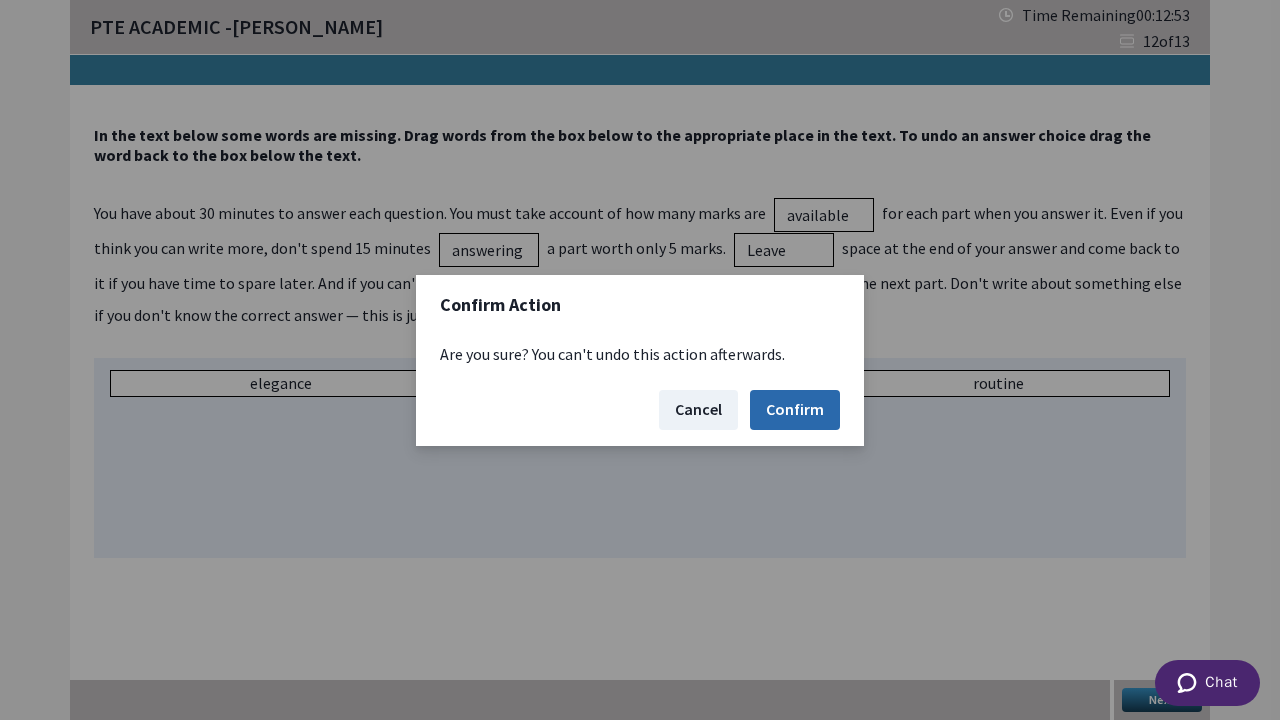 click on "Confirm" at bounding box center (795, 410) 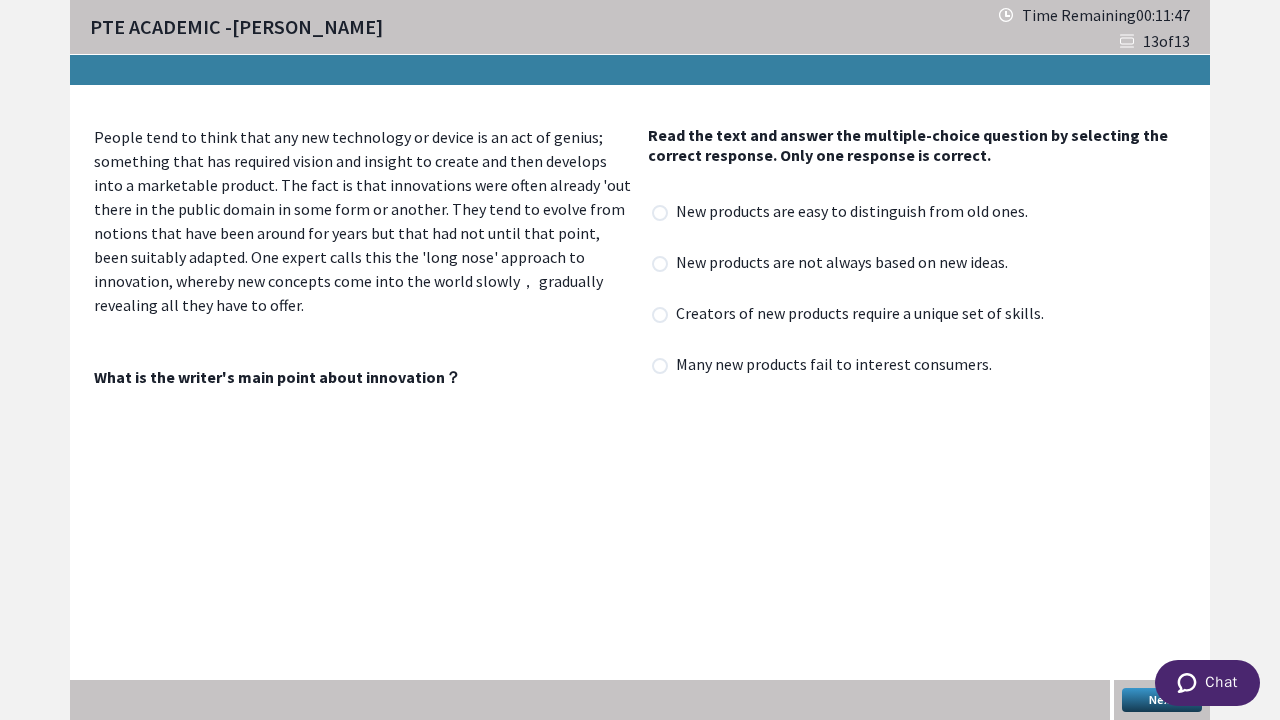 click at bounding box center [660, 213] 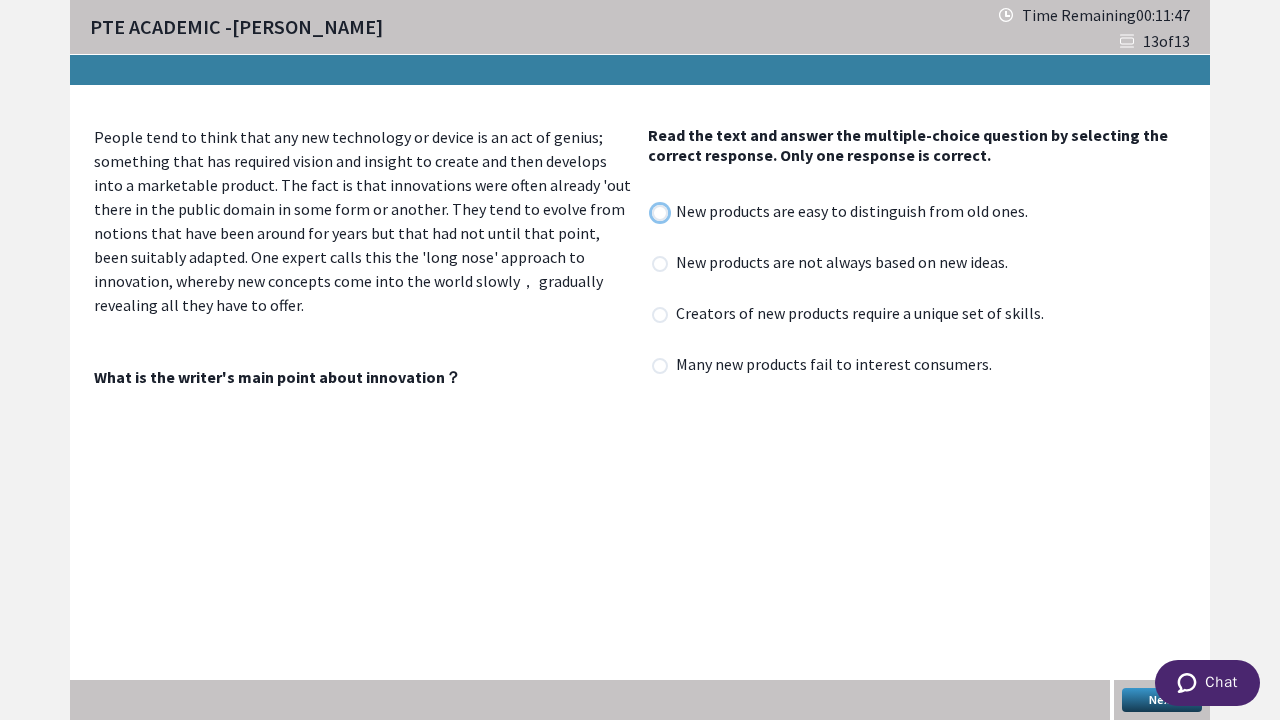 click at bounding box center [651, 212] 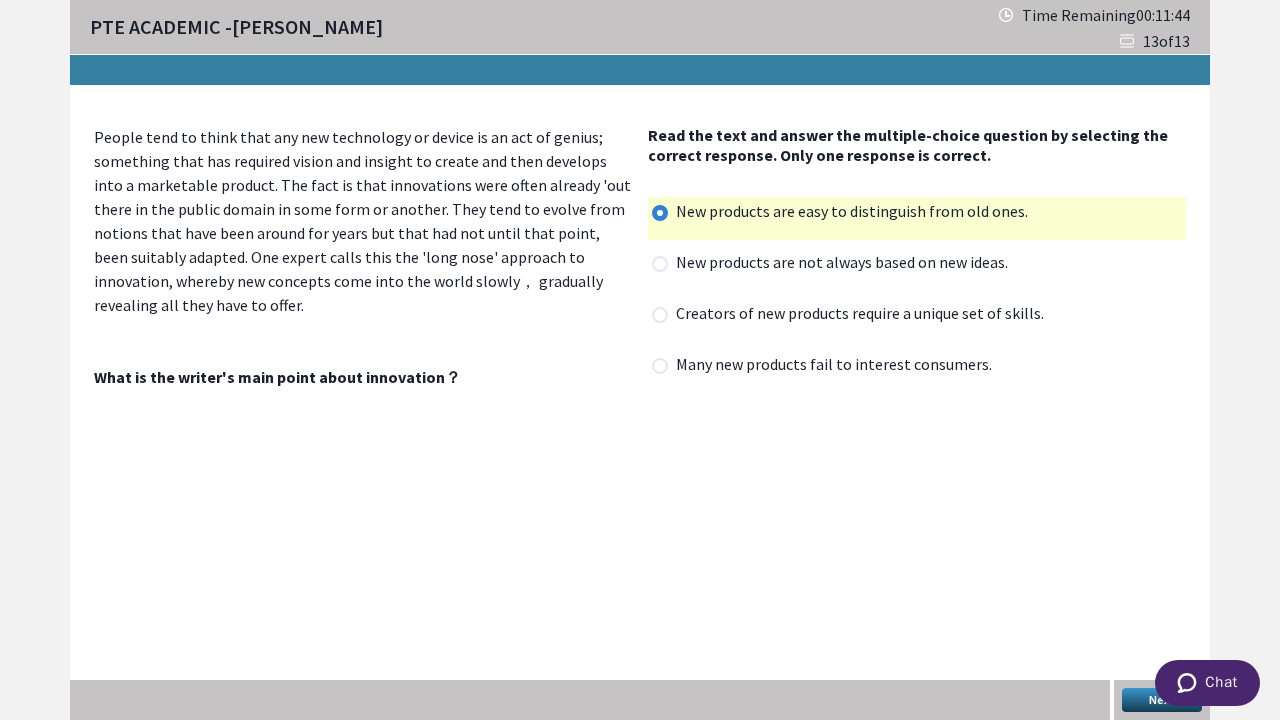 click at bounding box center (660, 264) 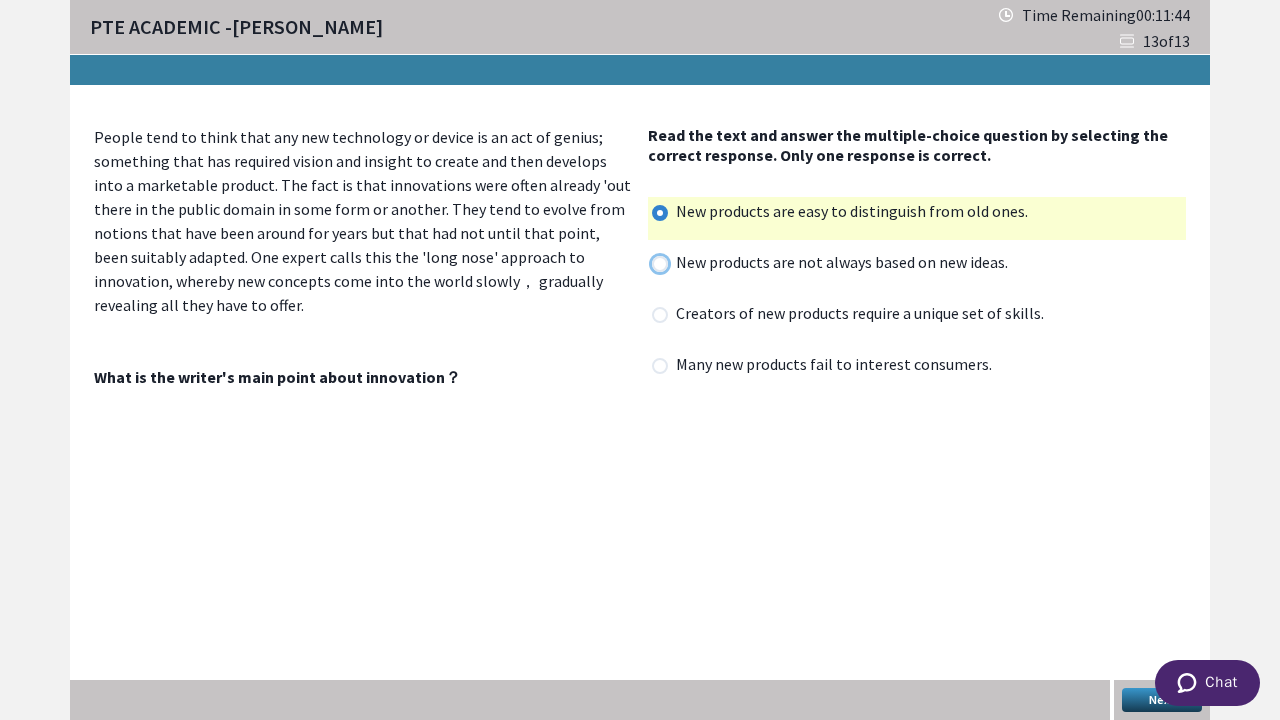 click at bounding box center (651, 263) 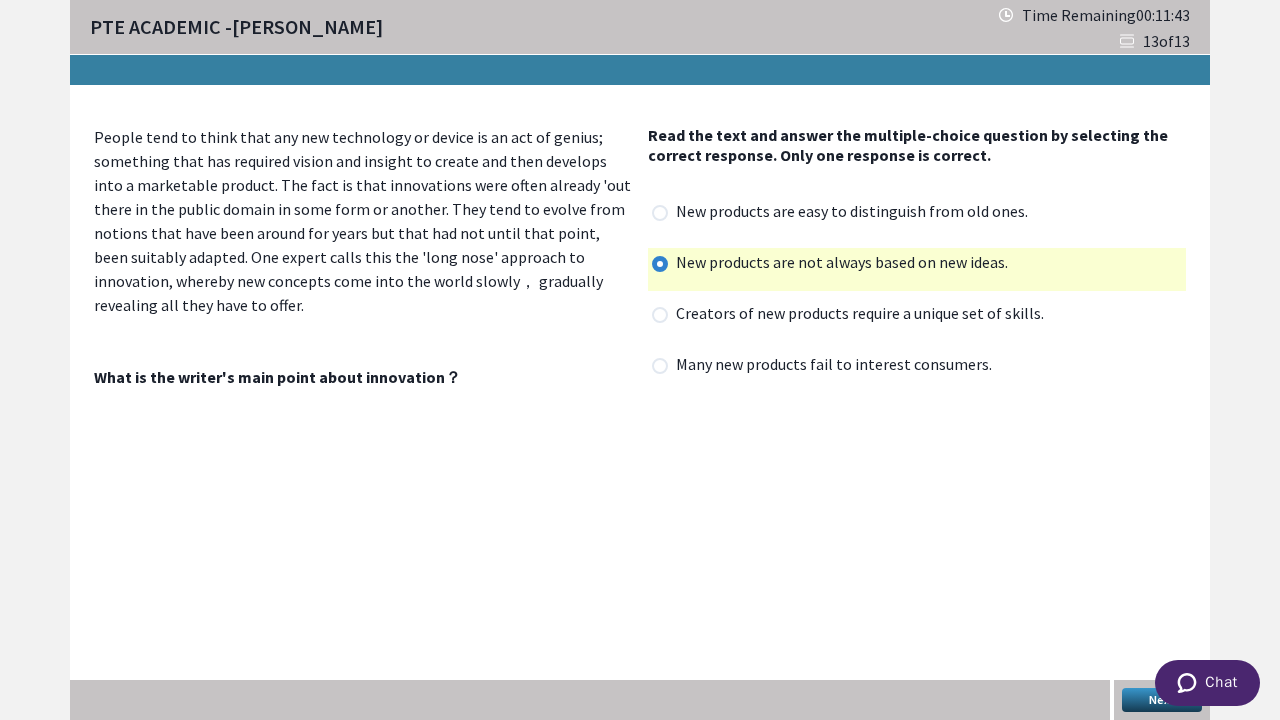 click at bounding box center (660, 213) 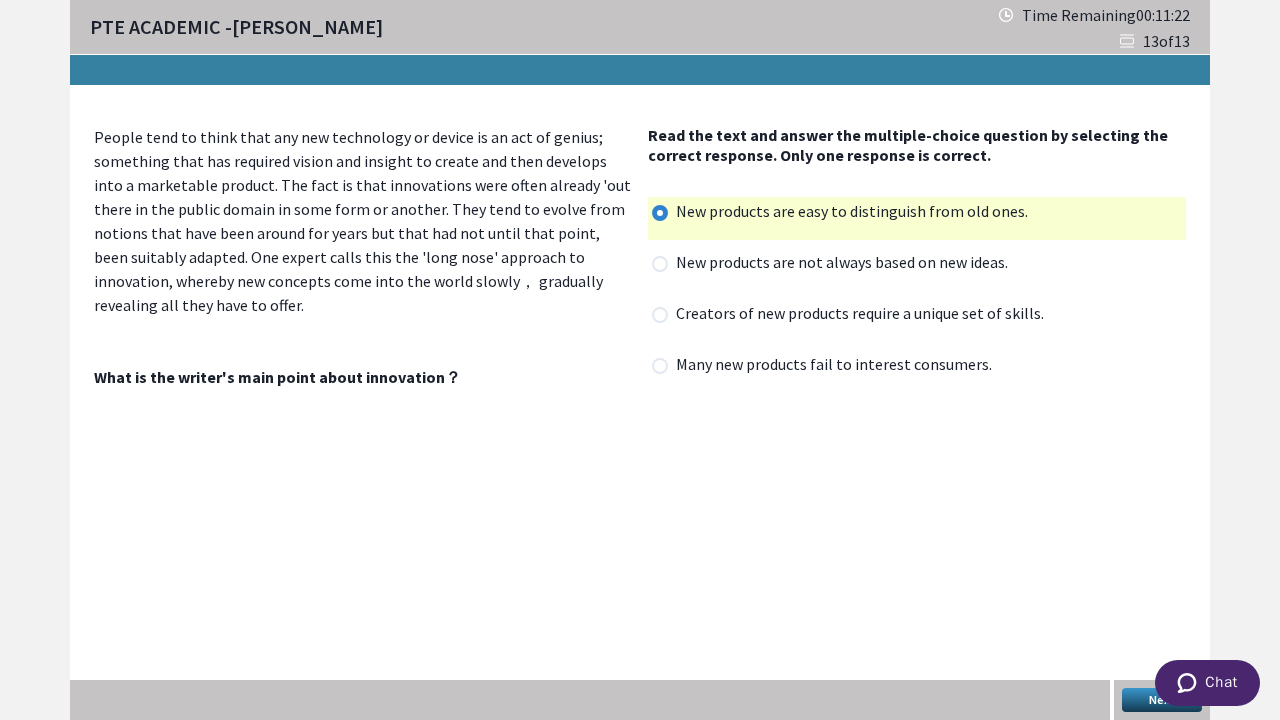 click on "Next" at bounding box center (1162, 700) 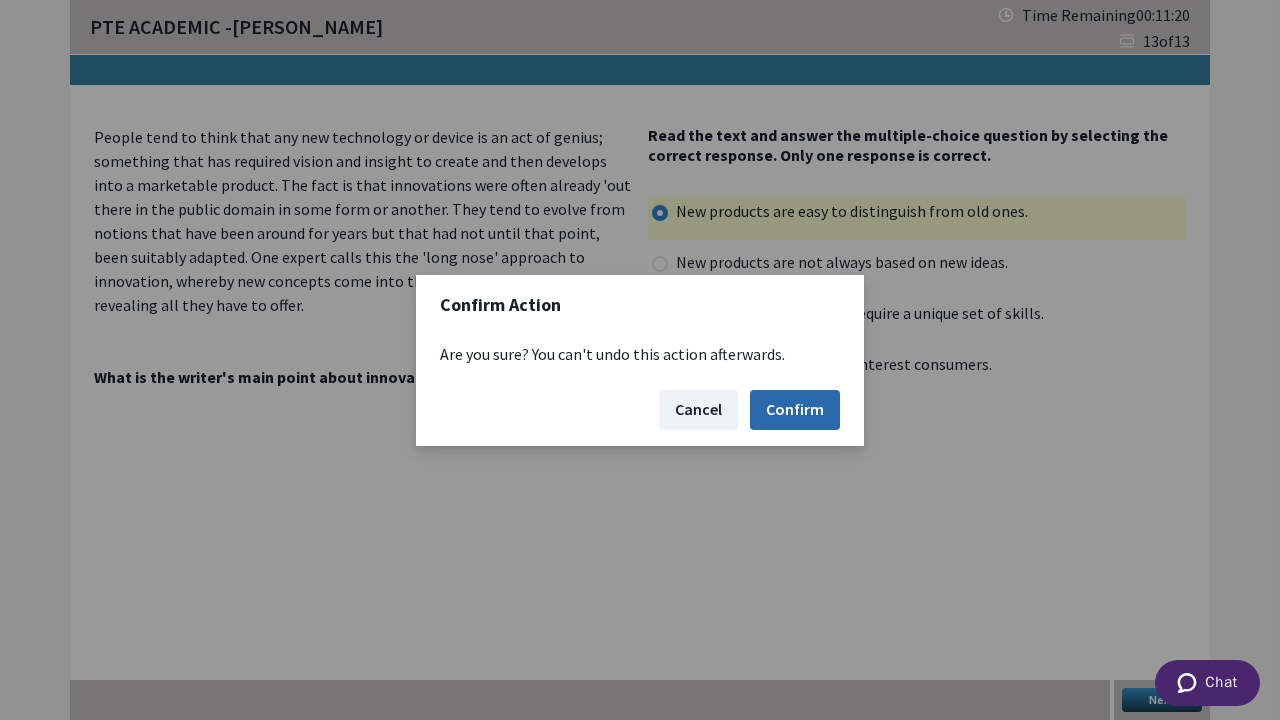 click on "Confirm" at bounding box center (795, 410) 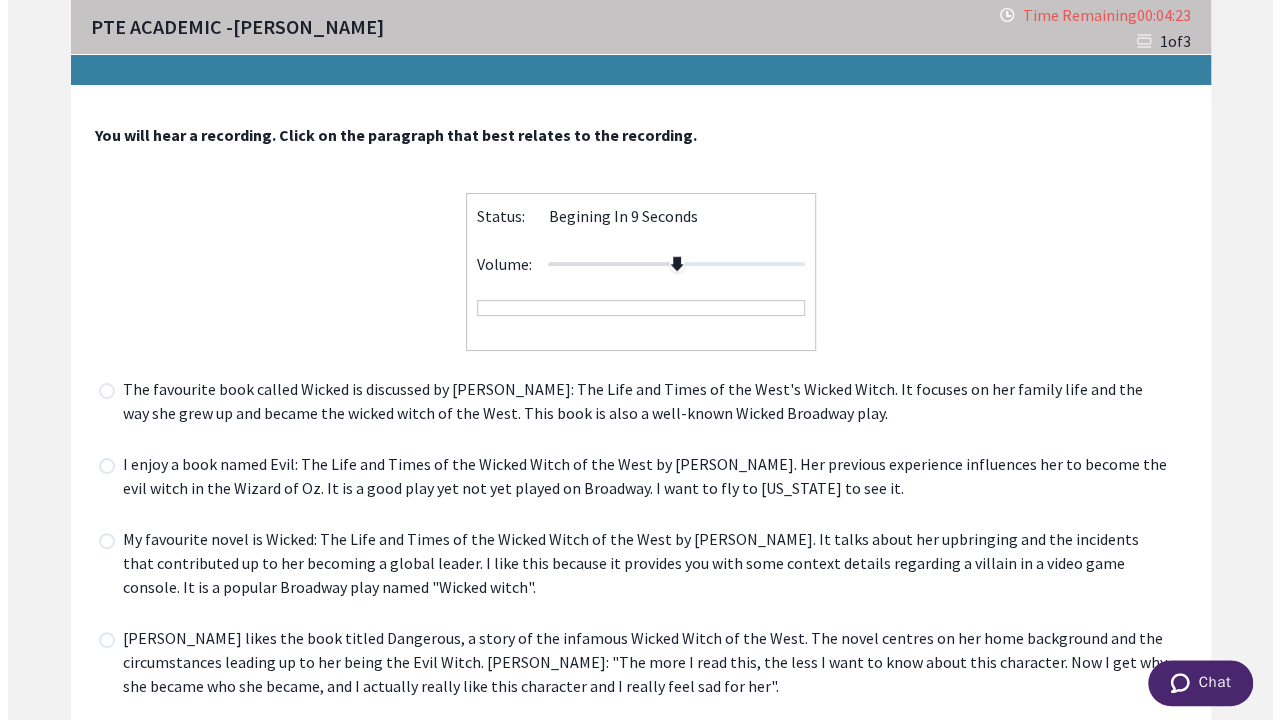 scroll, scrollTop: 82, scrollLeft: 0, axis: vertical 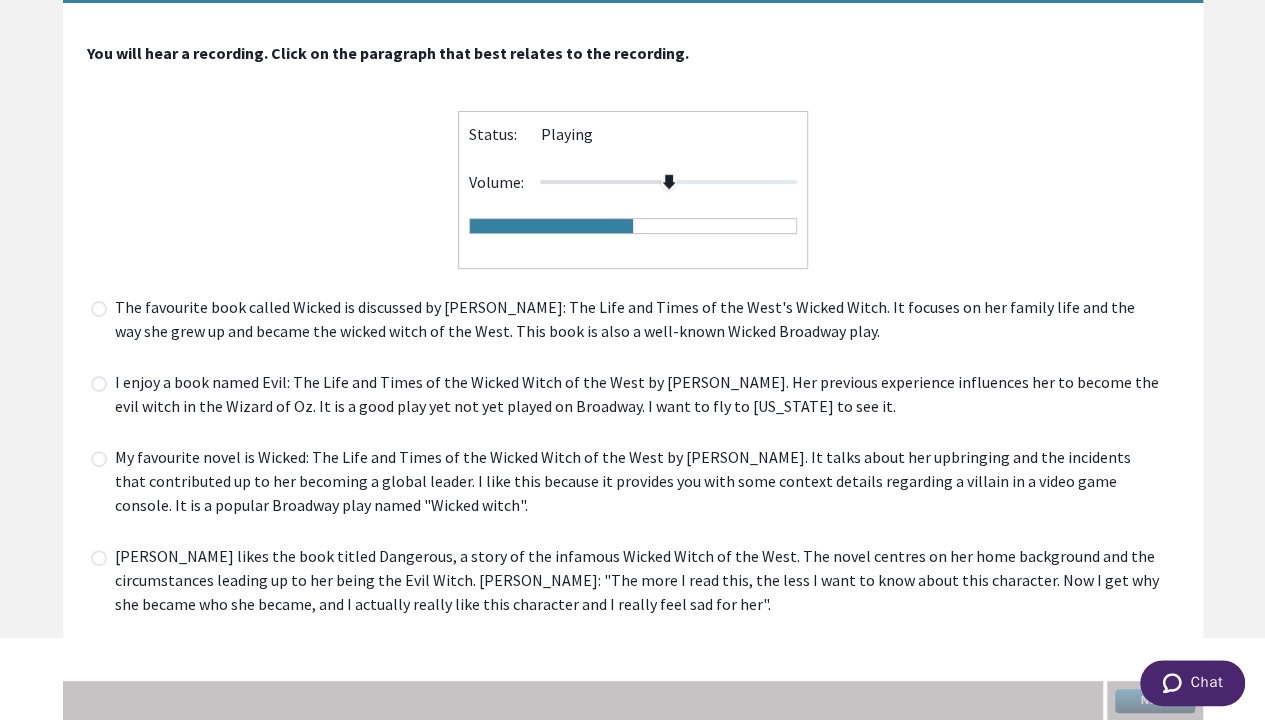 click at bounding box center (99, 558) 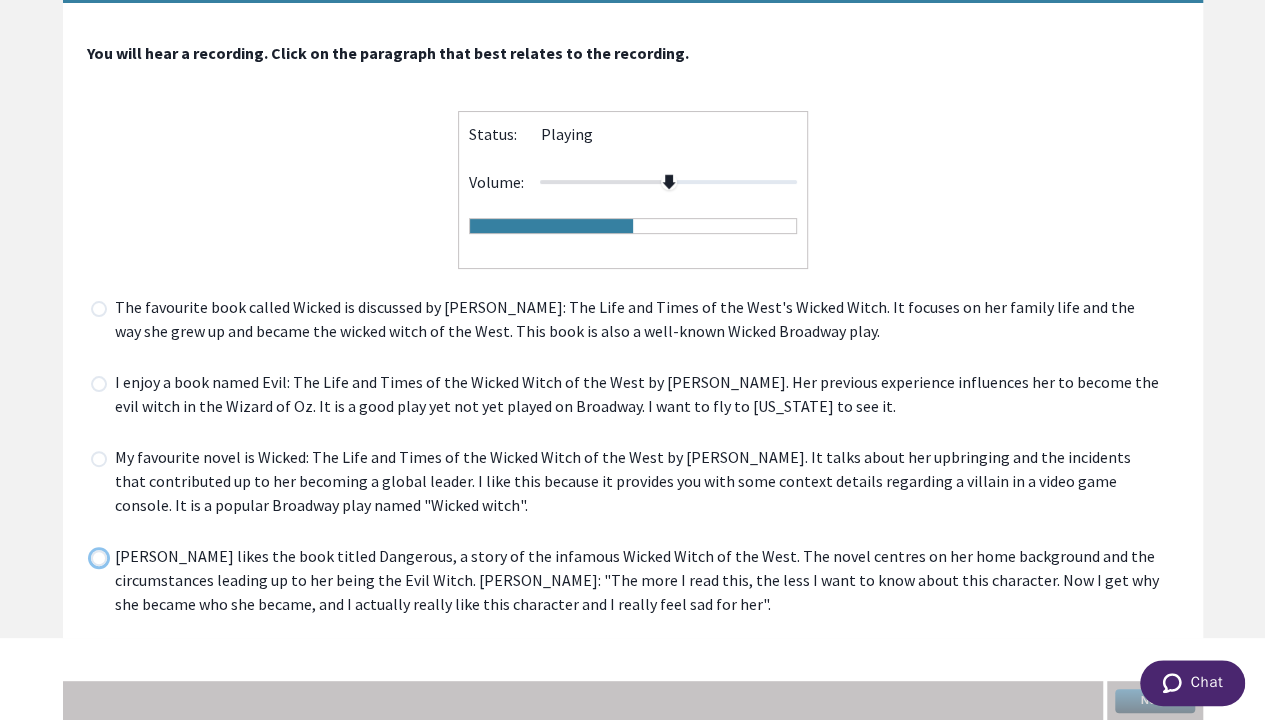 click at bounding box center [90, 557] 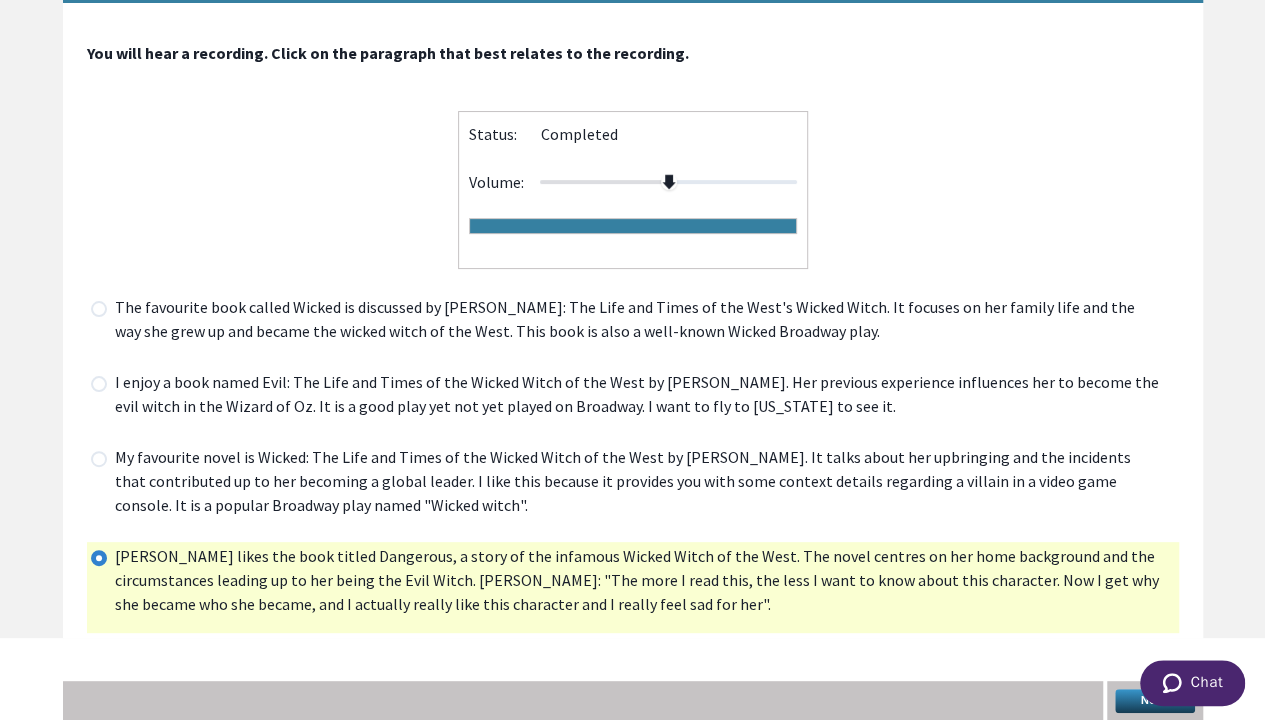 click on "Next" at bounding box center [1155, 701] 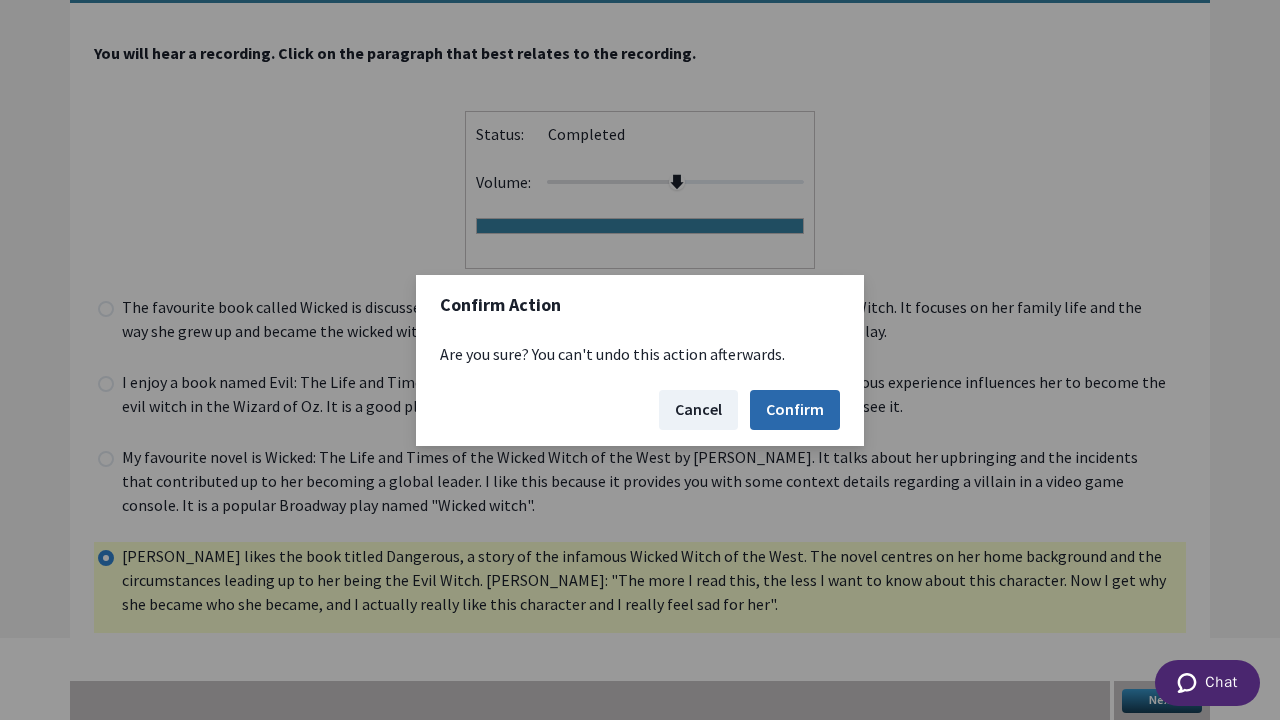 click on "Confirm" at bounding box center [795, 410] 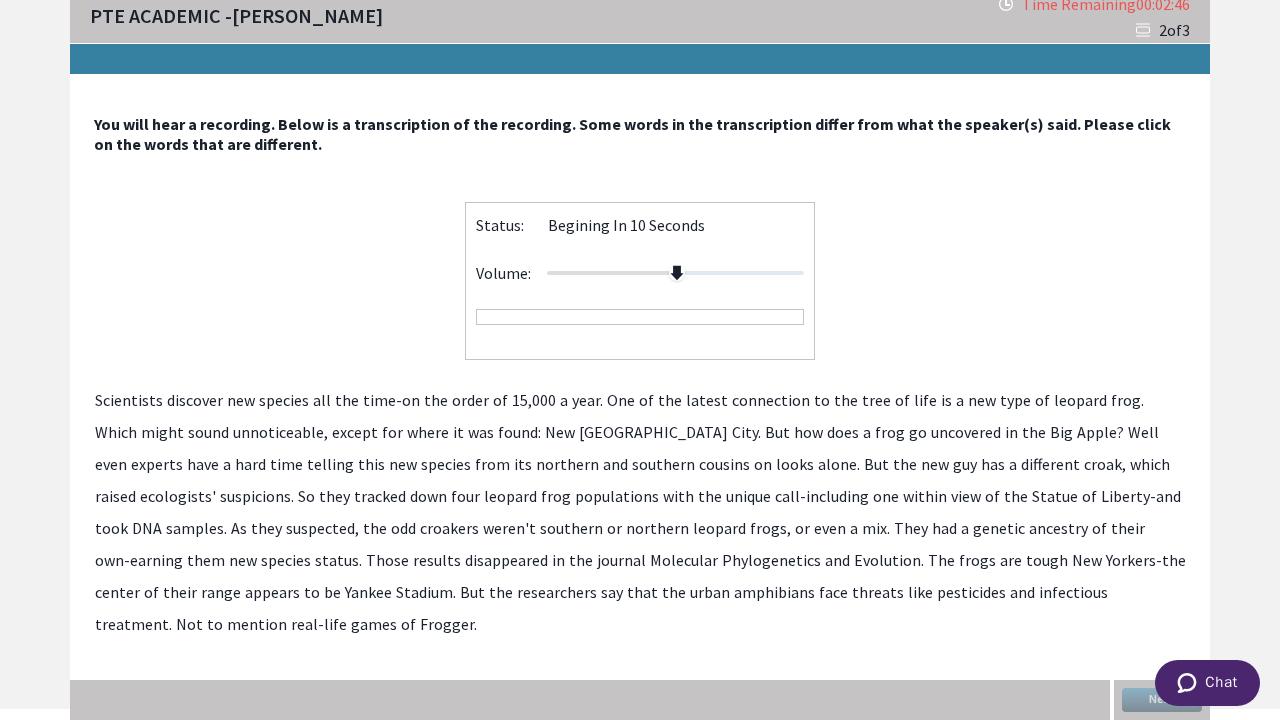 scroll, scrollTop: 10, scrollLeft: 0, axis: vertical 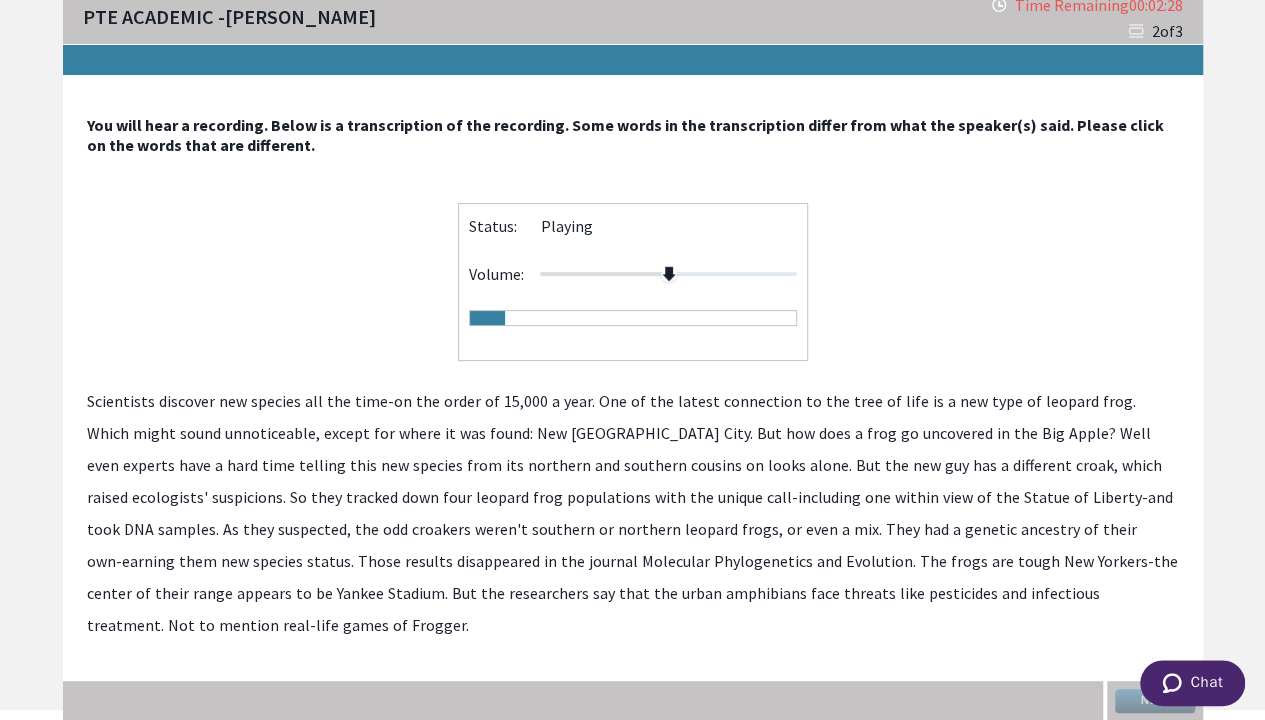 click on "One" 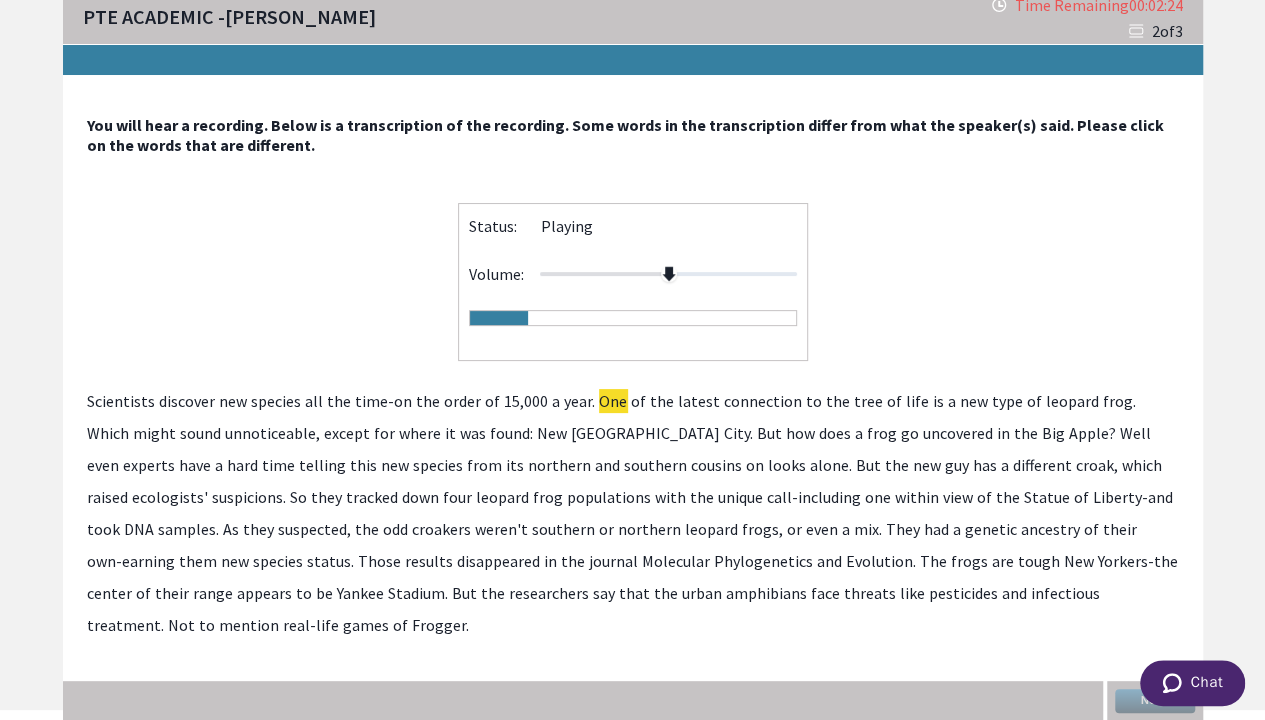 click on "unnoticeable," 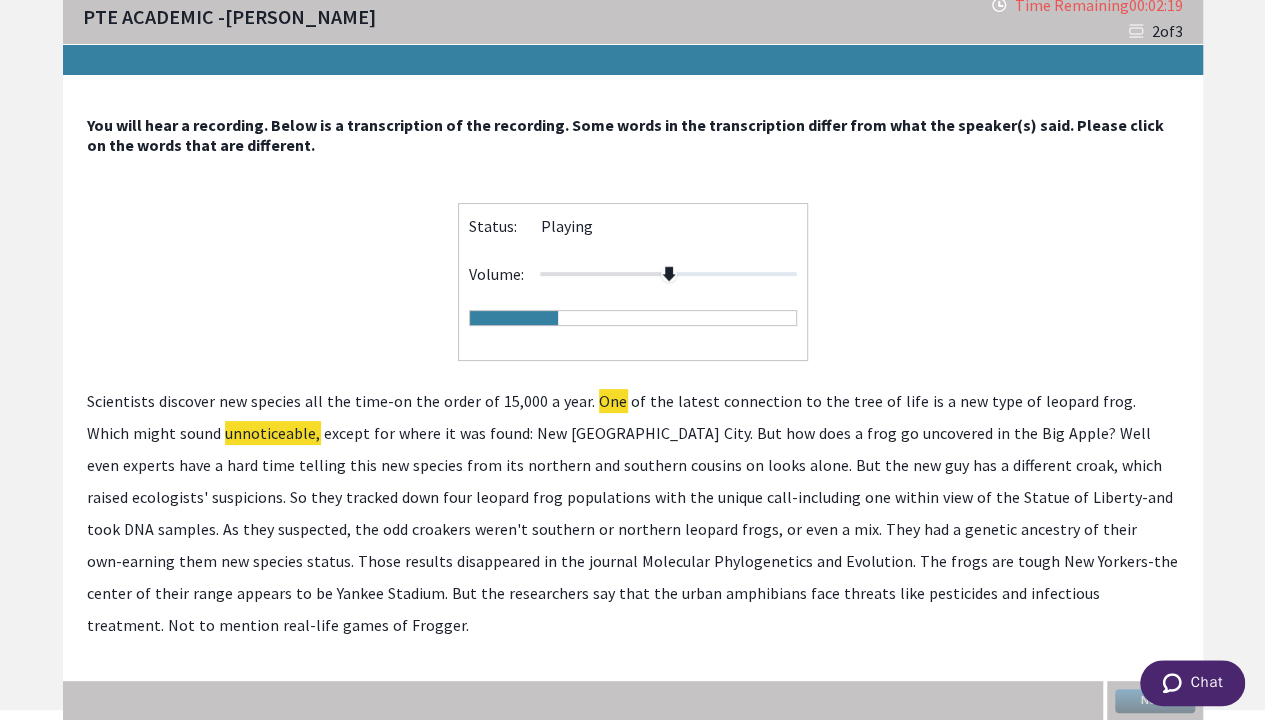 click on "uncovered" 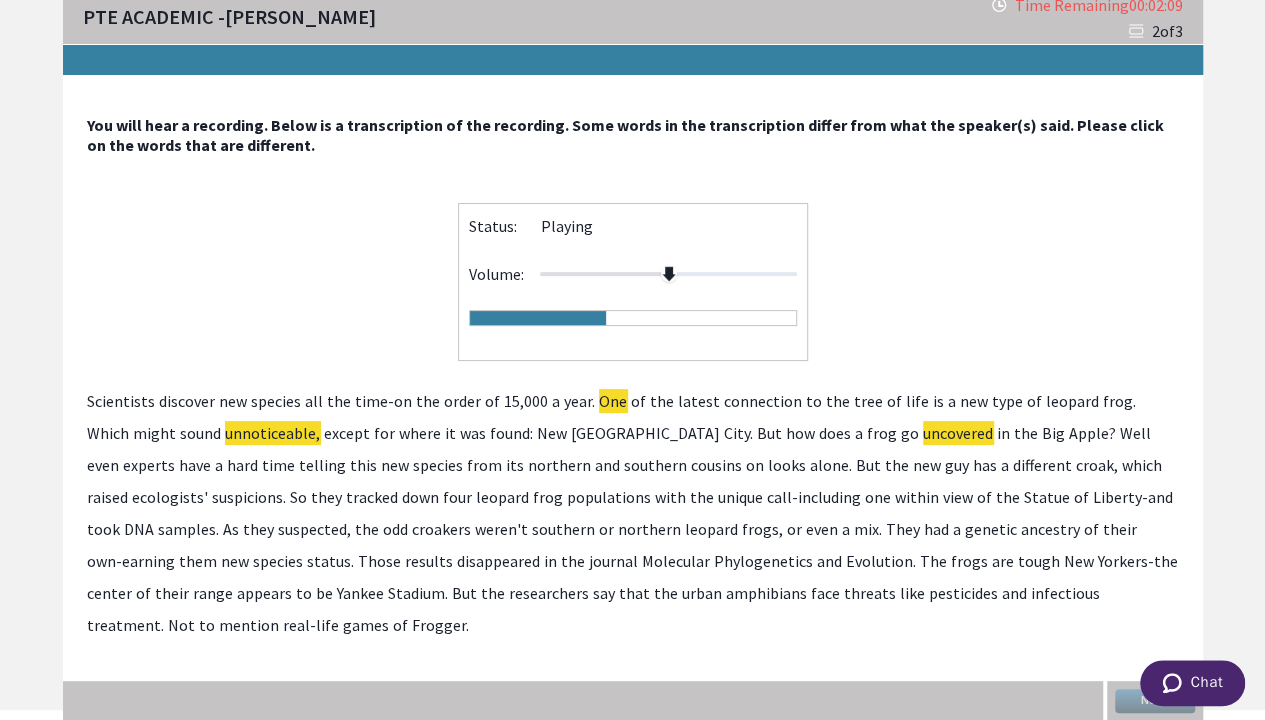 click on "view" 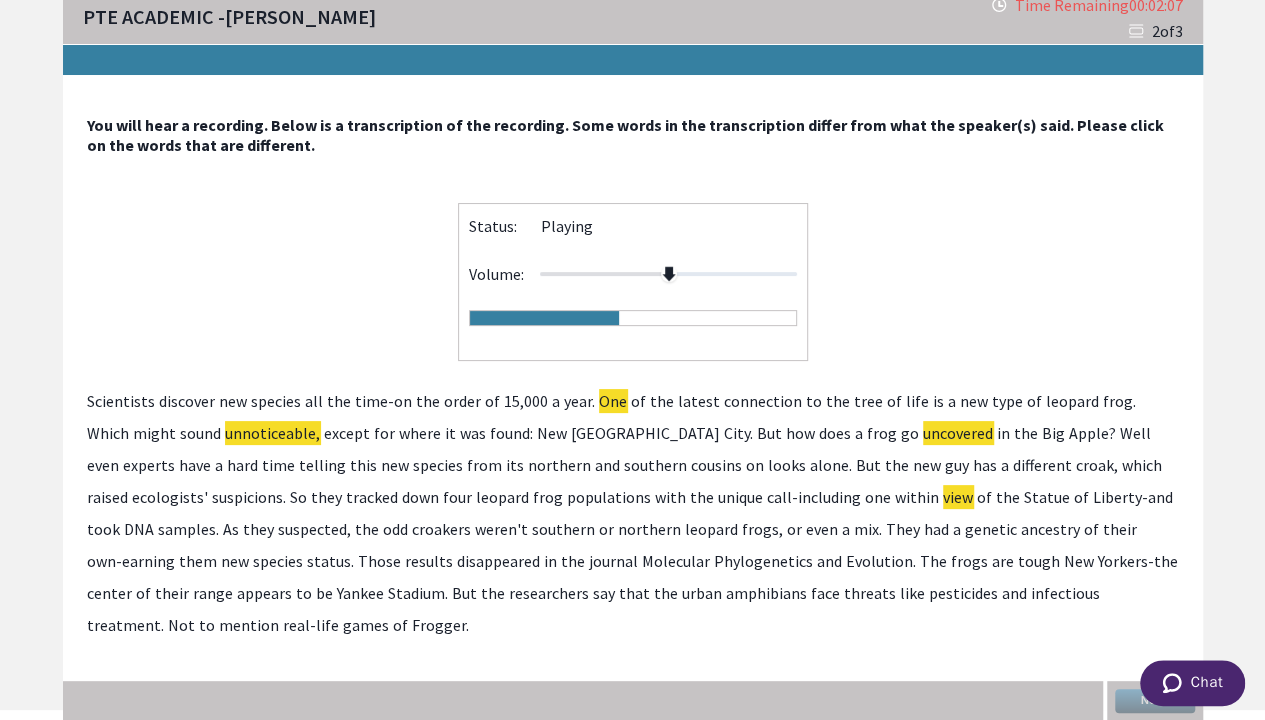 click on "view" 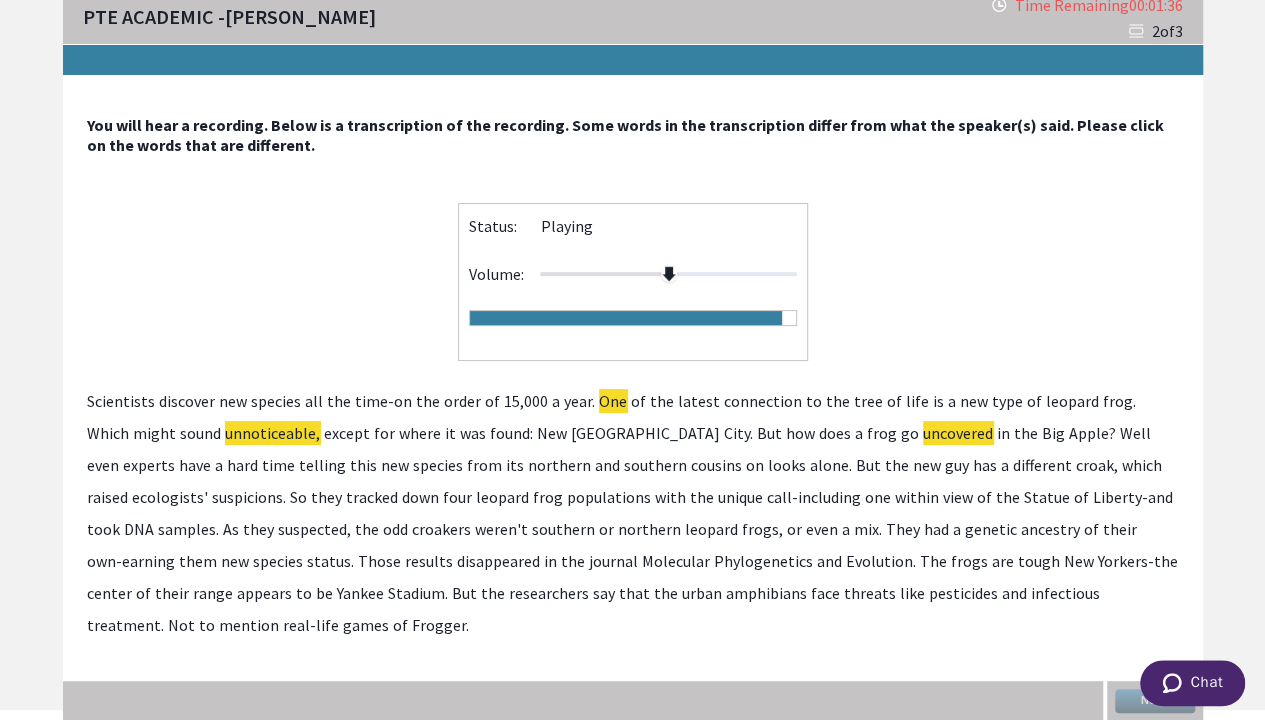 click on "treatment." 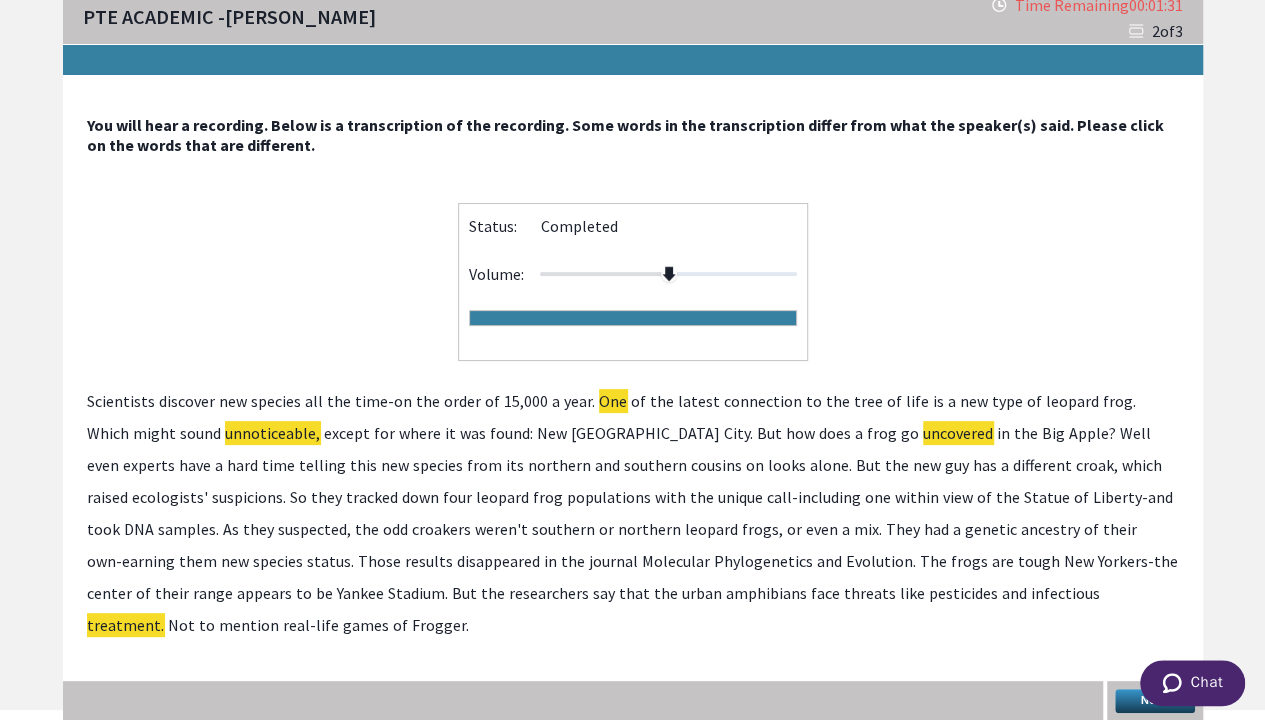 click on "Next" at bounding box center (1155, 701) 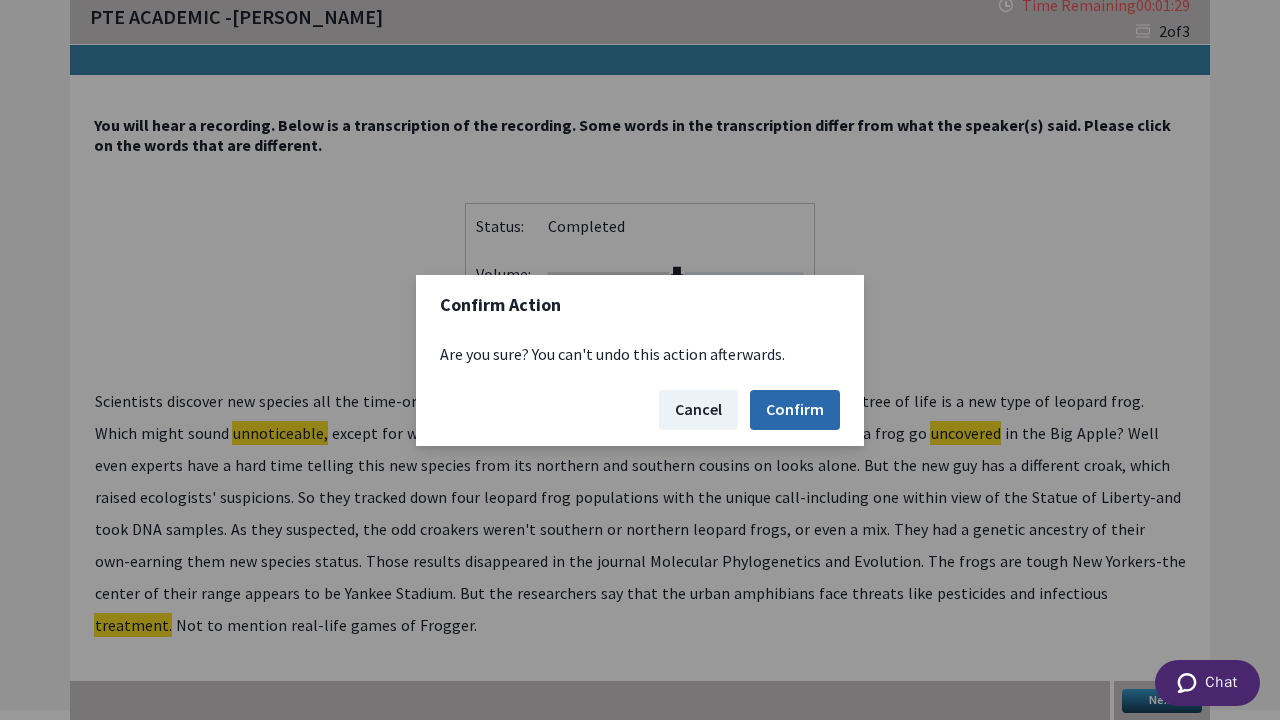 click on "Confirm" at bounding box center [795, 410] 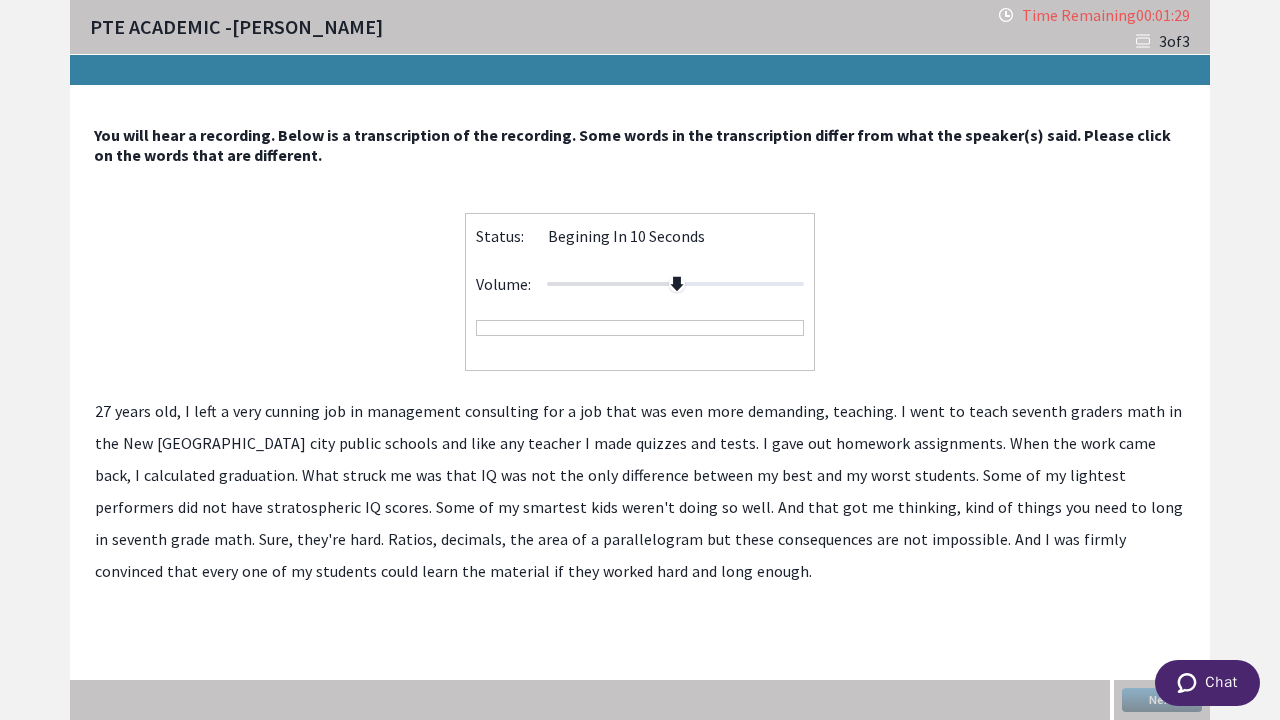 scroll, scrollTop: 0, scrollLeft: 0, axis: both 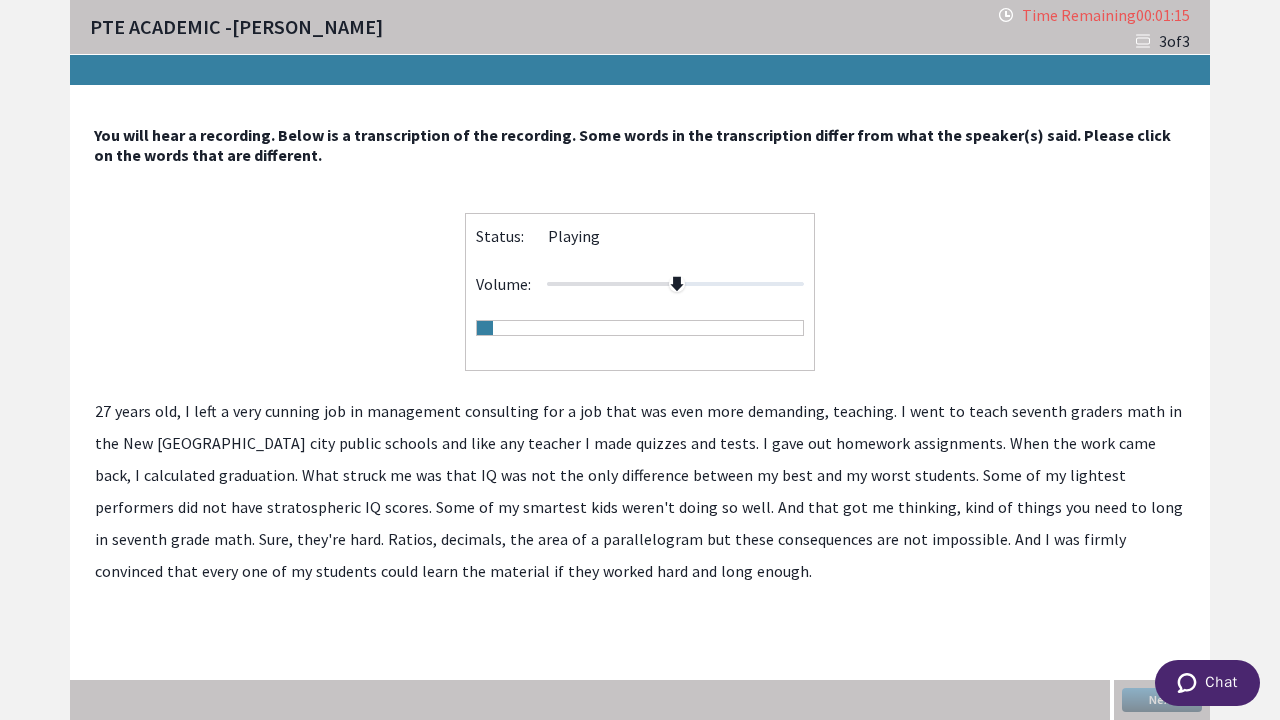 click on "cunning" 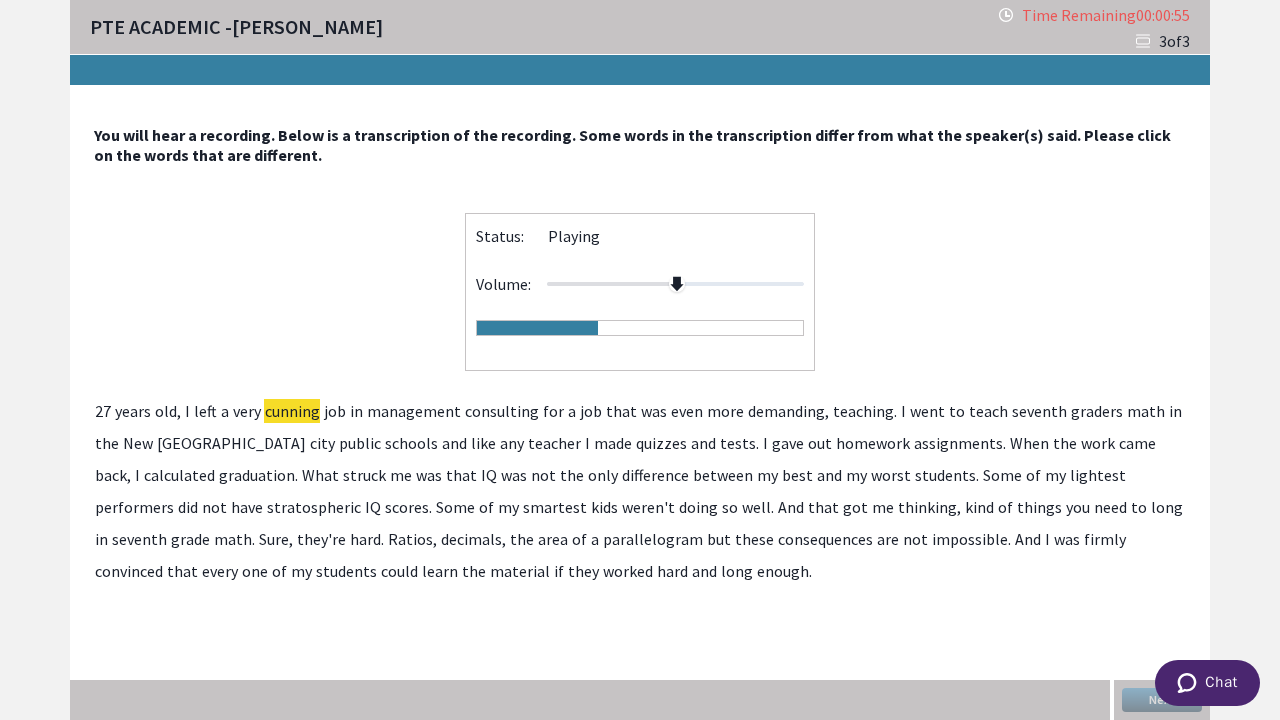 click on "graduation." 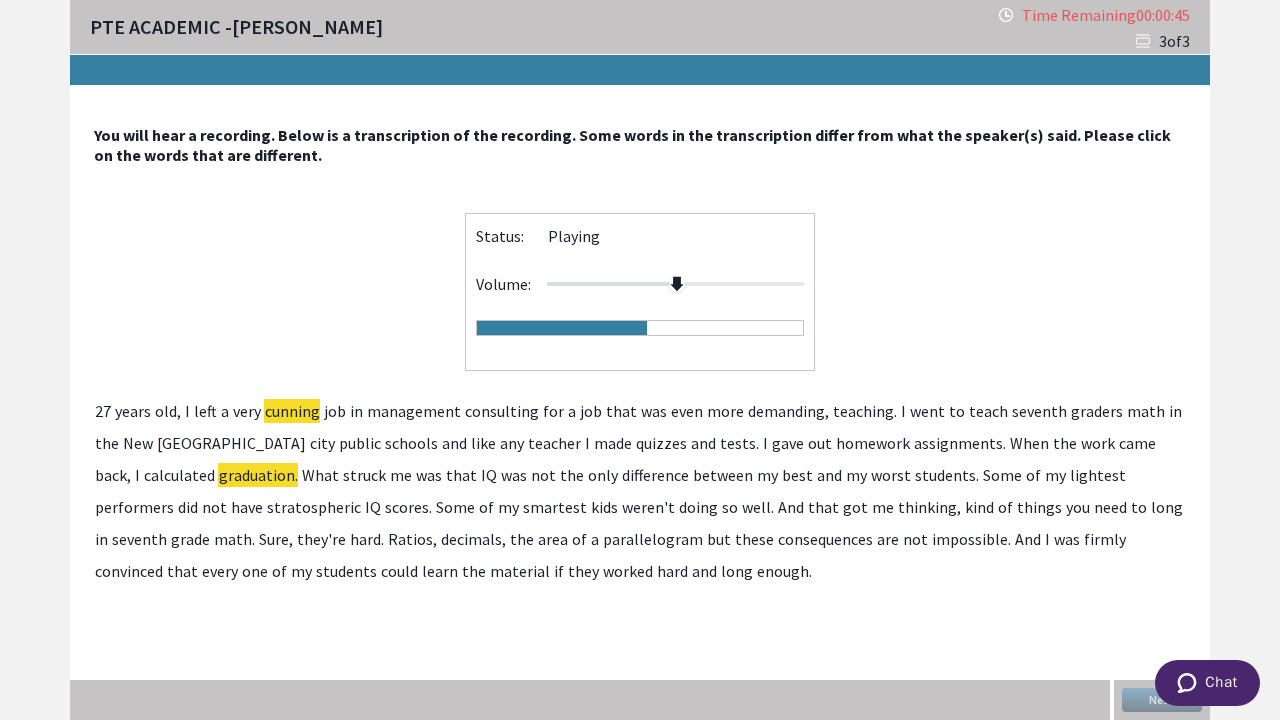 click on "lightest" 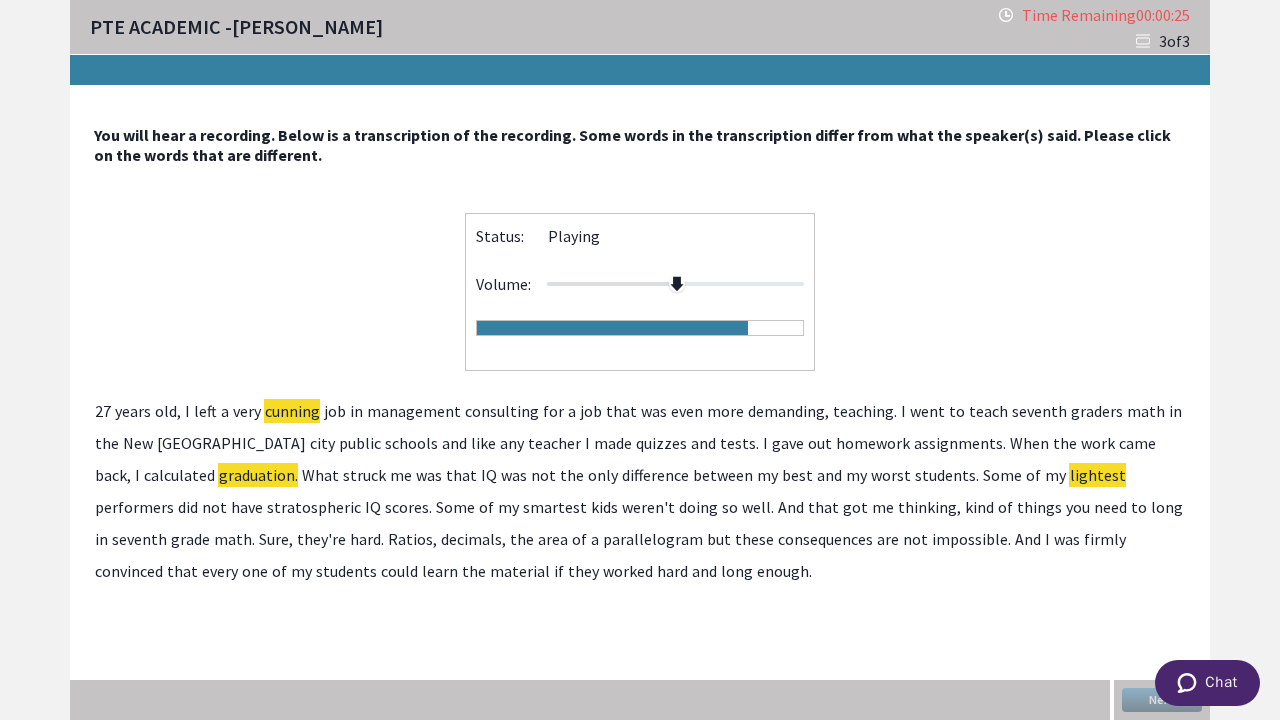 click on "consequences" 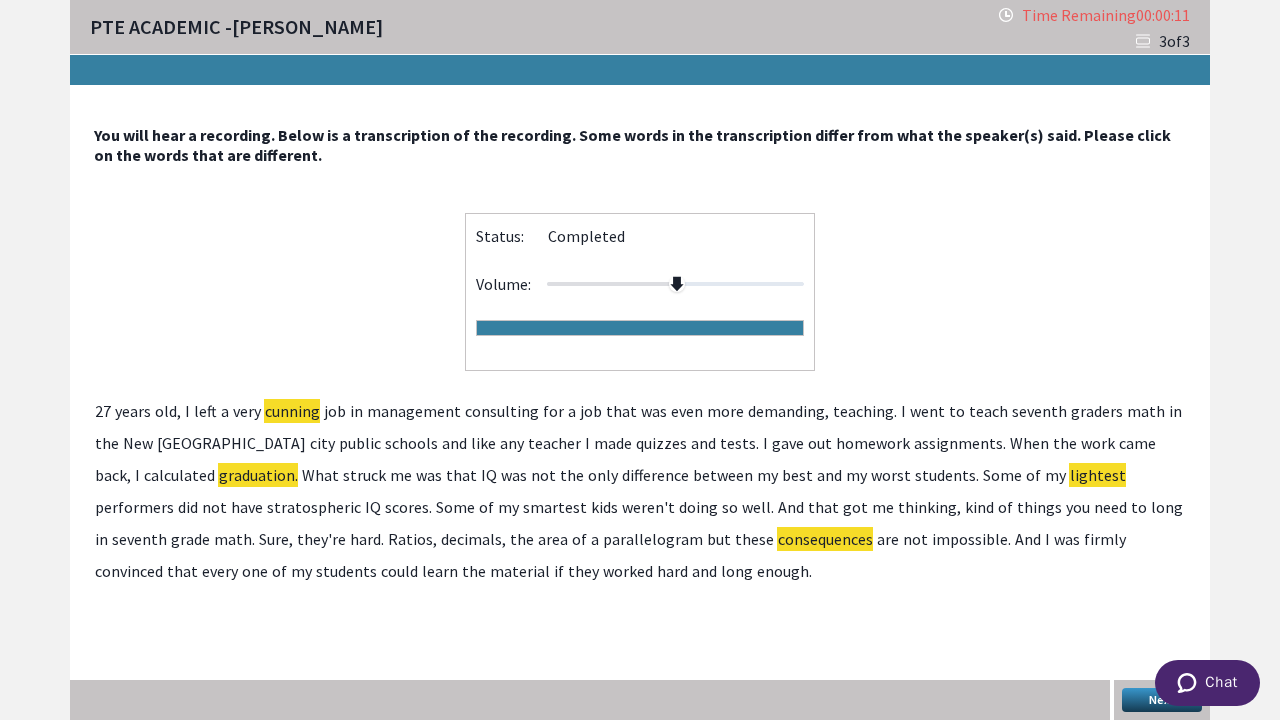 click on "Next" at bounding box center (1162, 700) 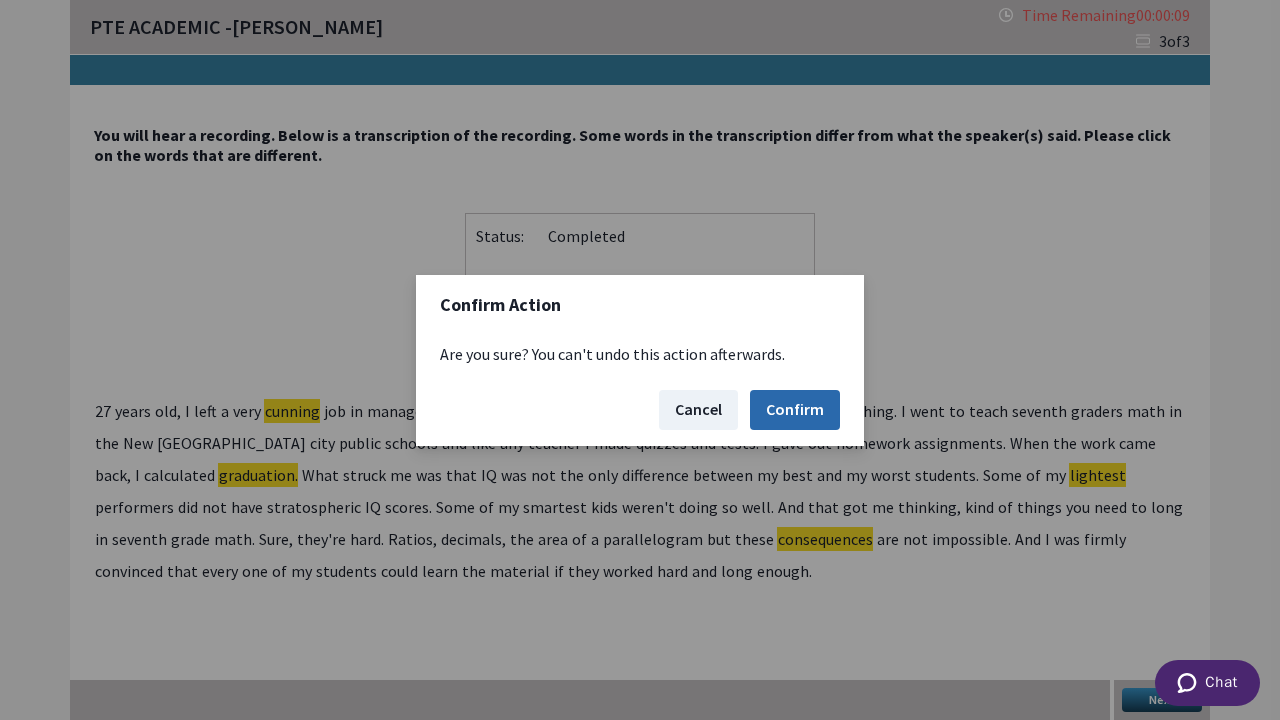 click on "Confirm" at bounding box center (795, 410) 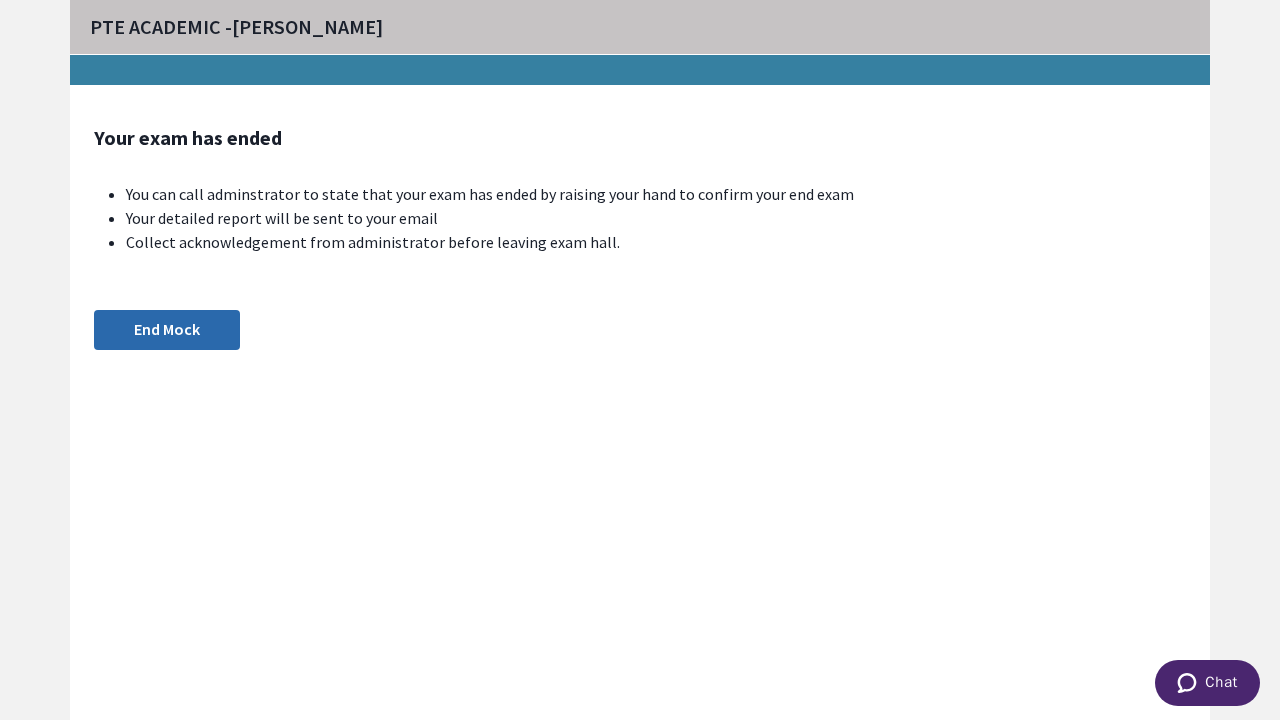 click on "End Mock" at bounding box center [167, 330] 